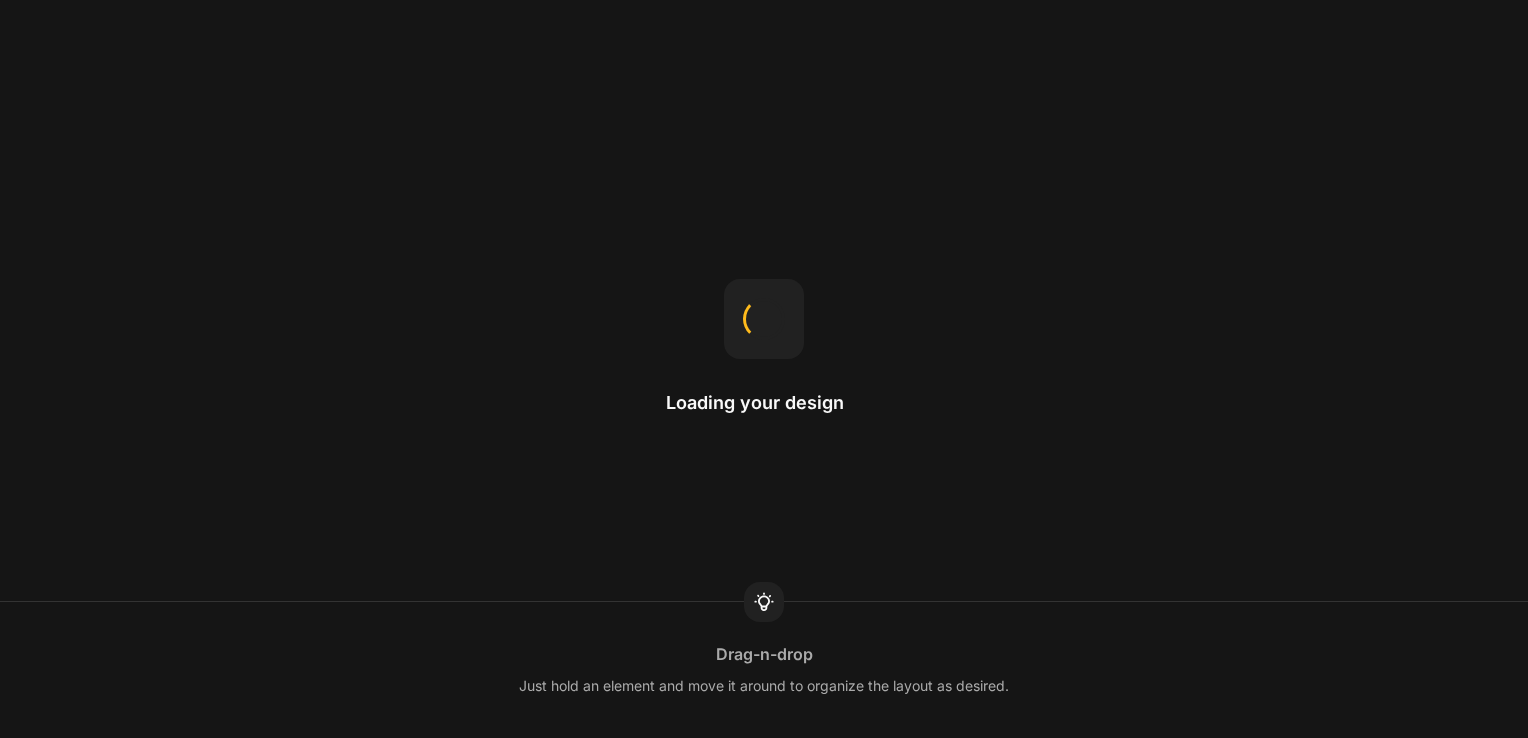scroll, scrollTop: 0, scrollLeft: 0, axis: both 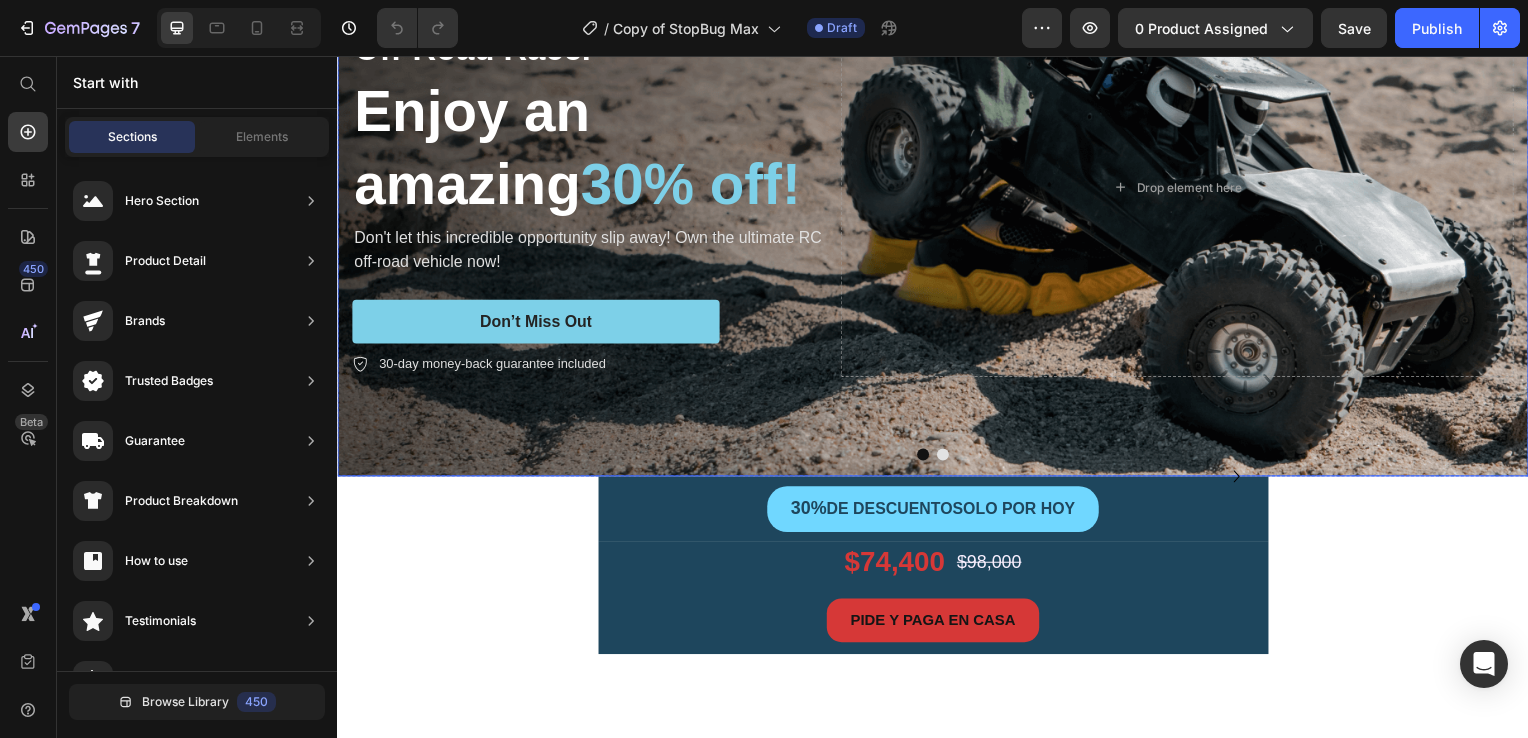 click at bounding box center [937, 188] 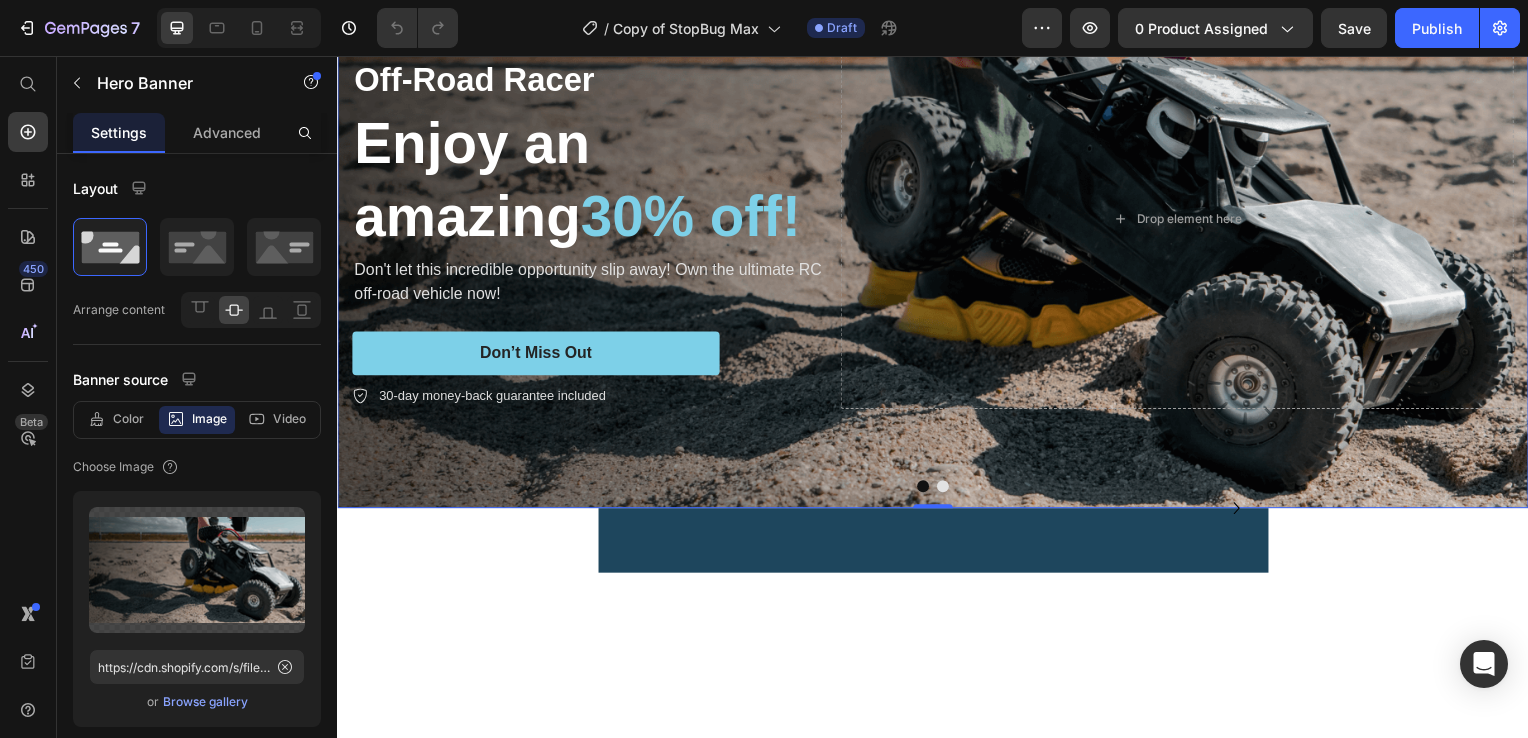 scroll, scrollTop: 0, scrollLeft: 0, axis: both 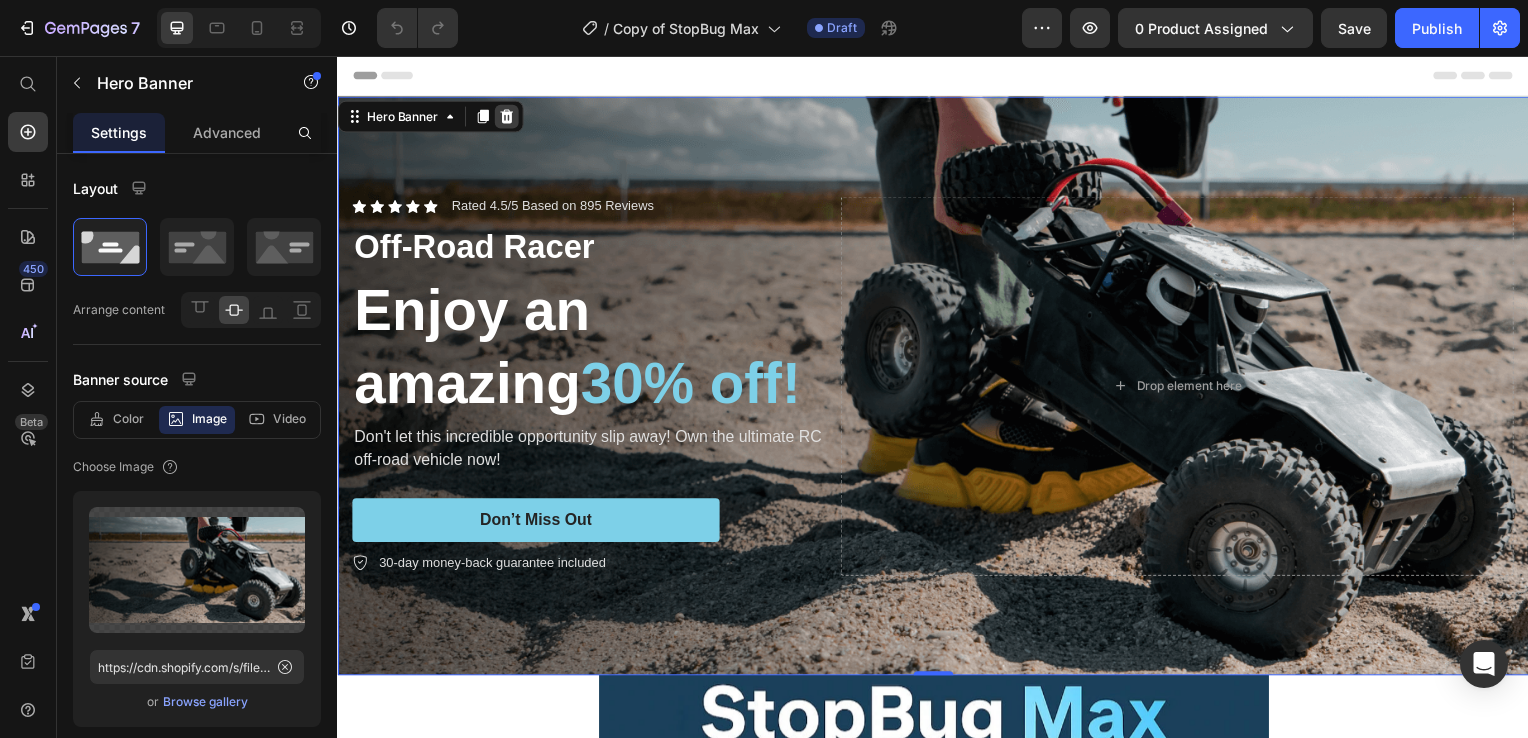 click 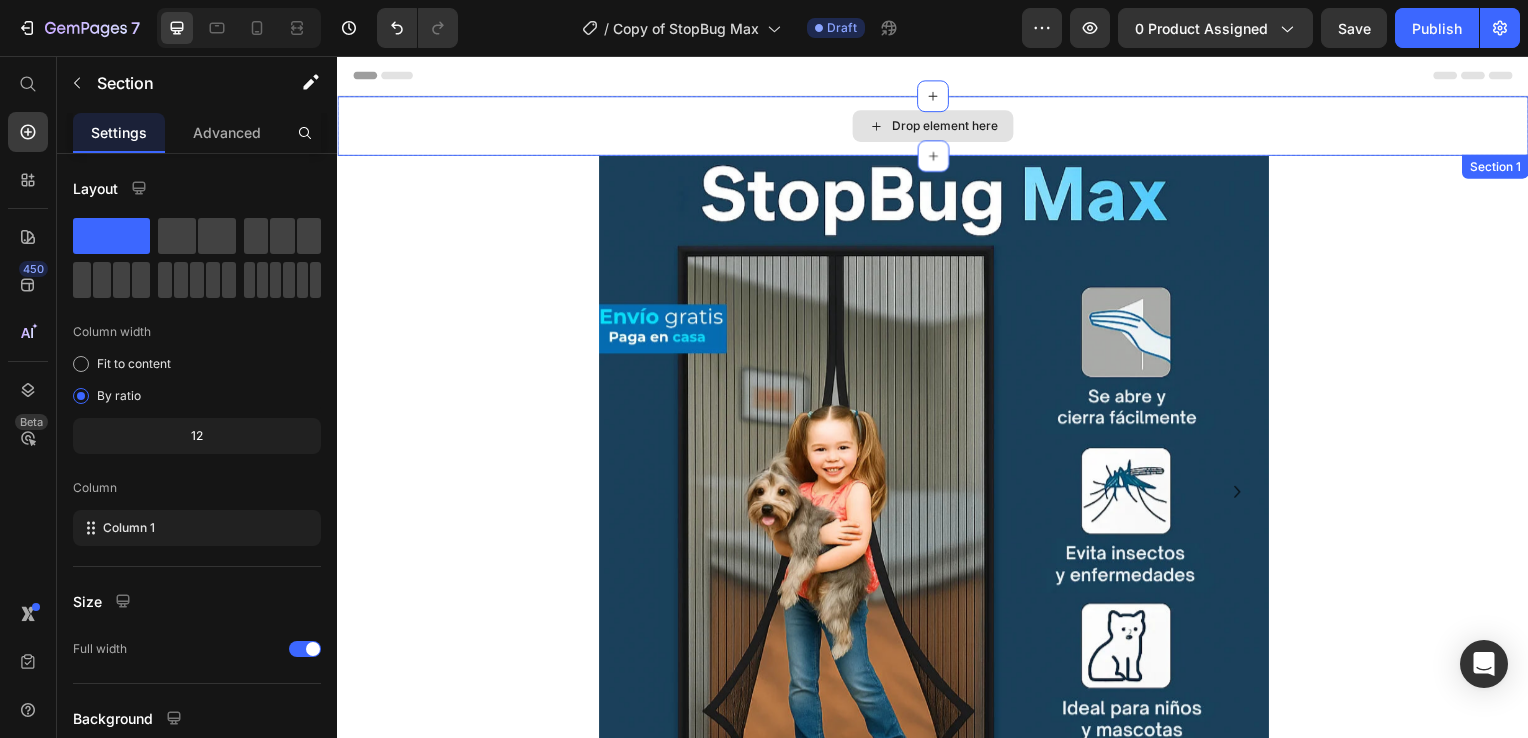 click on "Drop element here" at bounding box center (937, 127) 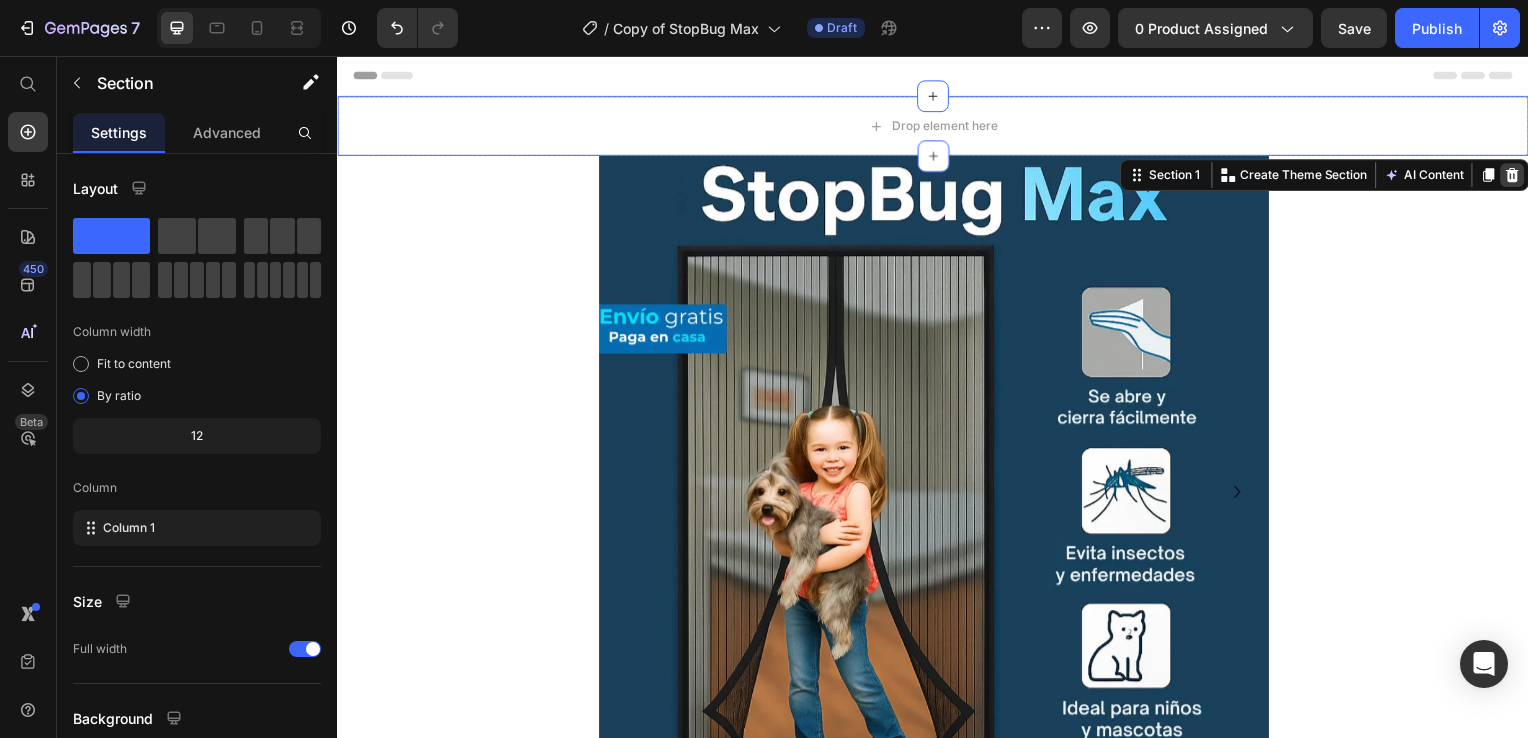 click 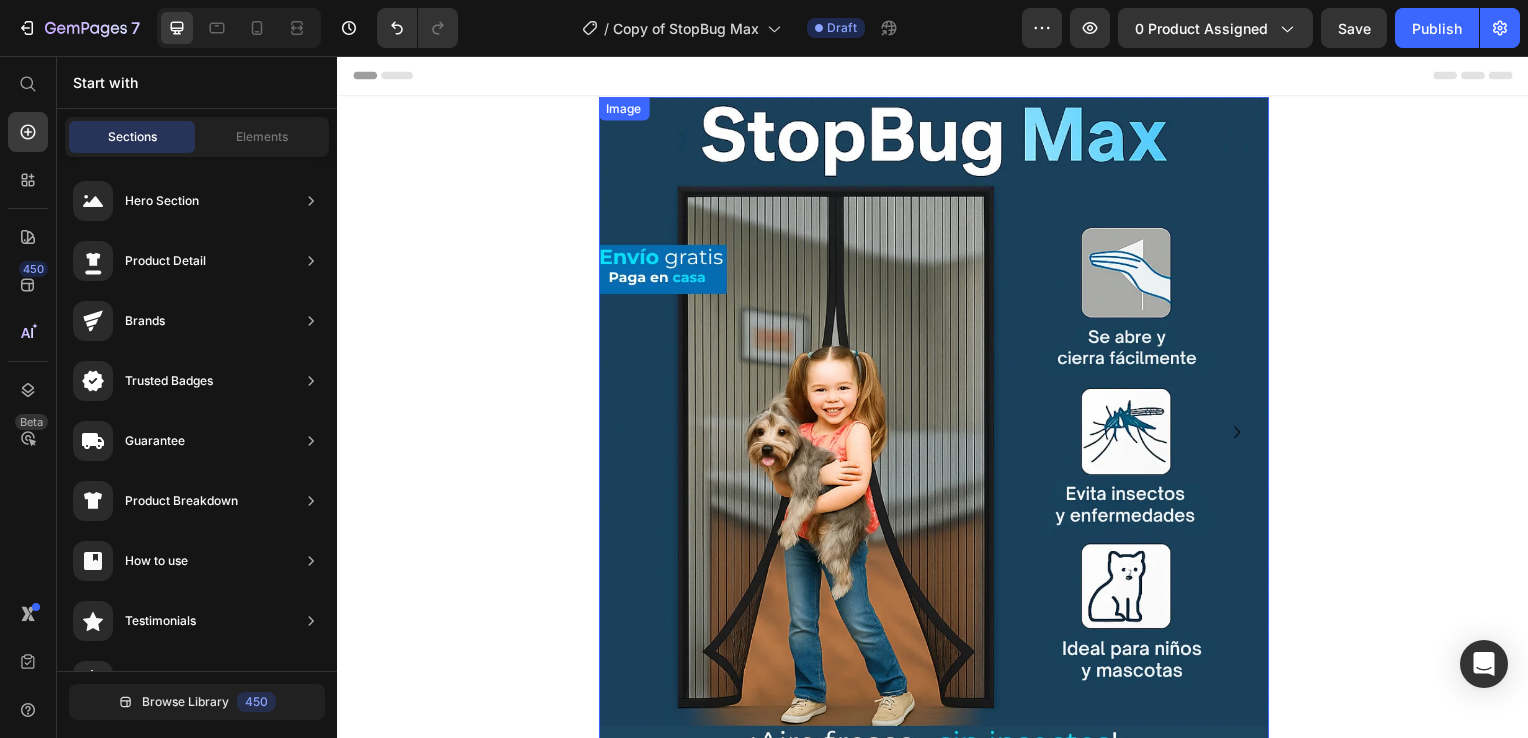 click at bounding box center [937, 434] 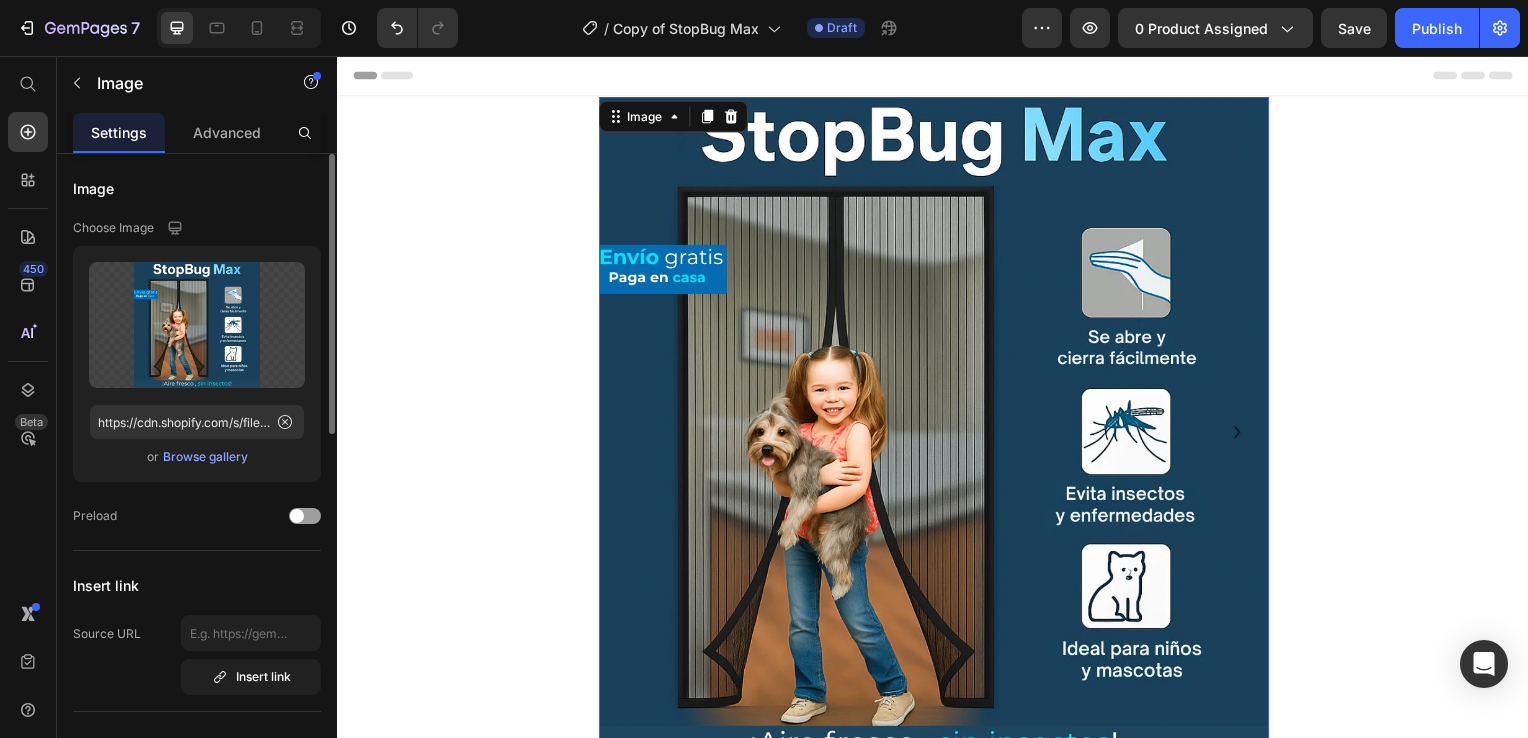 click on "Browse gallery" at bounding box center [205, 457] 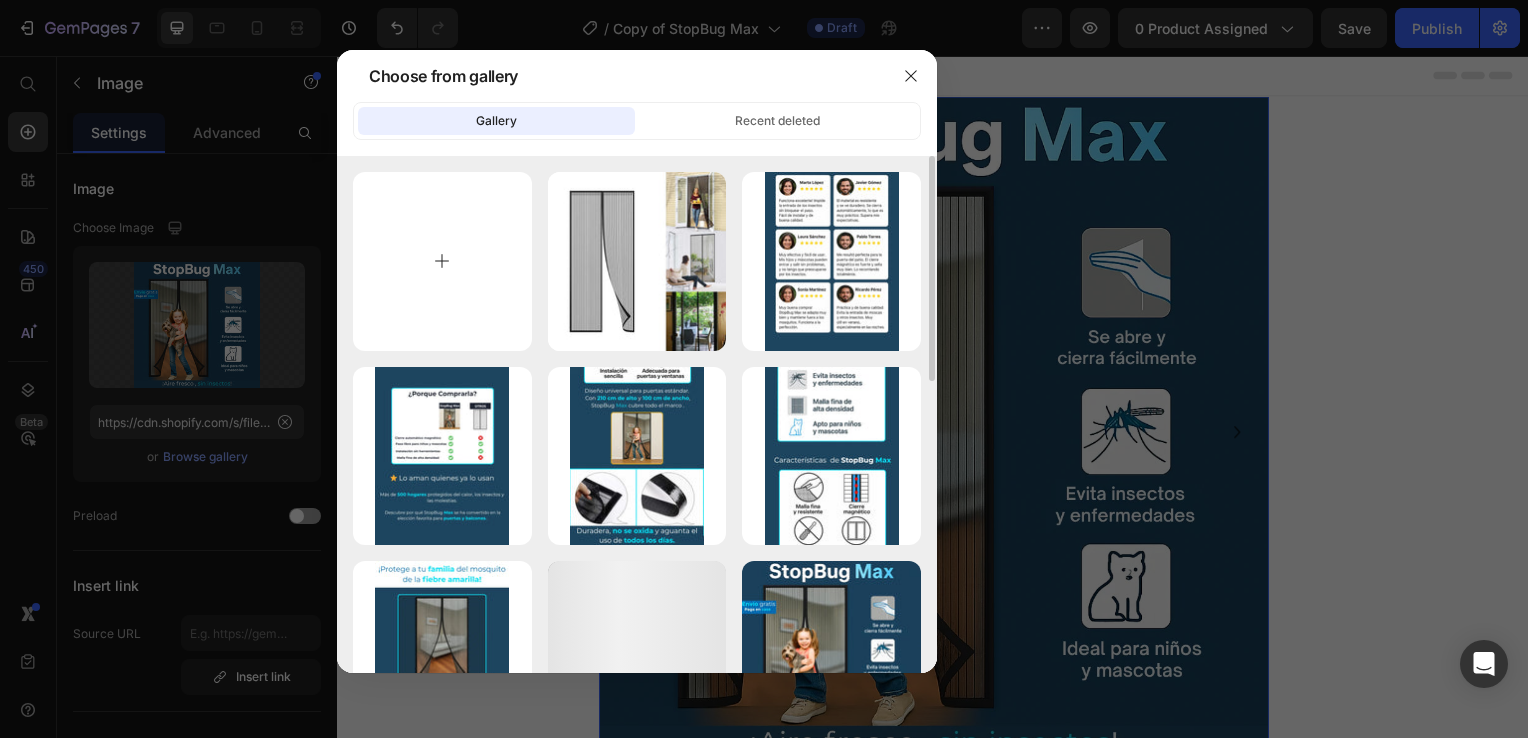 click at bounding box center (442, 261) 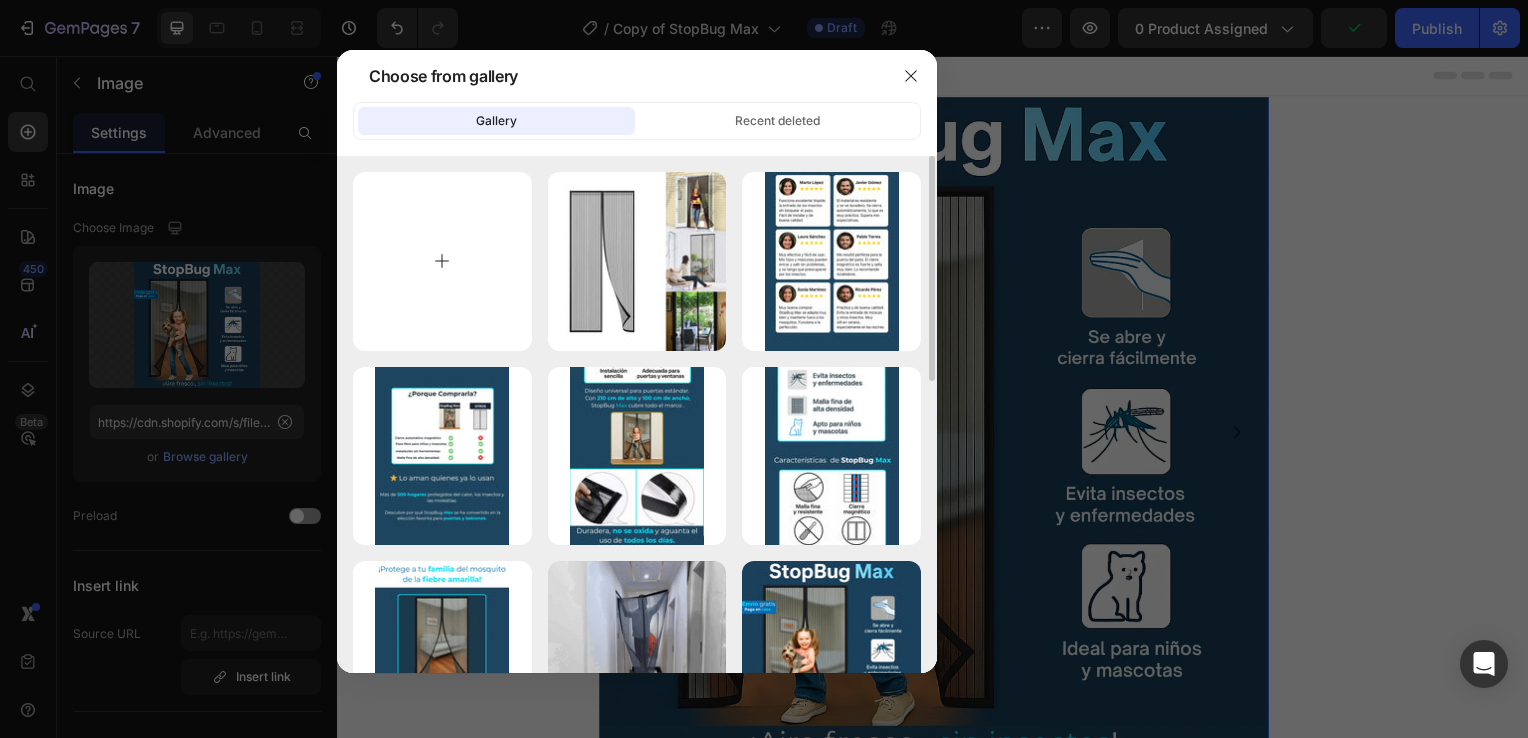 type on "C:\fakepath\1.png" 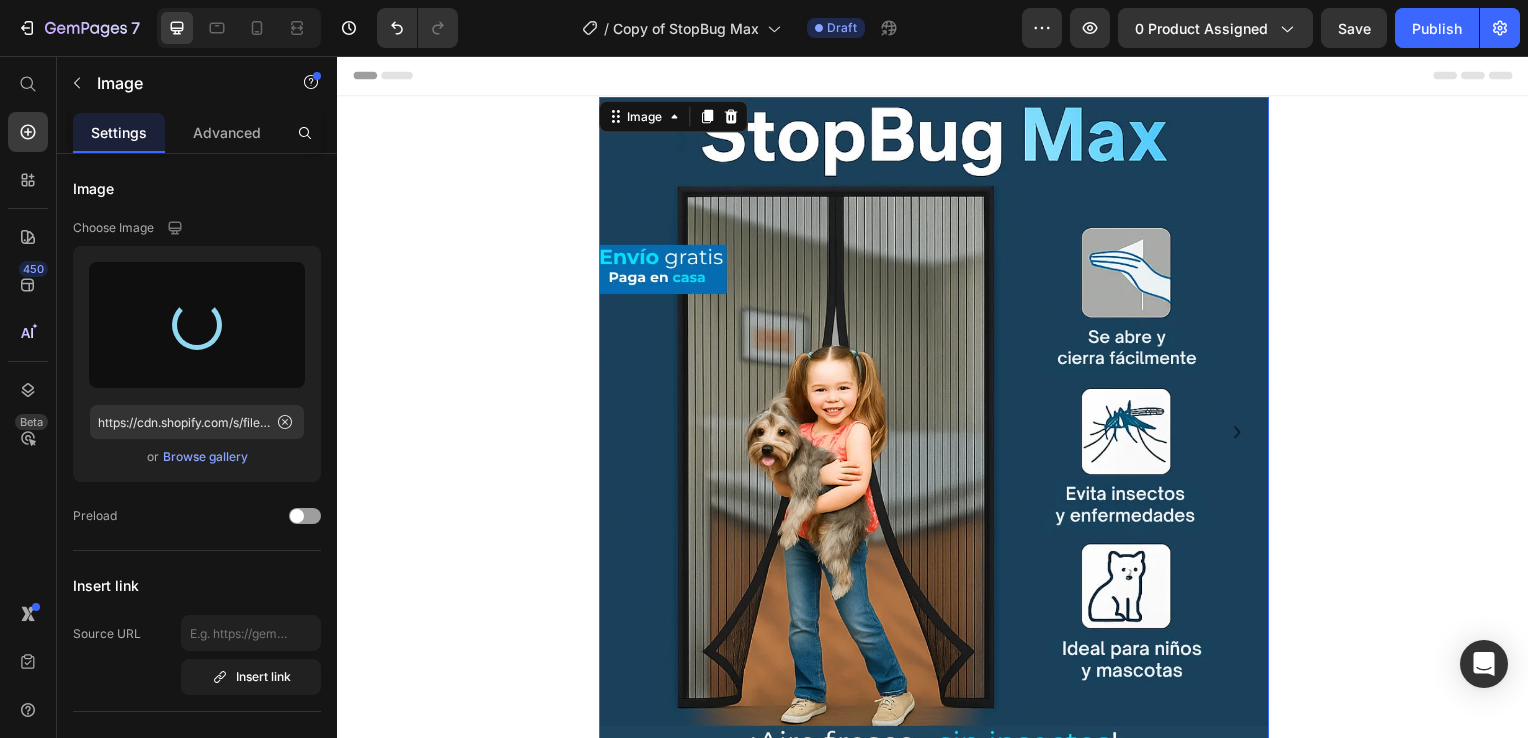 type on "https://cdn.shopify.com/s/files/1/0931/0204/7545/files/gempages_559530074857014392-b6742e84-ed61-4f28-9889-2099ede46b50.png" 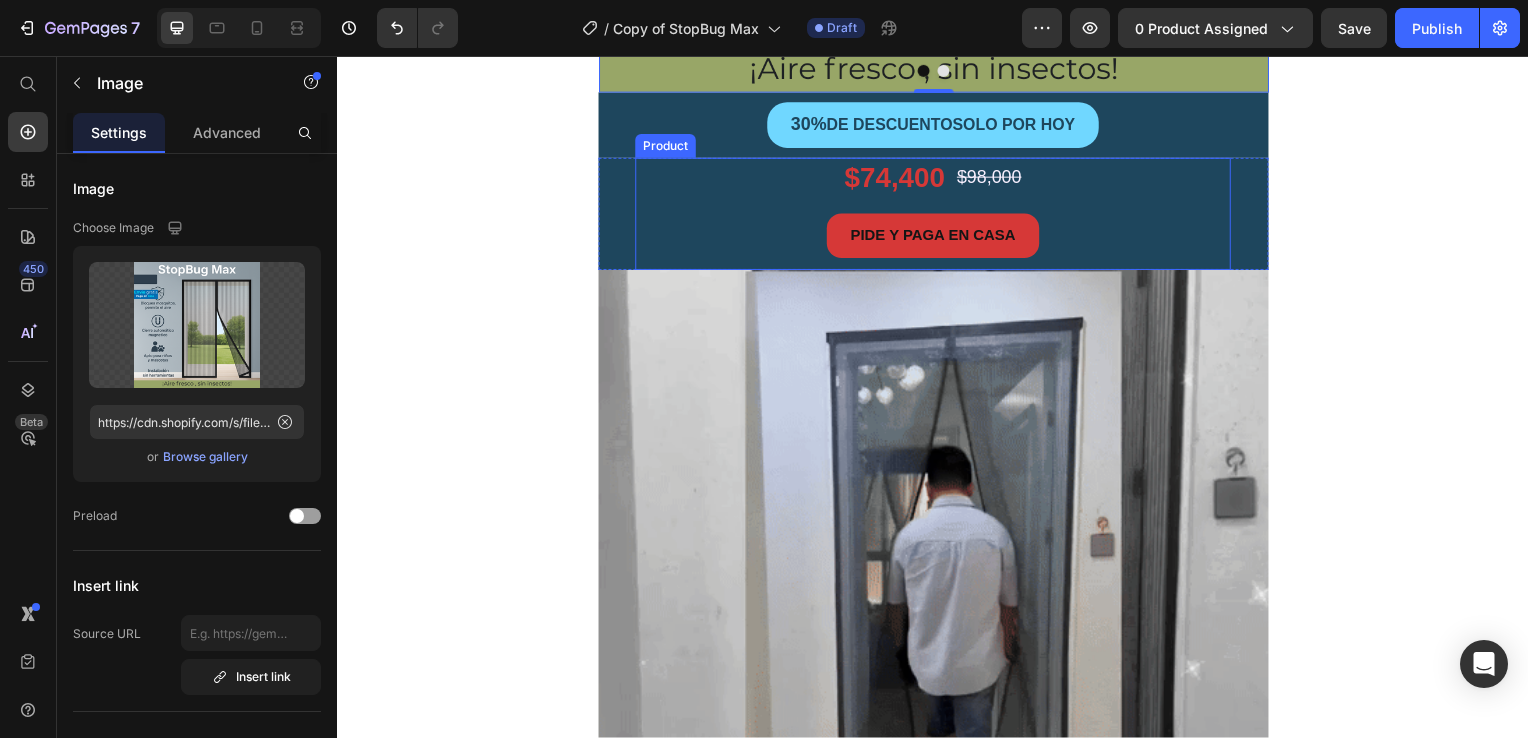 scroll, scrollTop: 500, scrollLeft: 0, axis: vertical 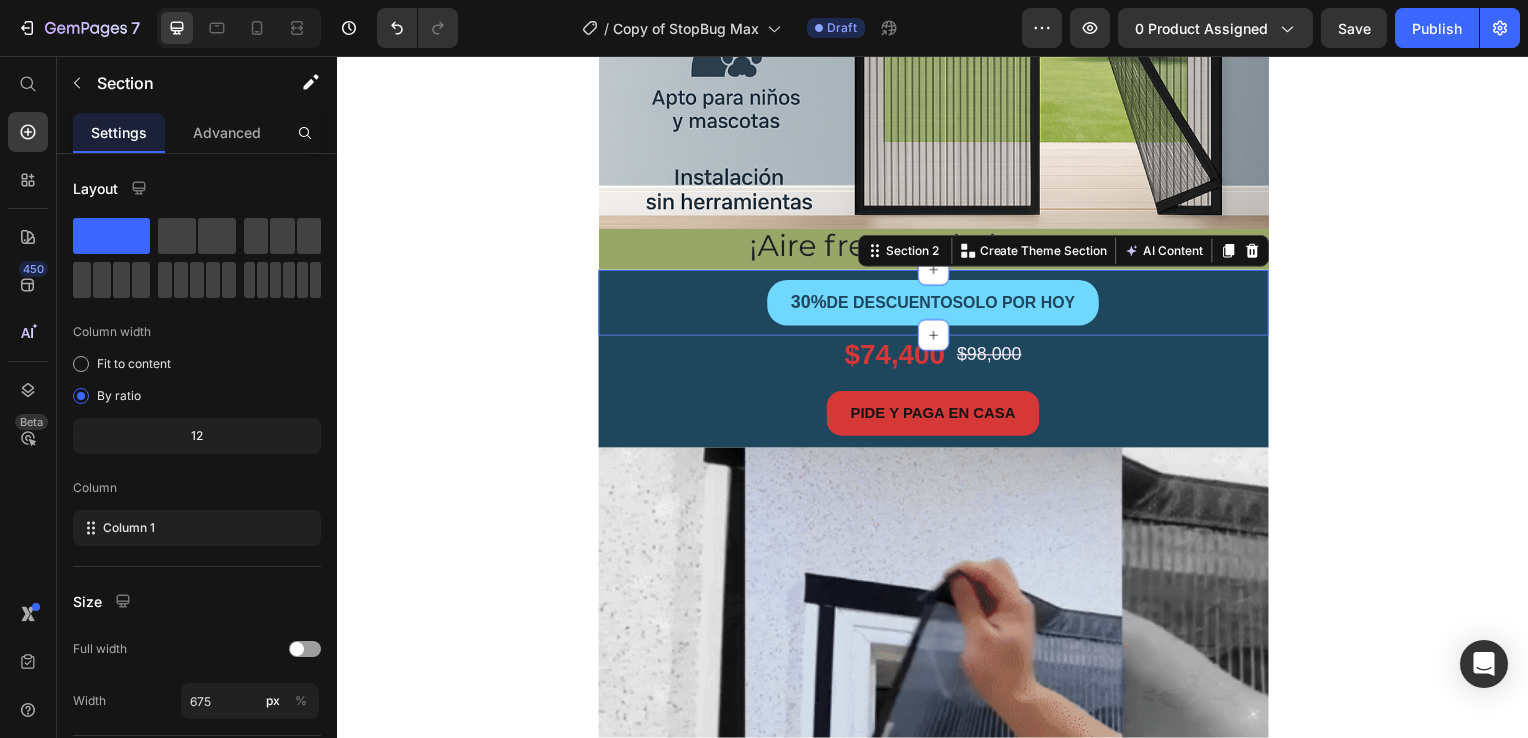 click on "30%  DE DESCUENTO  SOLO POR HOY Button Section 2   You can create reusable sections Create Theme Section AI Content Write with GemAI What would you like to describe here? Tone and Voice Persuasive Product Show more Generate" at bounding box center [937, 305] 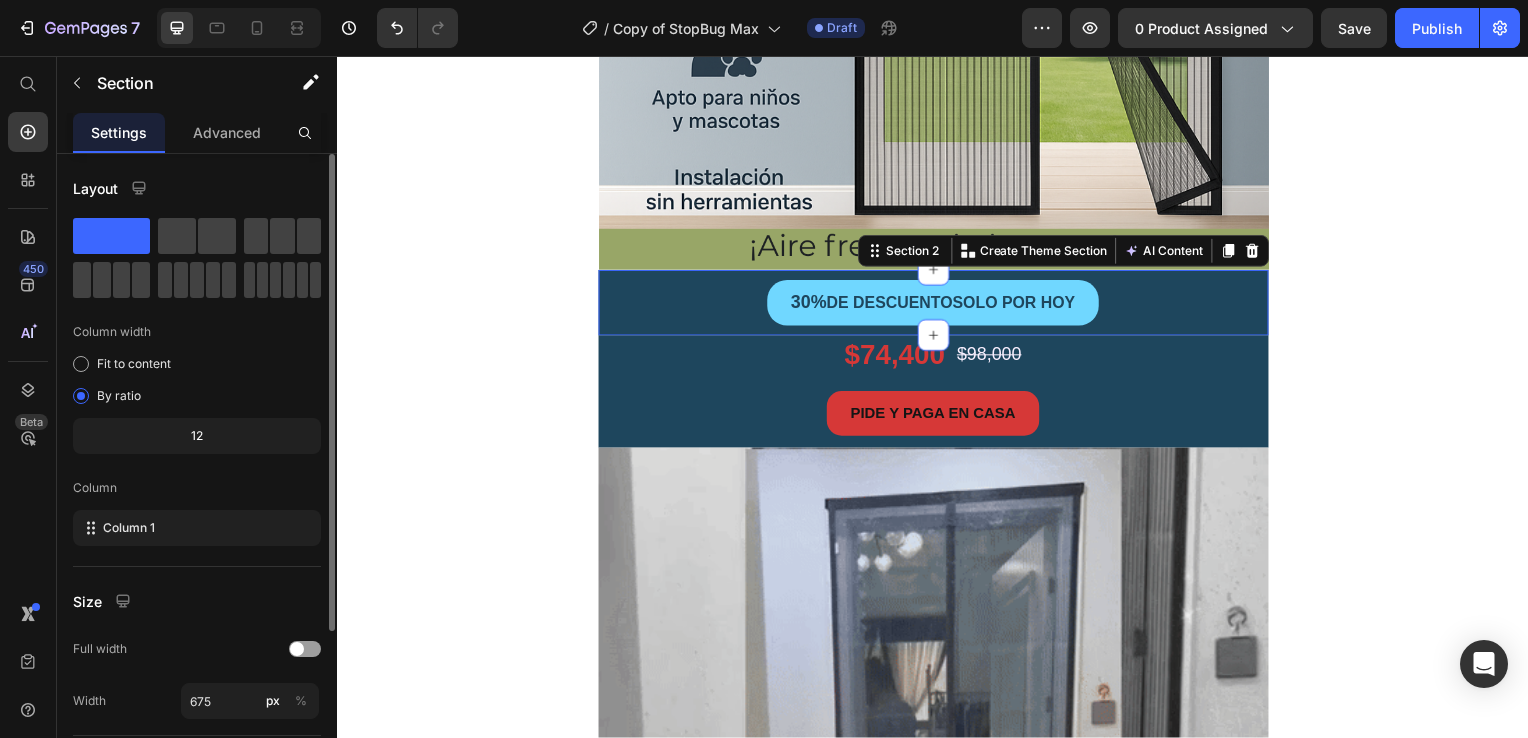 scroll, scrollTop: 200, scrollLeft: 0, axis: vertical 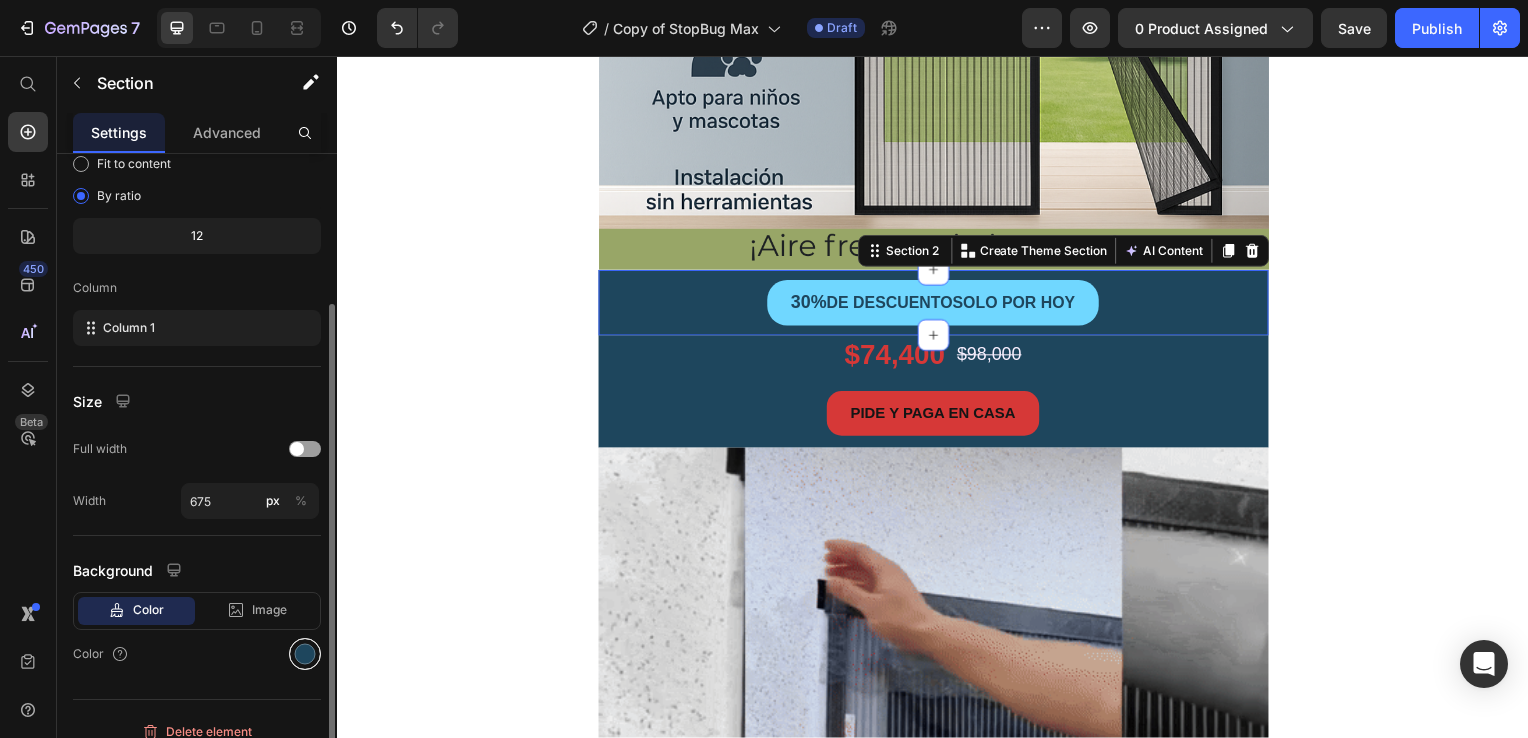 click at bounding box center (305, 654) 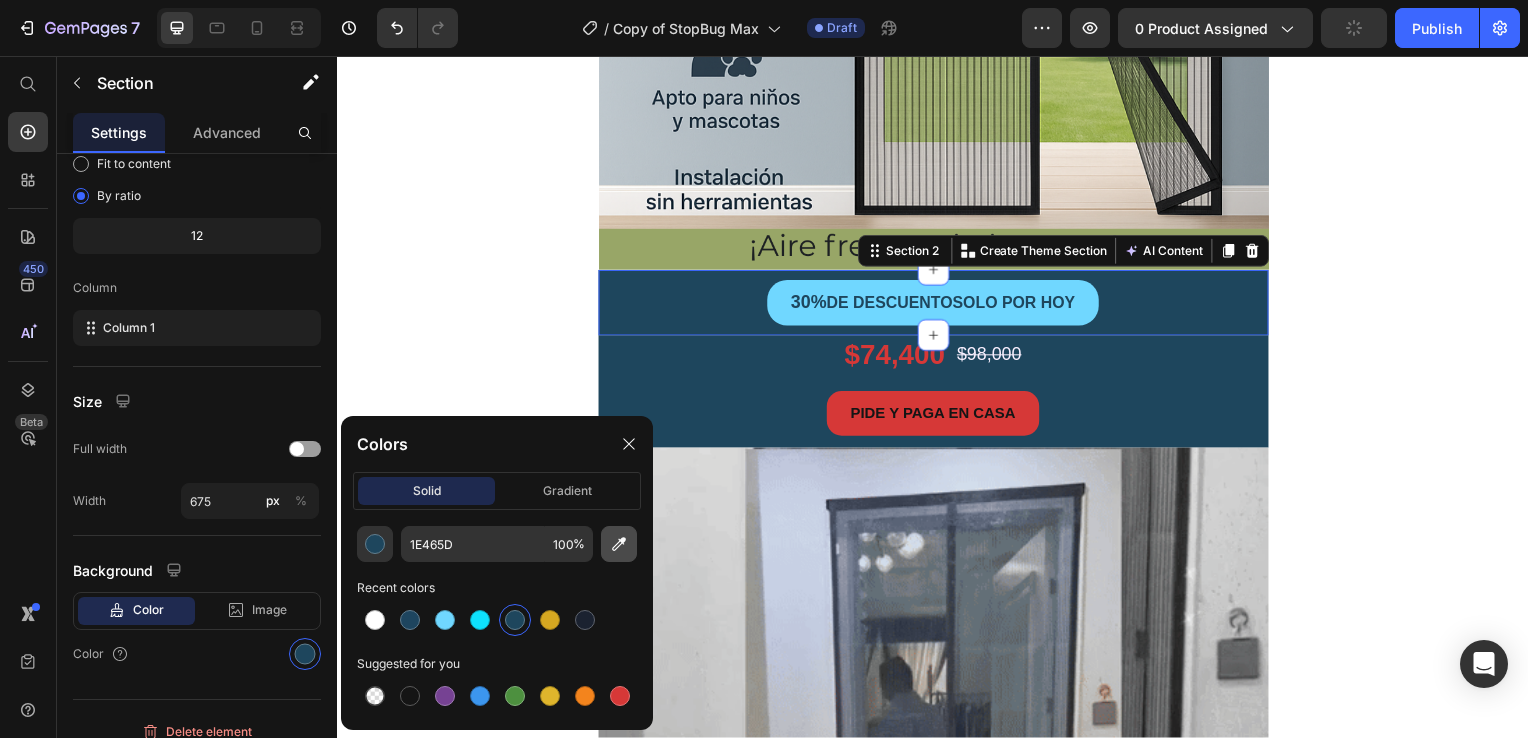 click 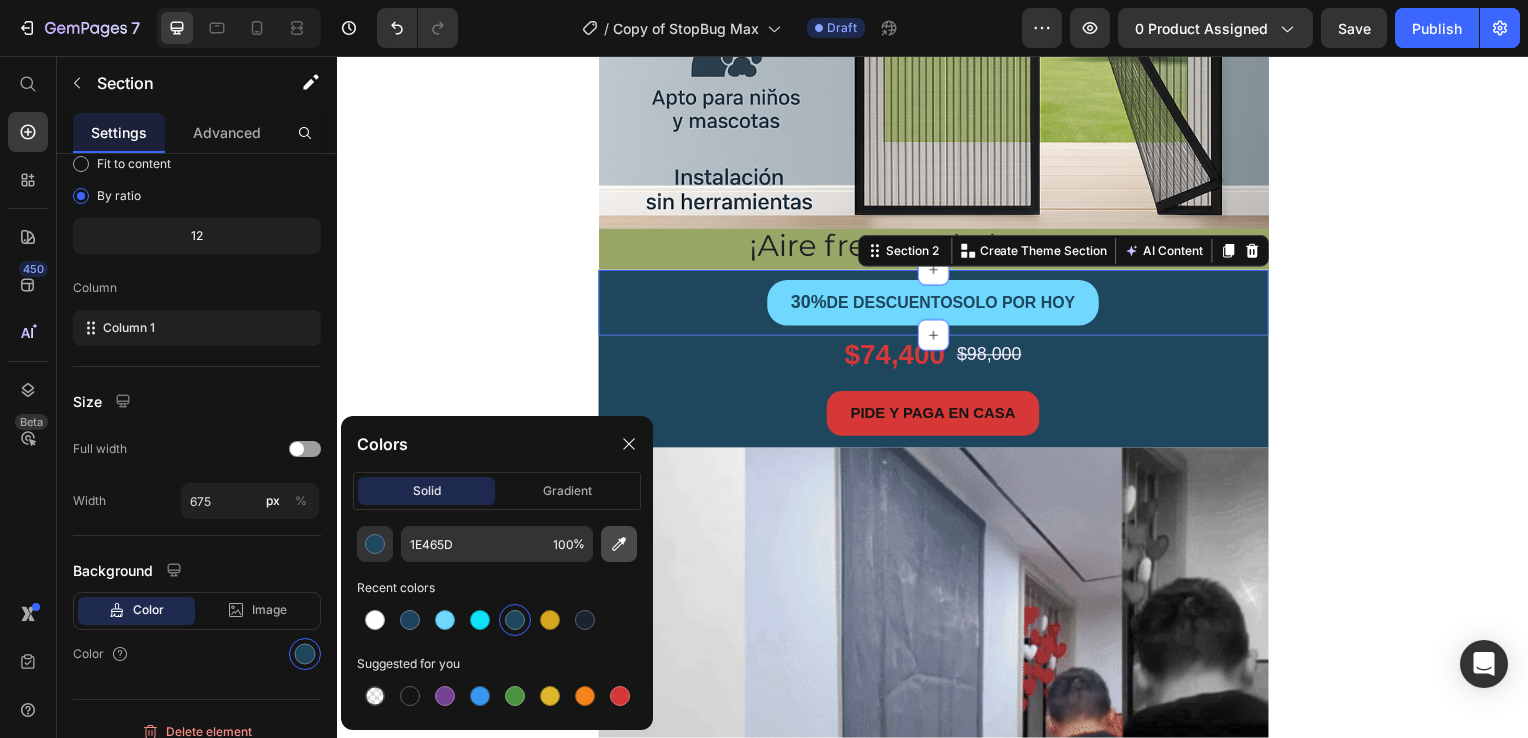 type on "[PRODUCT_CODE]" 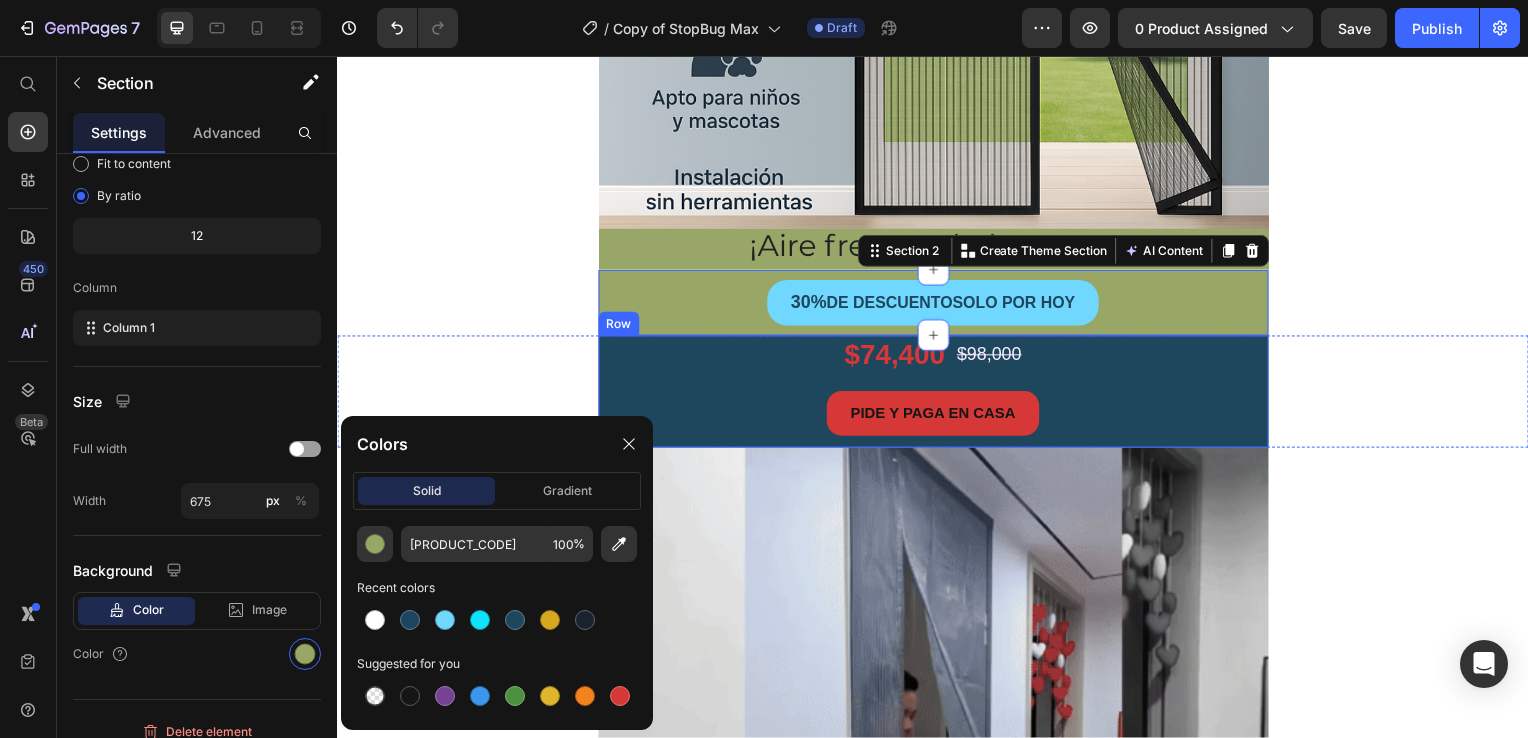 click on "$74,400 Product Price $98,000 Product Price Row PIDE Y PAGA EN CASA Button Product" at bounding box center [937, 394] 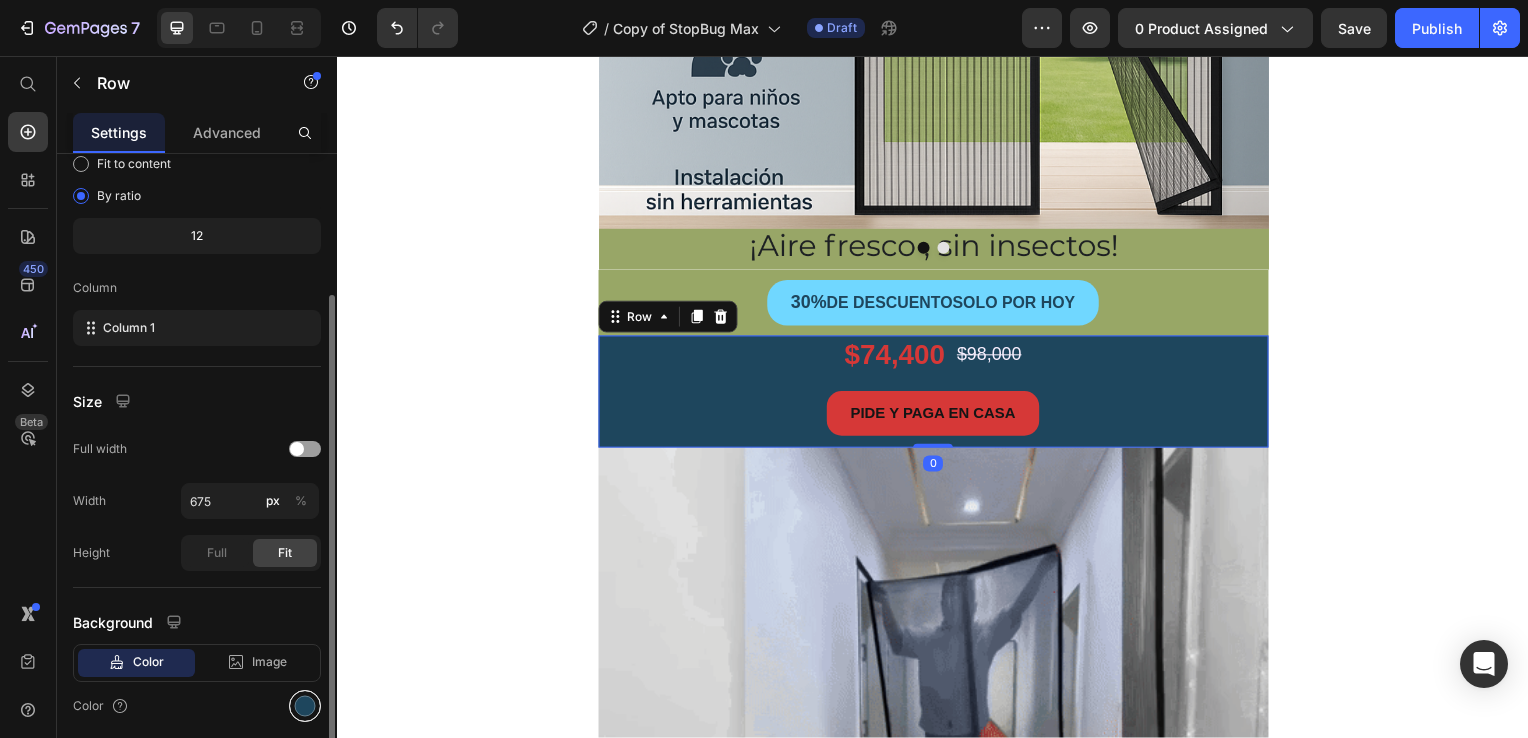 scroll, scrollTop: 268, scrollLeft: 0, axis: vertical 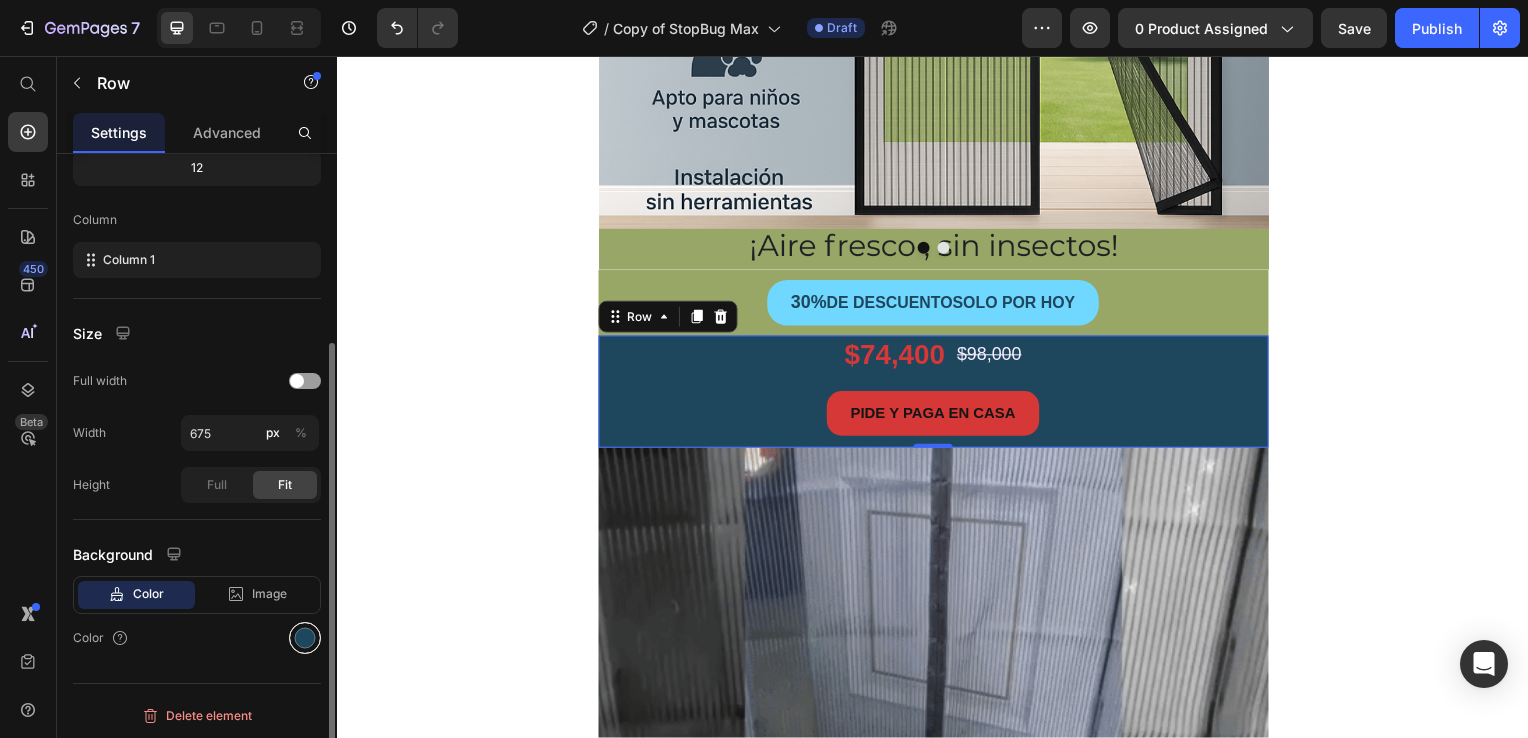 click at bounding box center [305, 638] 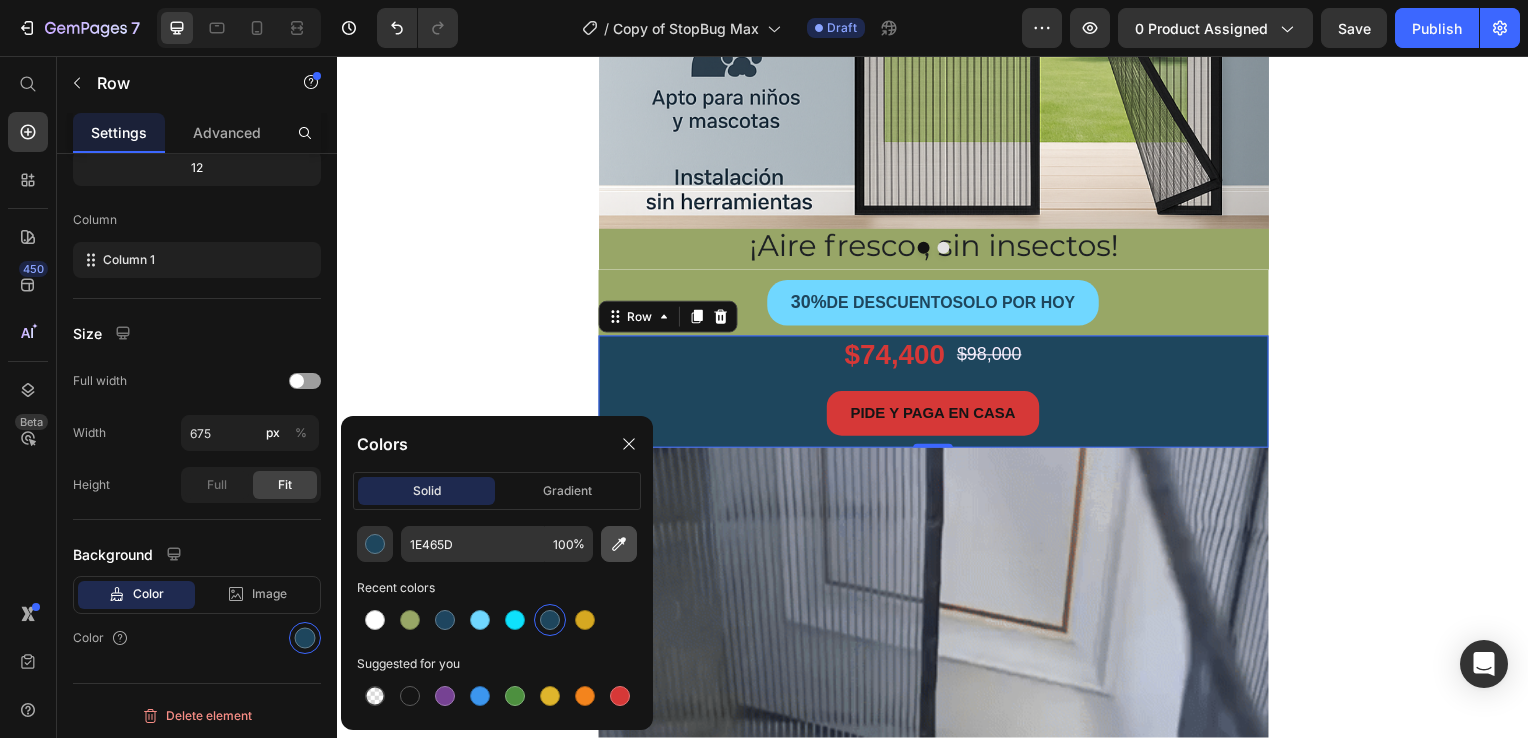 click 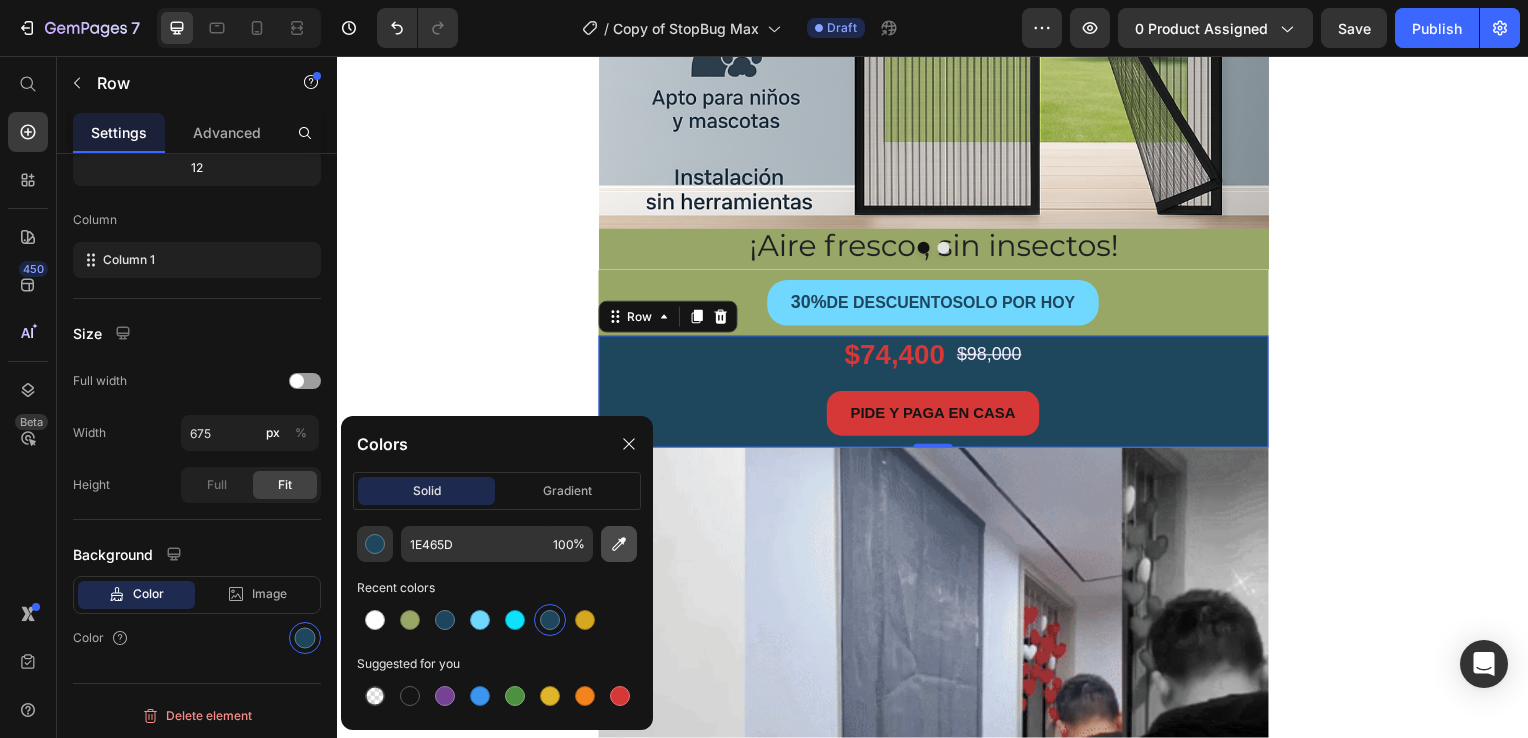 type on "[PRODUCT_CODE]" 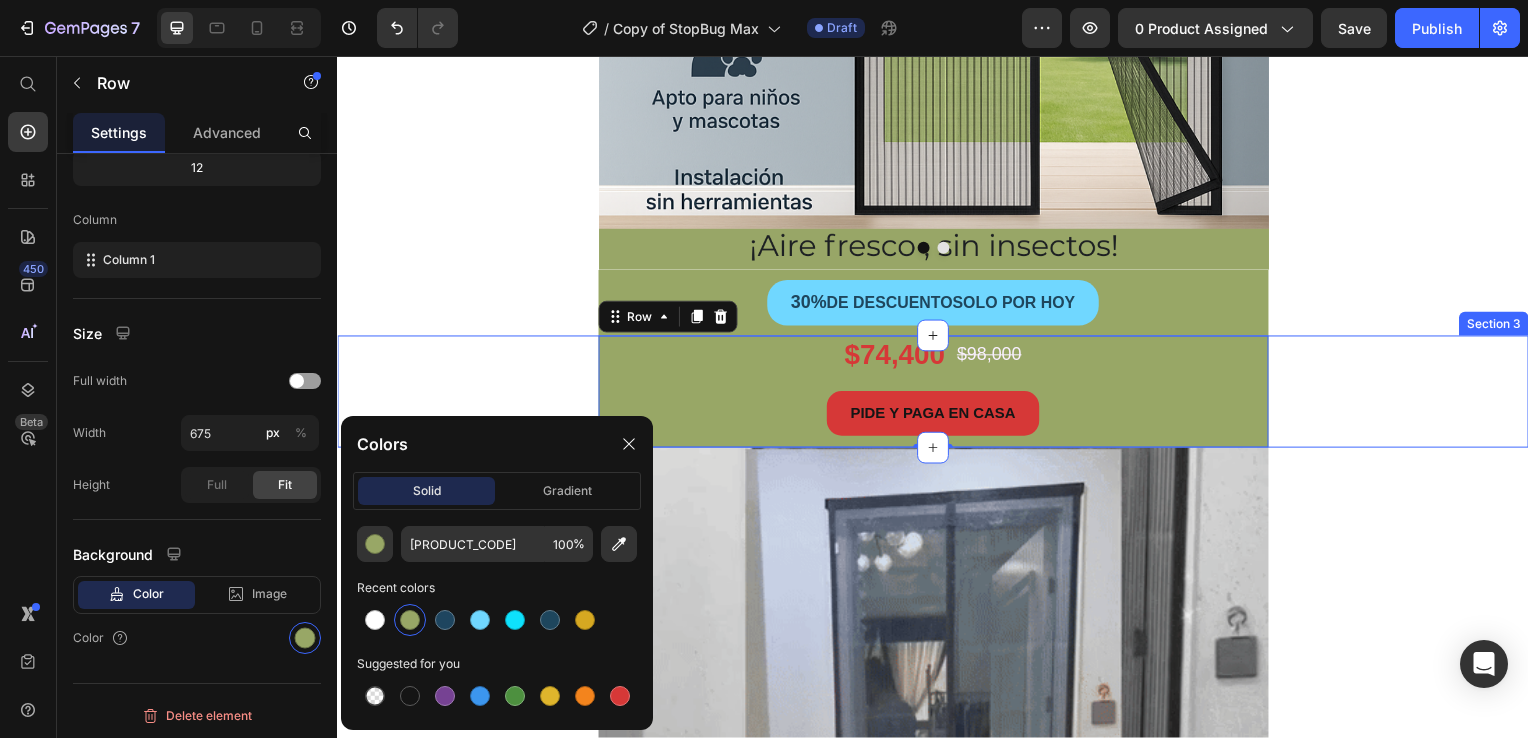 click on "$74,400 Product Price $98,000 Product Price Row PIDE Y PAGA EN CASA Button Product Row   0" at bounding box center (937, 394) 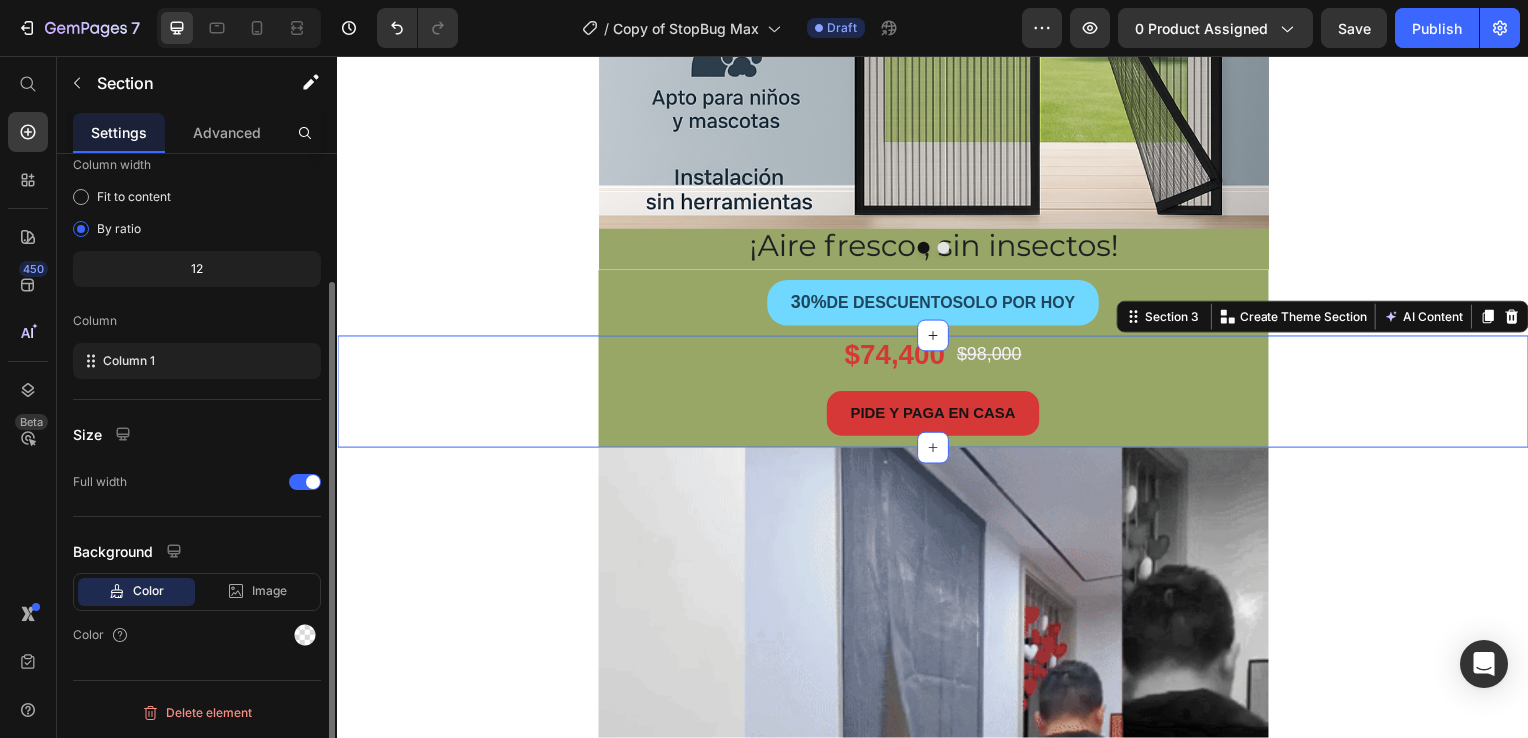 scroll, scrollTop: 0, scrollLeft: 0, axis: both 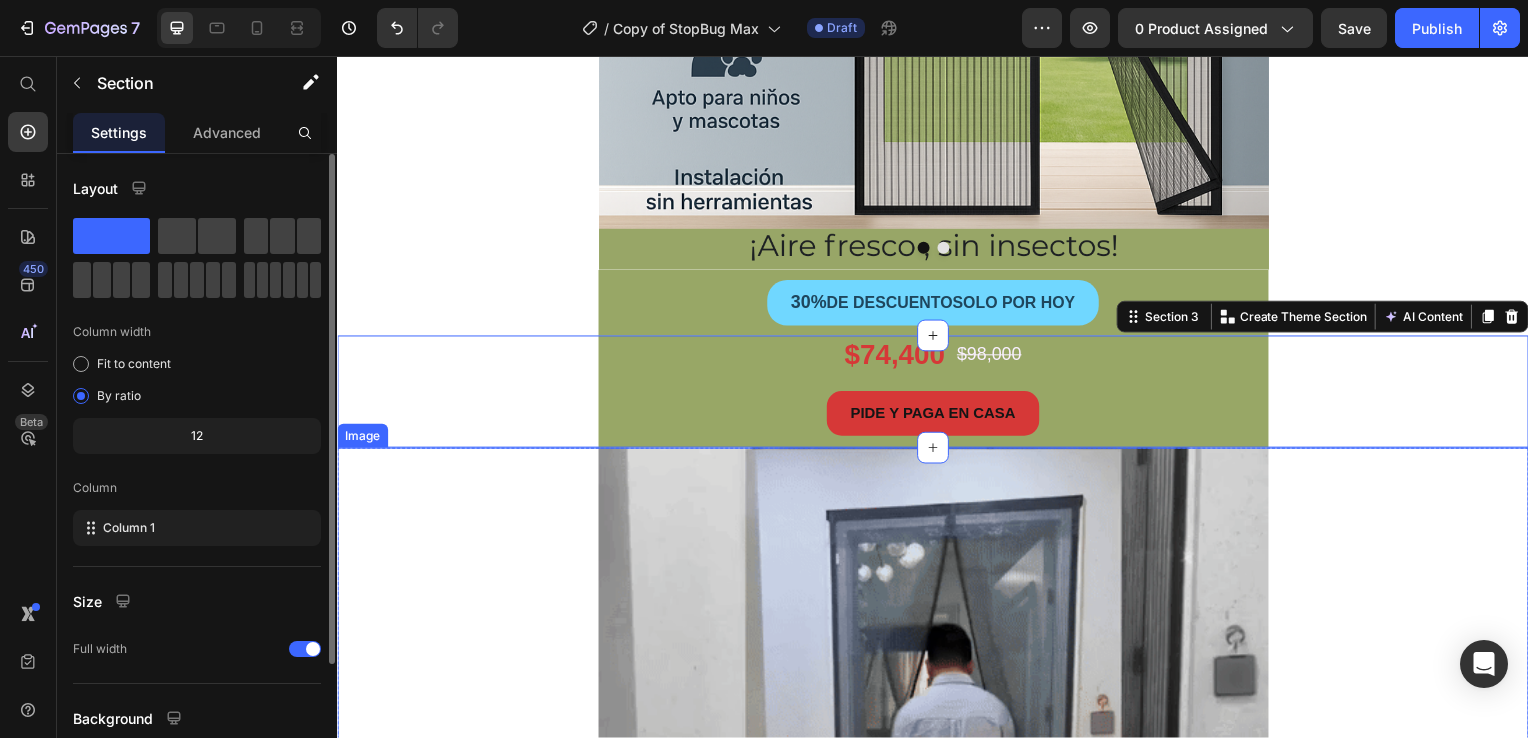 click at bounding box center [937, 788] 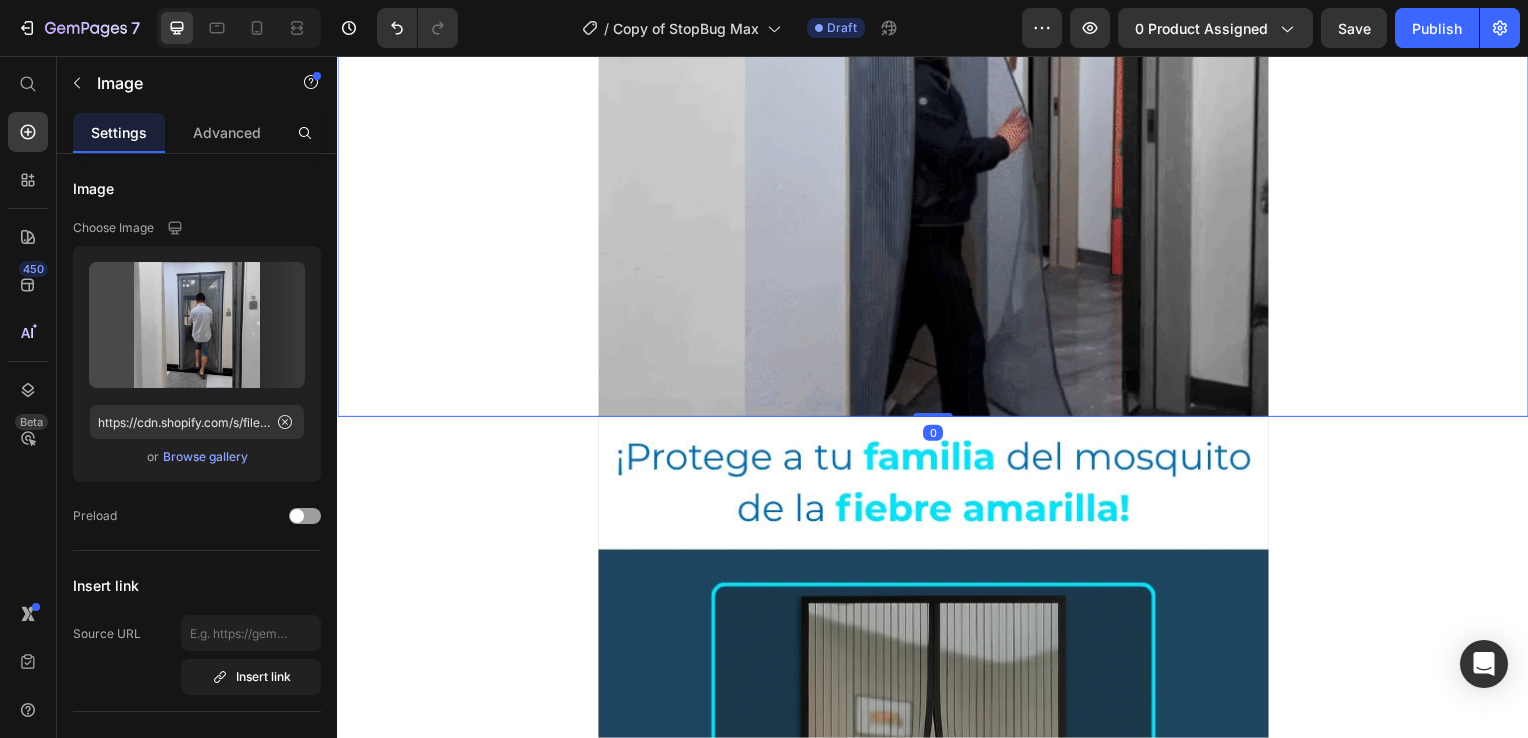 scroll, scrollTop: 1300, scrollLeft: 0, axis: vertical 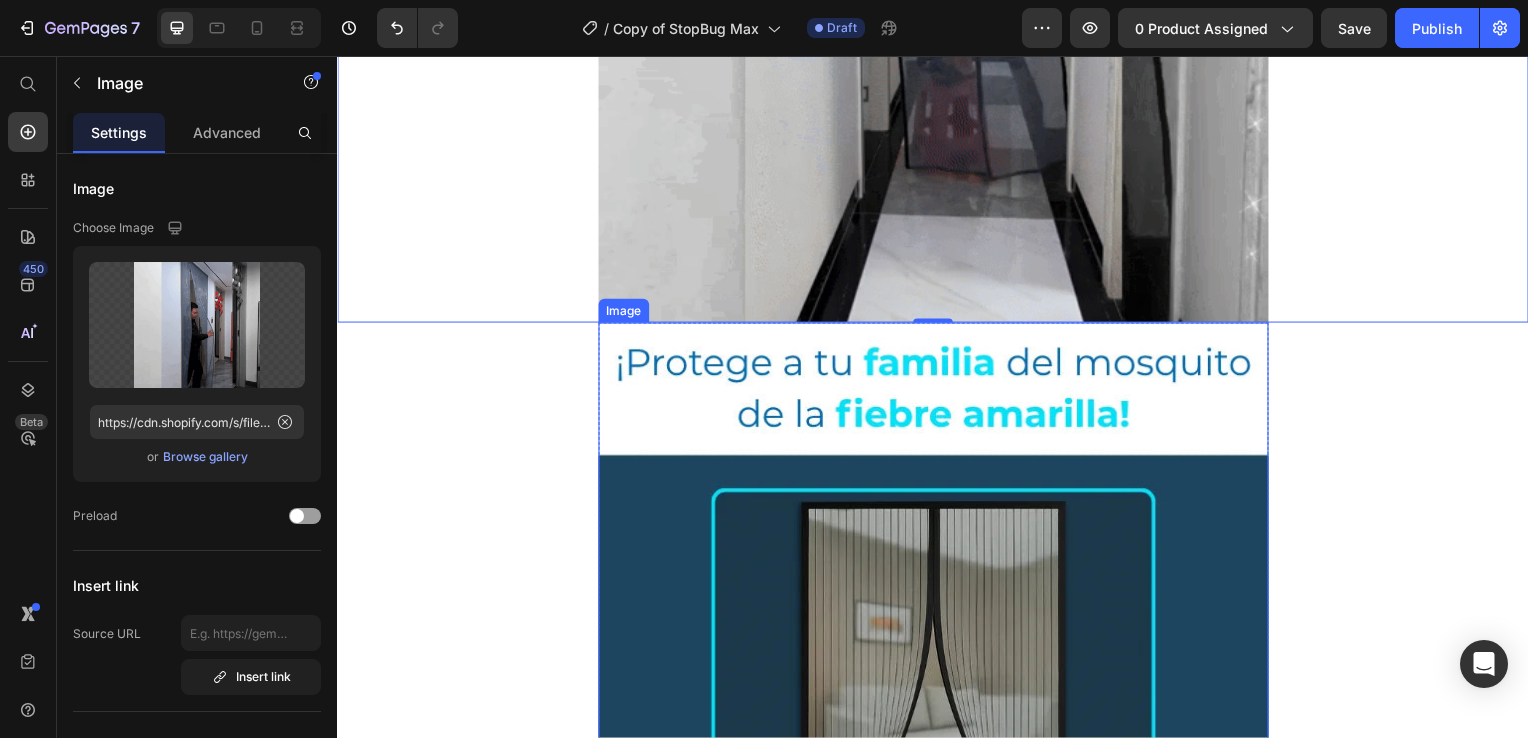 click at bounding box center [937, 775] 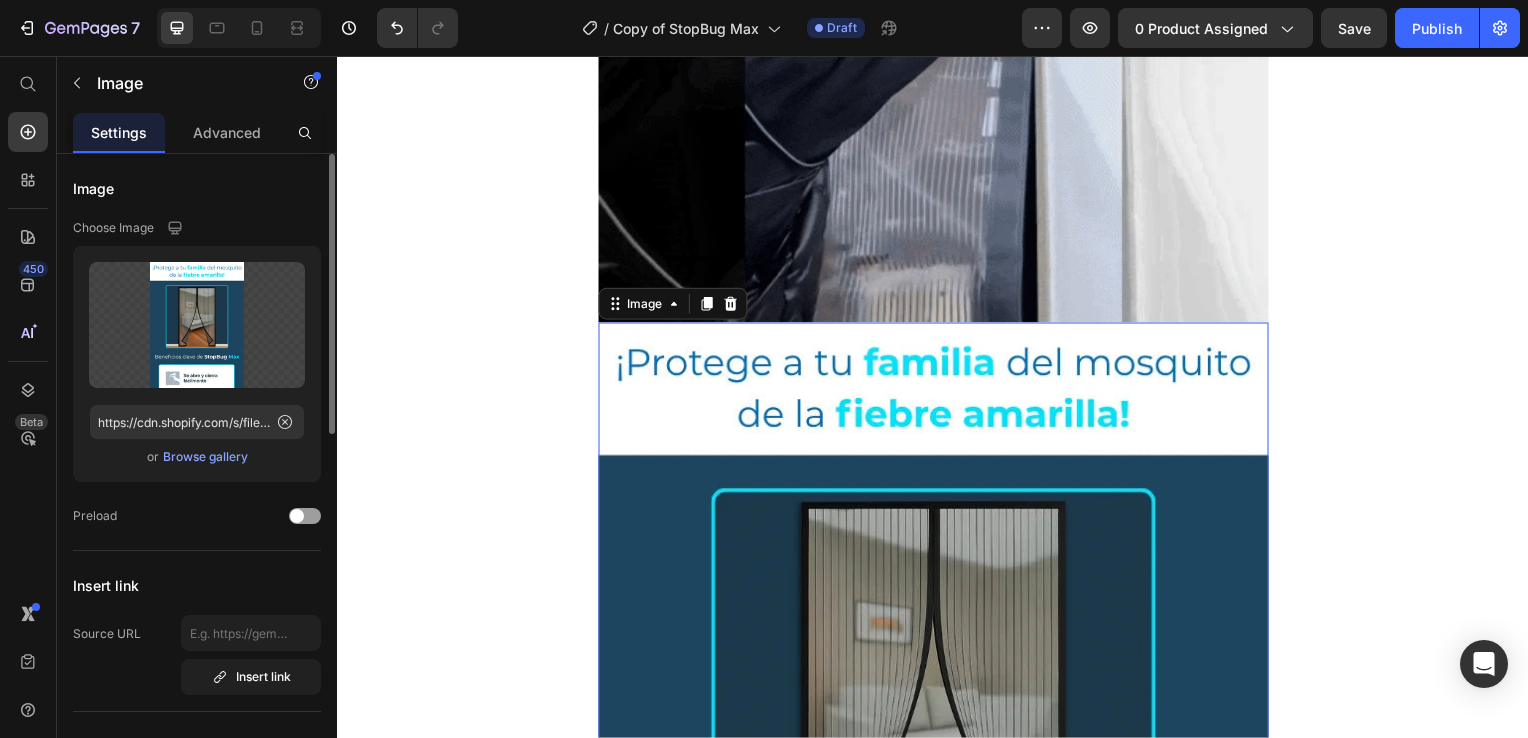 click on "Browse gallery" at bounding box center (205, 457) 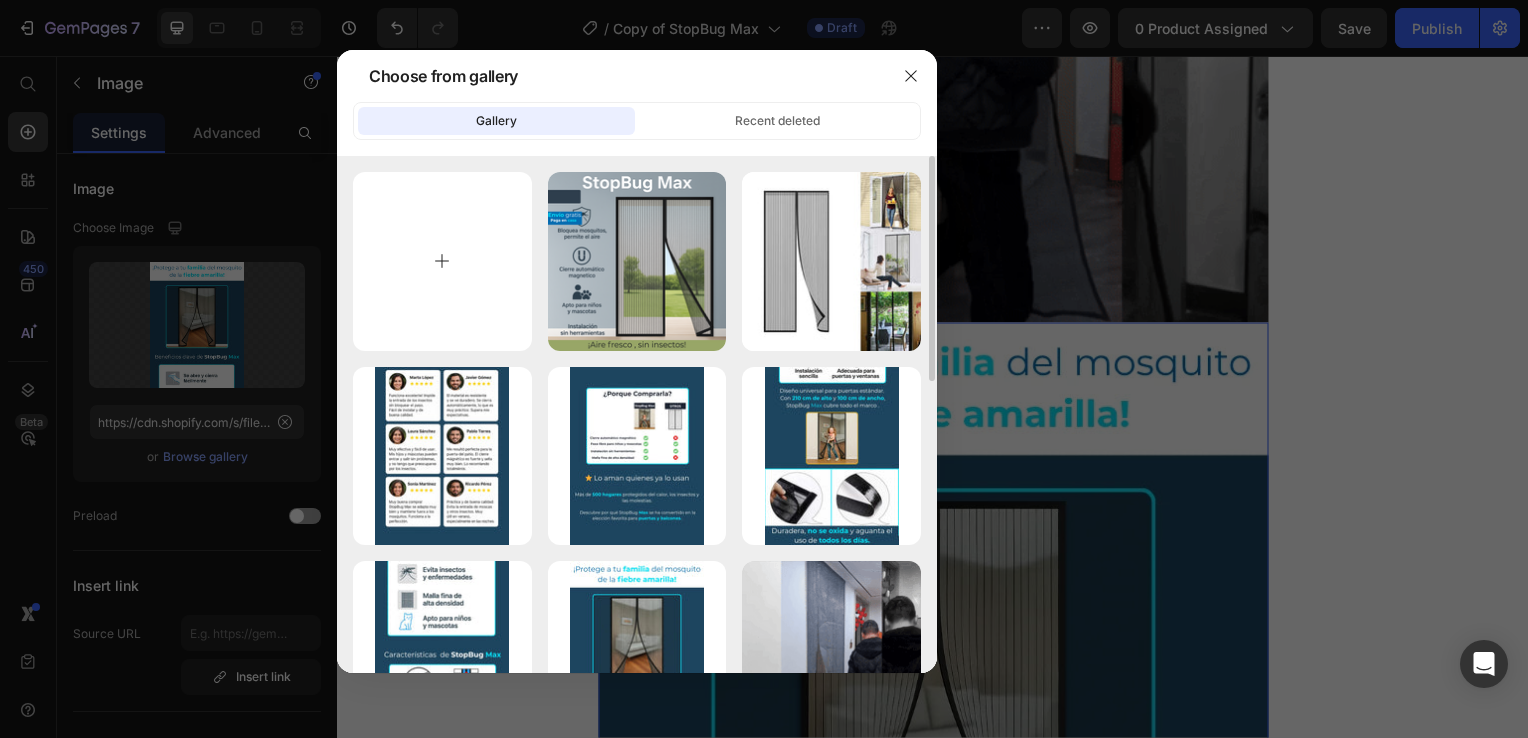 click at bounding box center (442, 261) 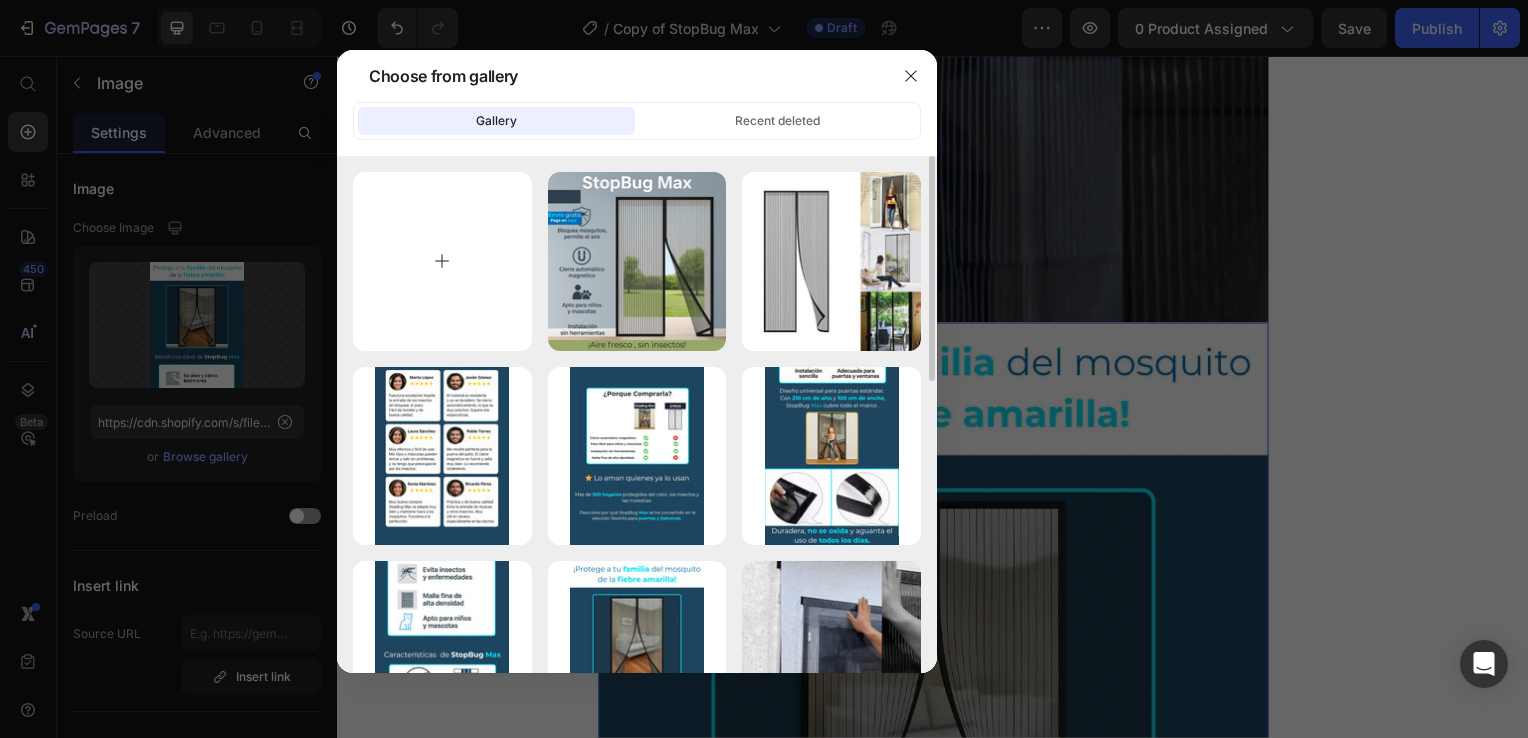 type on "C:\fakepath\2.png" 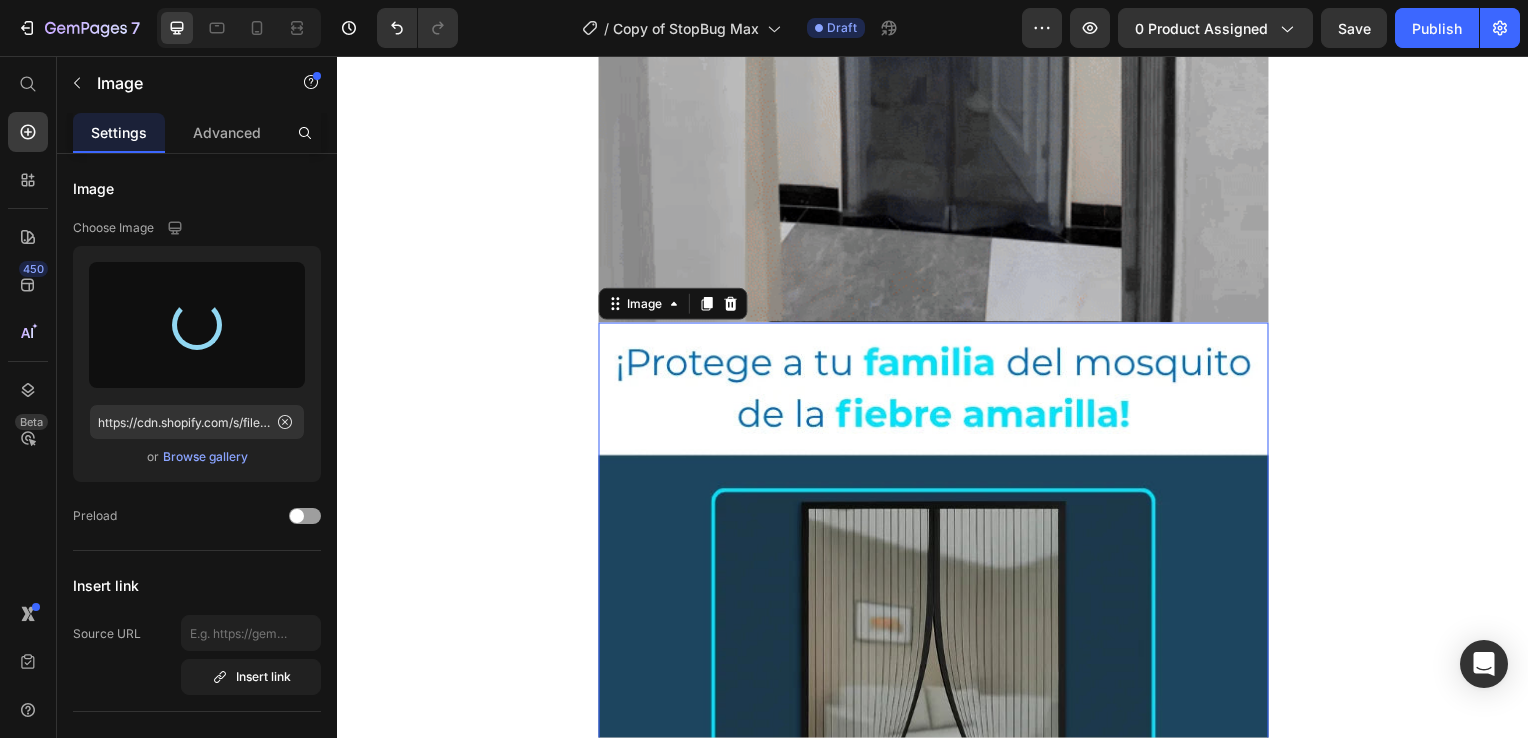 type on "https://cdn.shopify.com/s/files/1/0931/0204/7545/files/gempages_559530074857014392-ce336efc-0b83-403b-ae9e-9a16acf918a9.png" 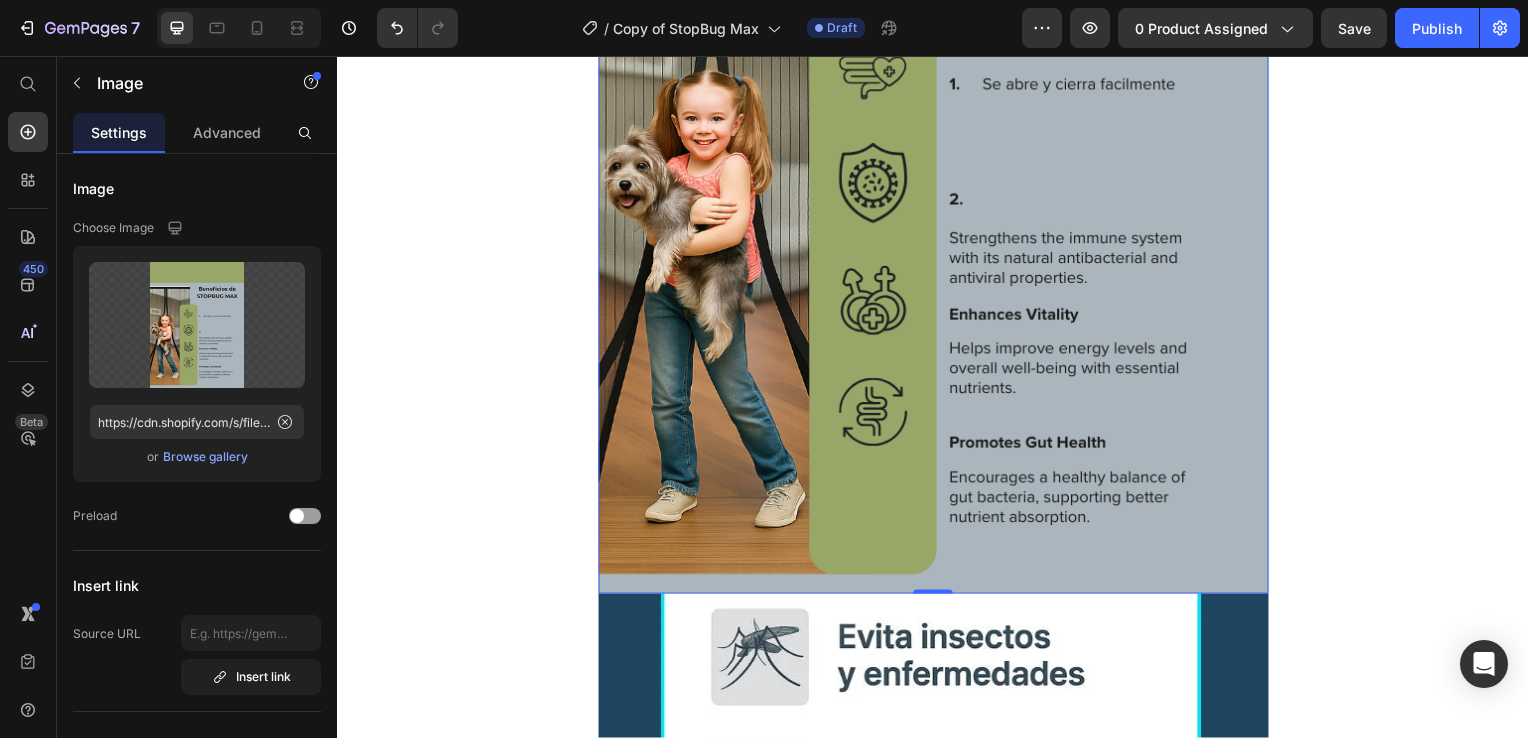 scroll, scrollTop: 2100, scrollLeft: 0, axis: vertical 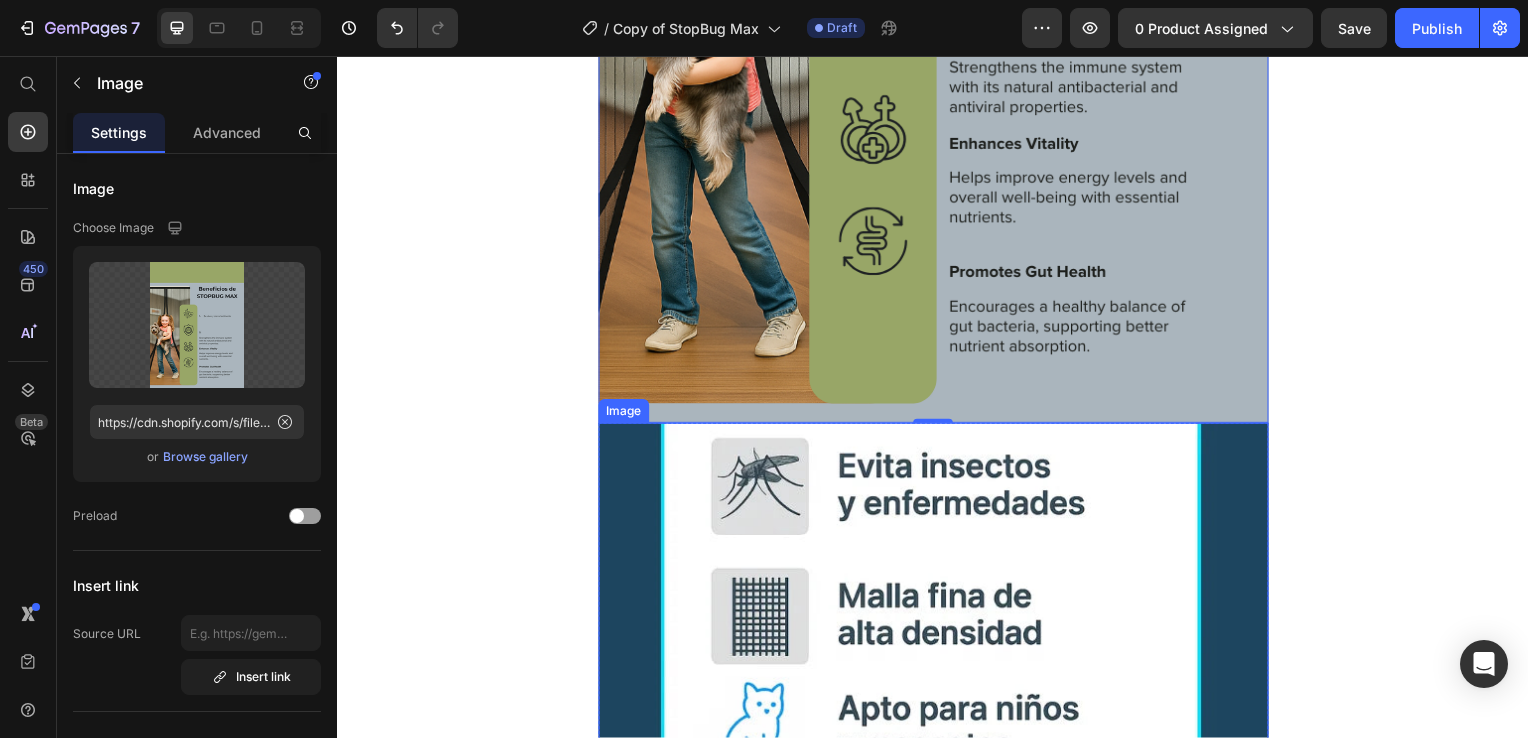 click at bounding box center (937, 876) 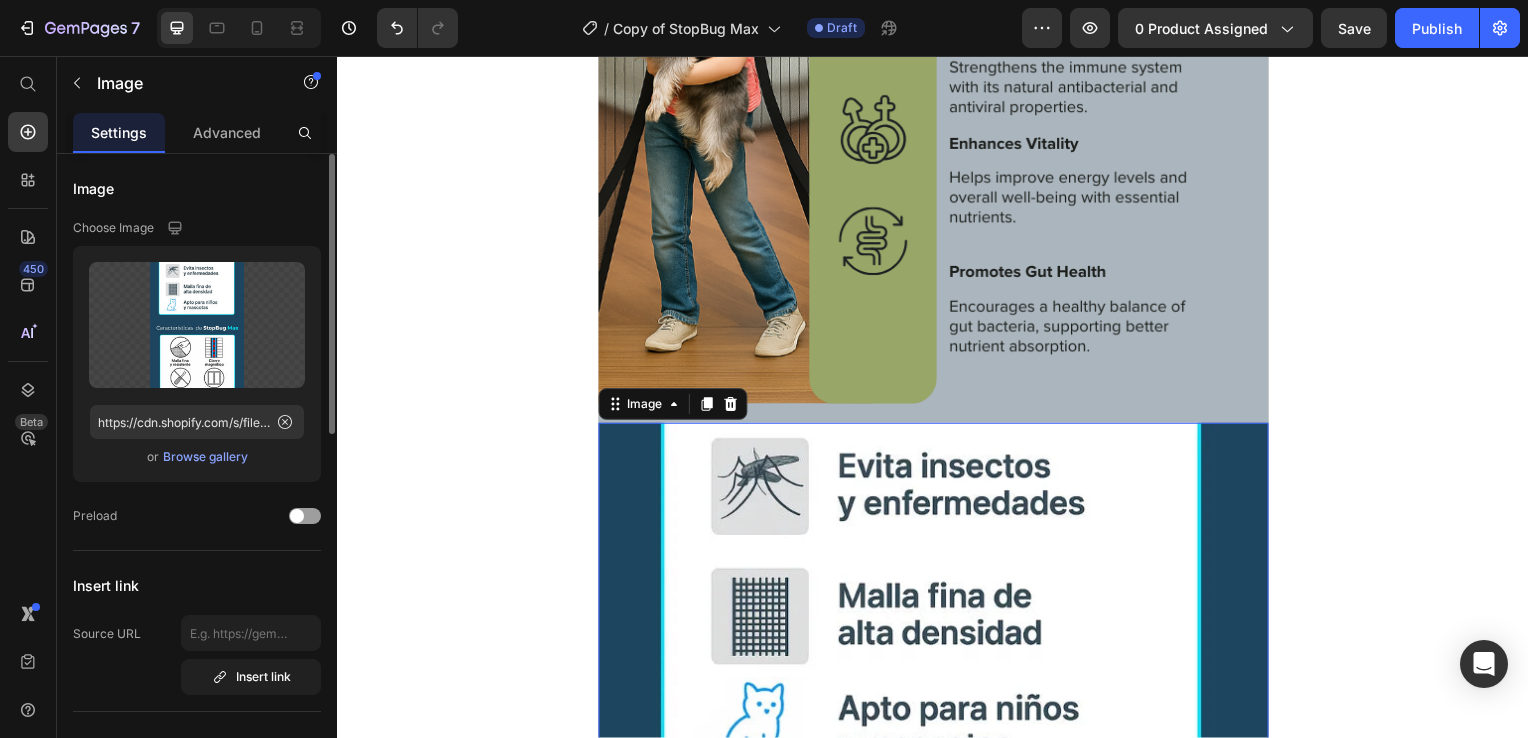 click on "Browse gallery" at bounding box center (205, 457) 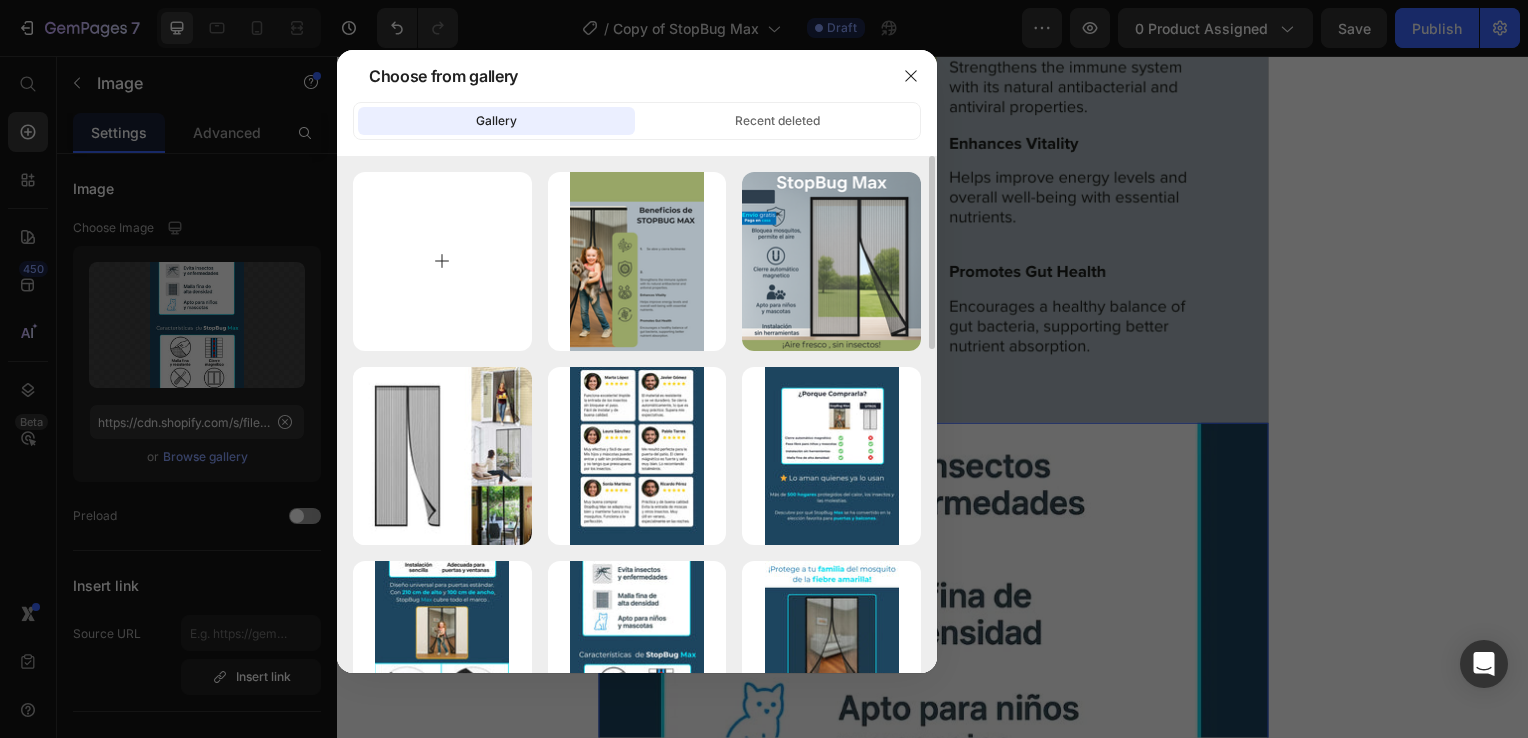 click at bounding box center [442, 261] 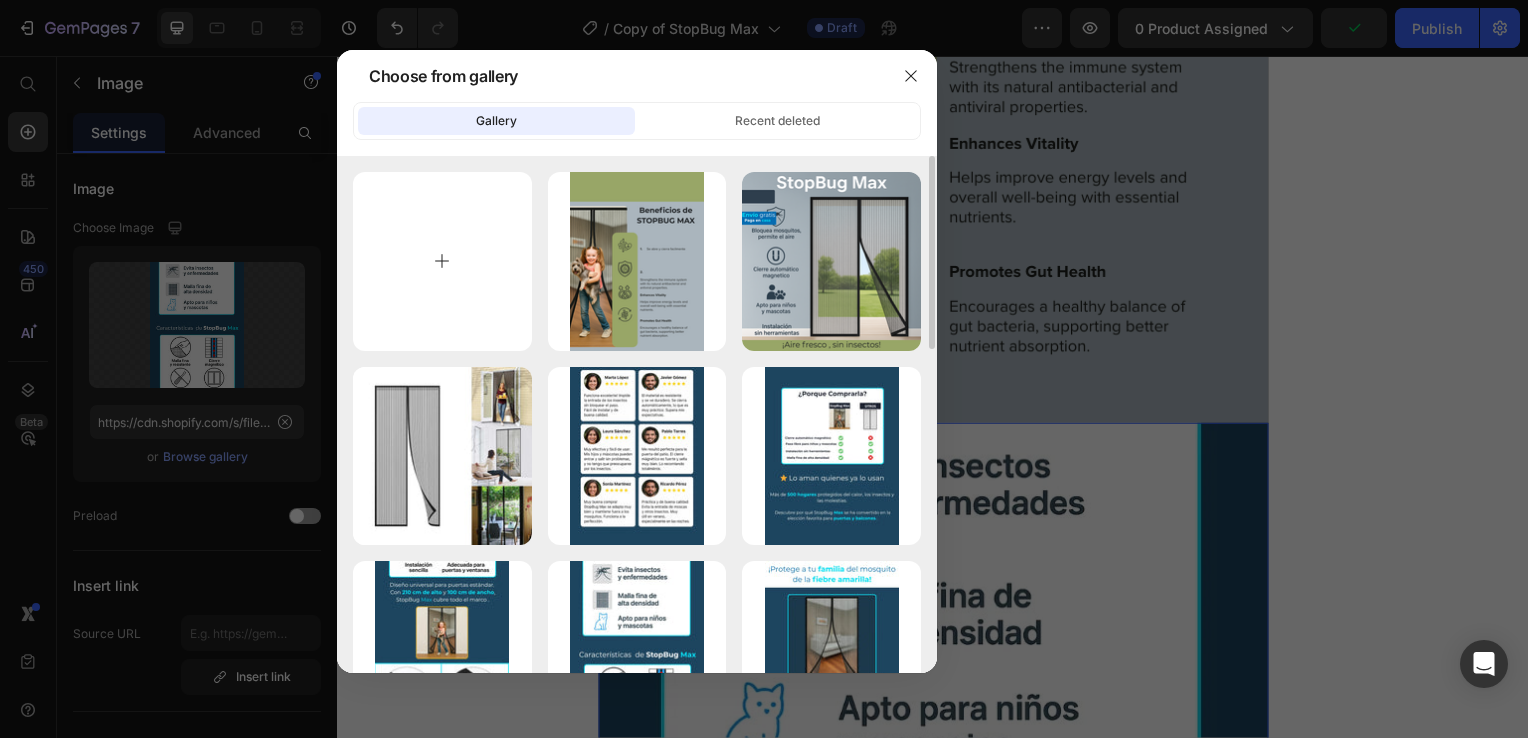 type on "C:\fakepath\3.png" 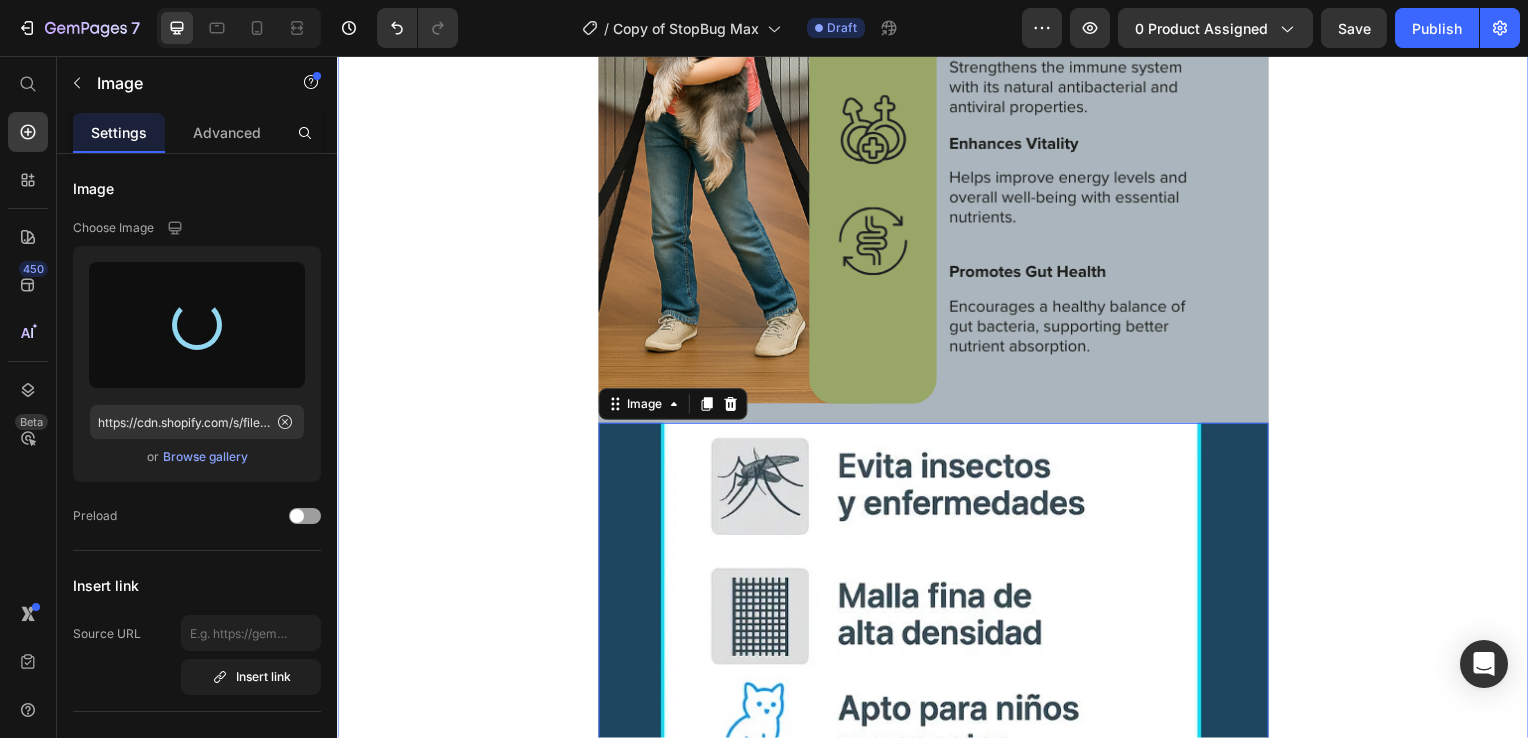 type on "https://cdn.shopify.com/s/files/1/0931/0204/7545/files/gempages_559530074857014392-d052fb13-b168-4085-ac73-84a8a419e459.png" 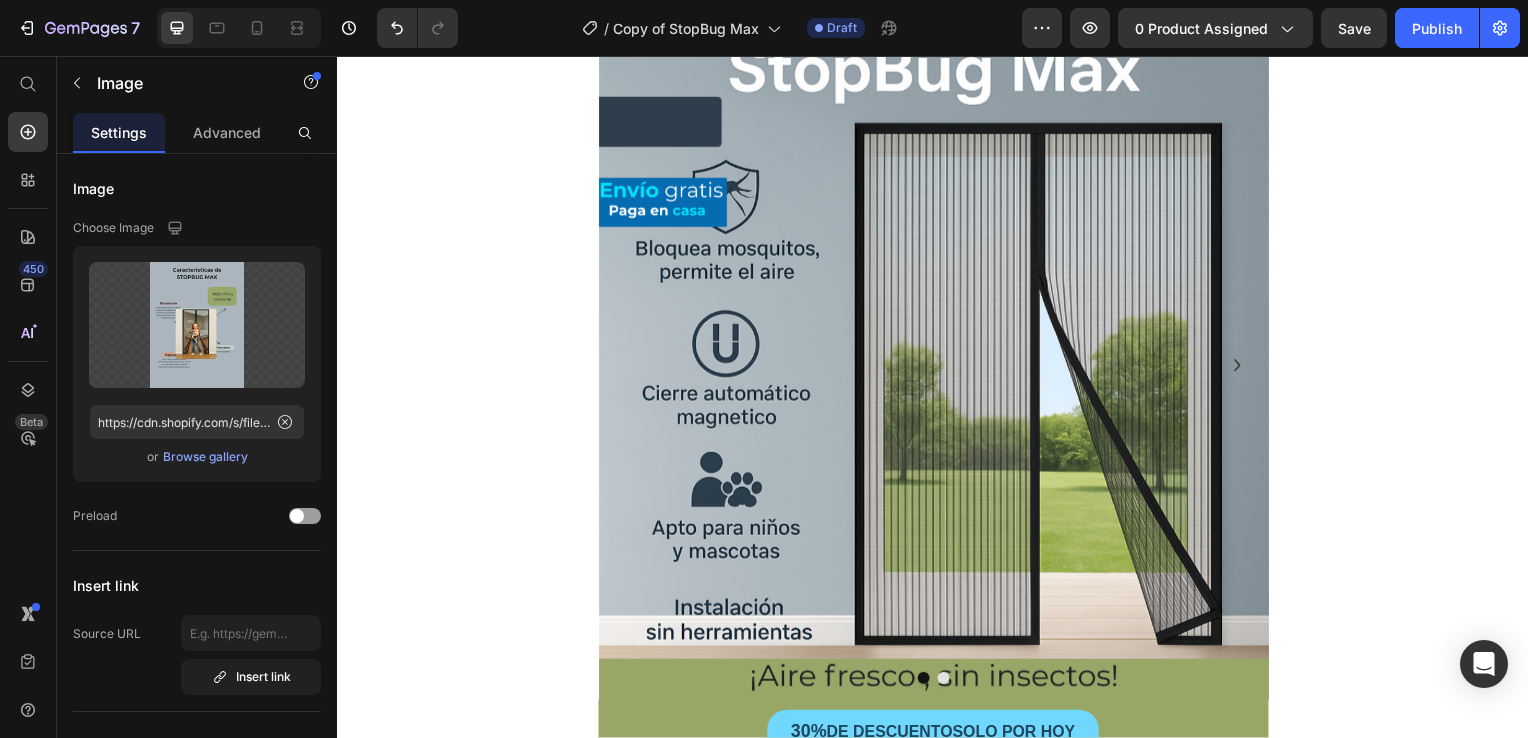 scroll, scrollTop: 0, scrollLeft: 0, axis: both 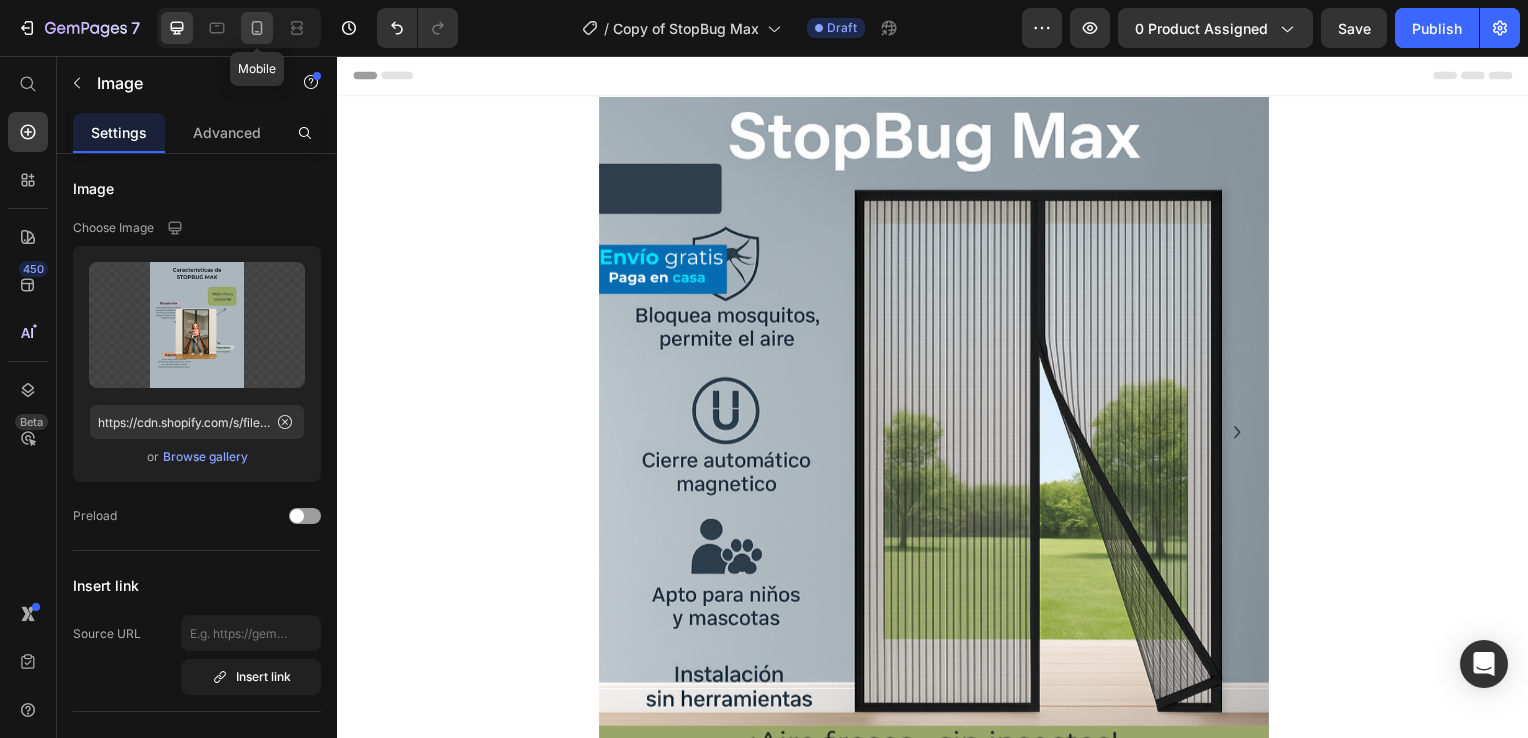 click 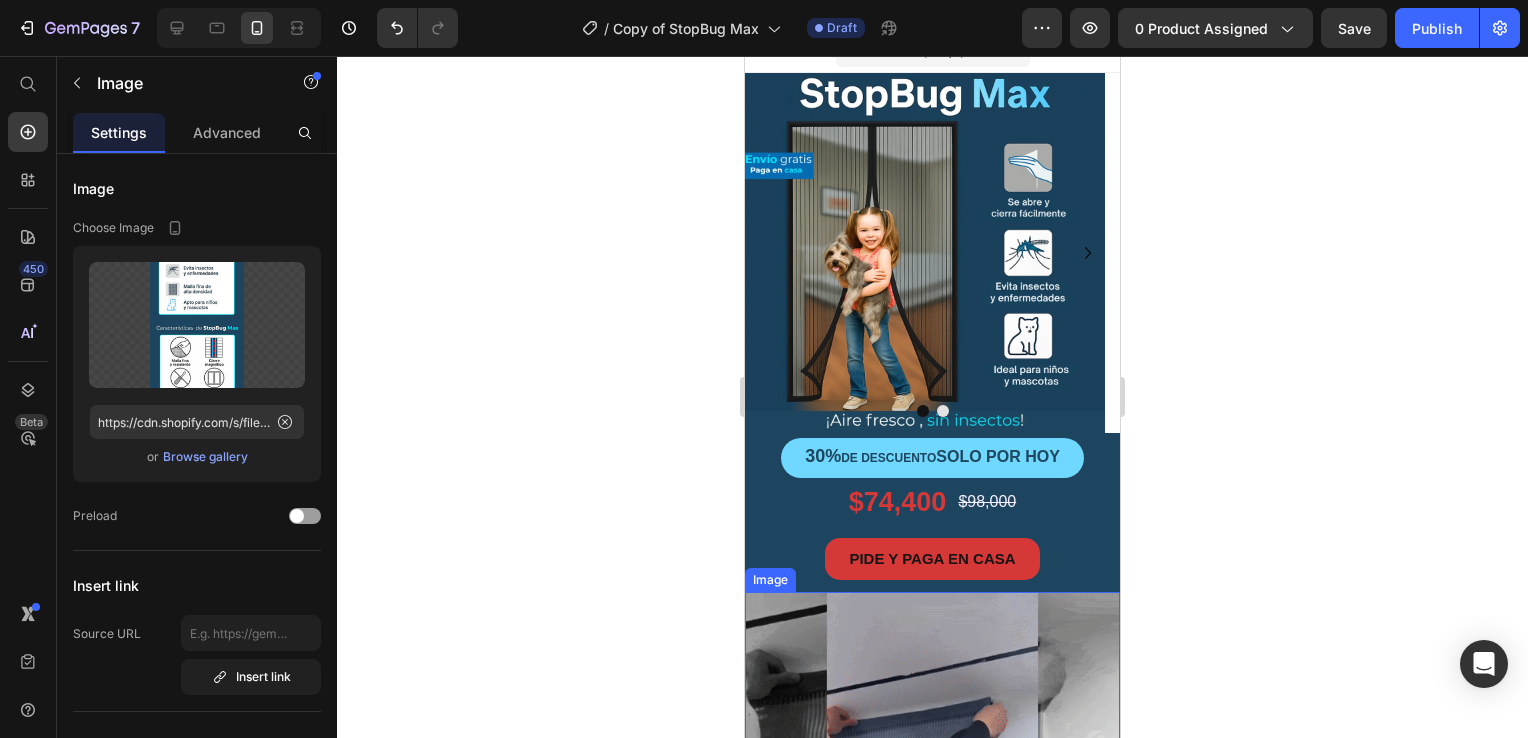 scroll, scrollTop: 0, scrollLeft: 0, axis: both 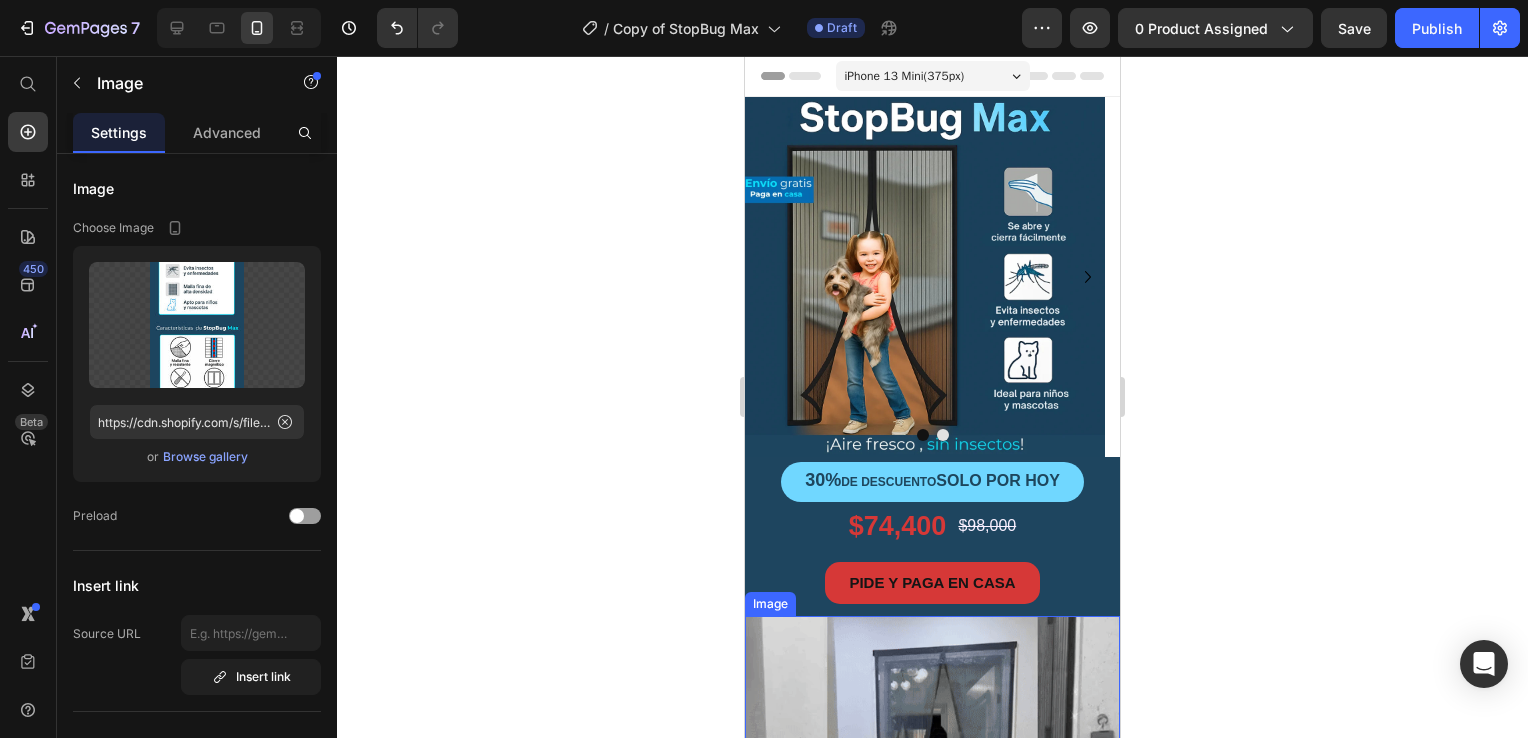 click at bounding box center [925, 277] 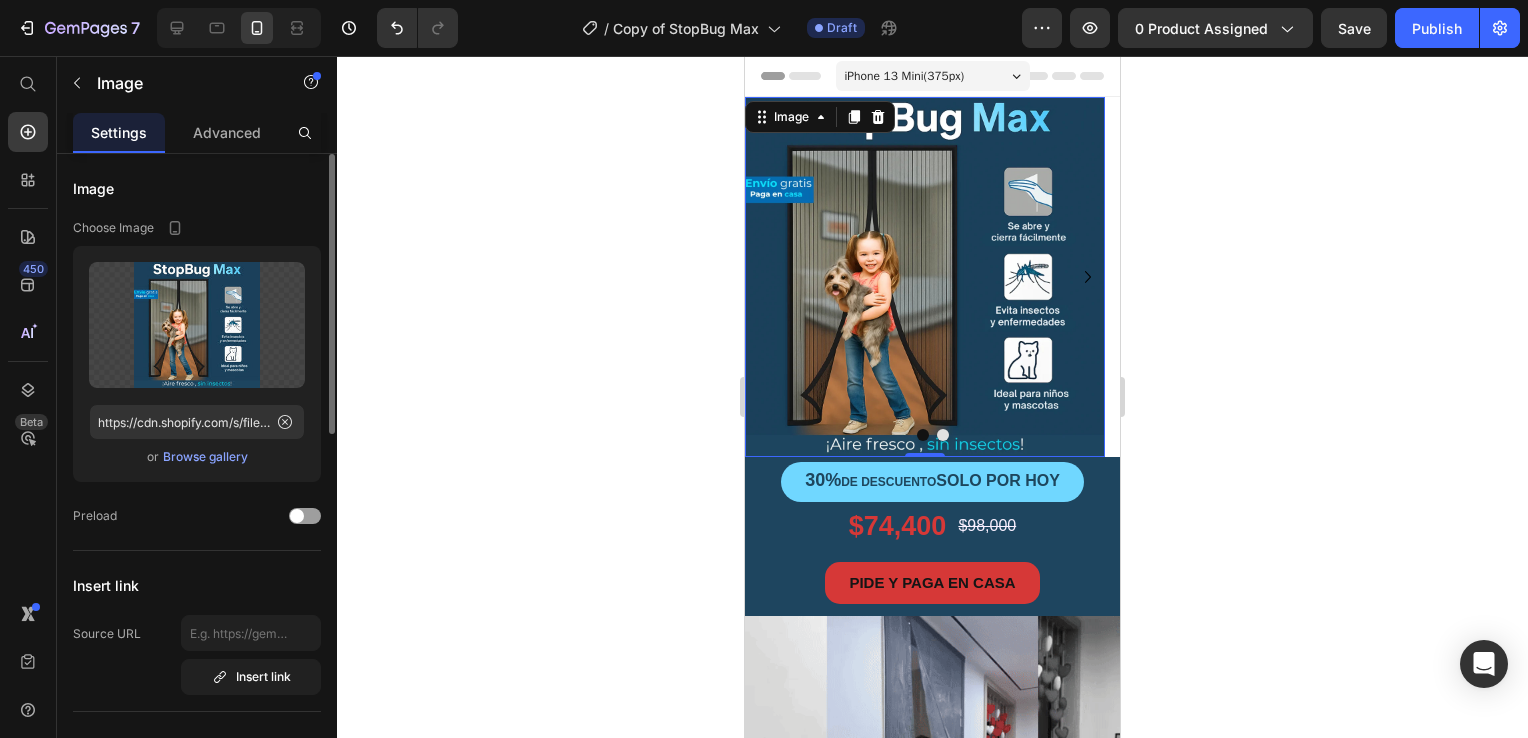 click on "Browse gallery" at bounding box center [205, 457] 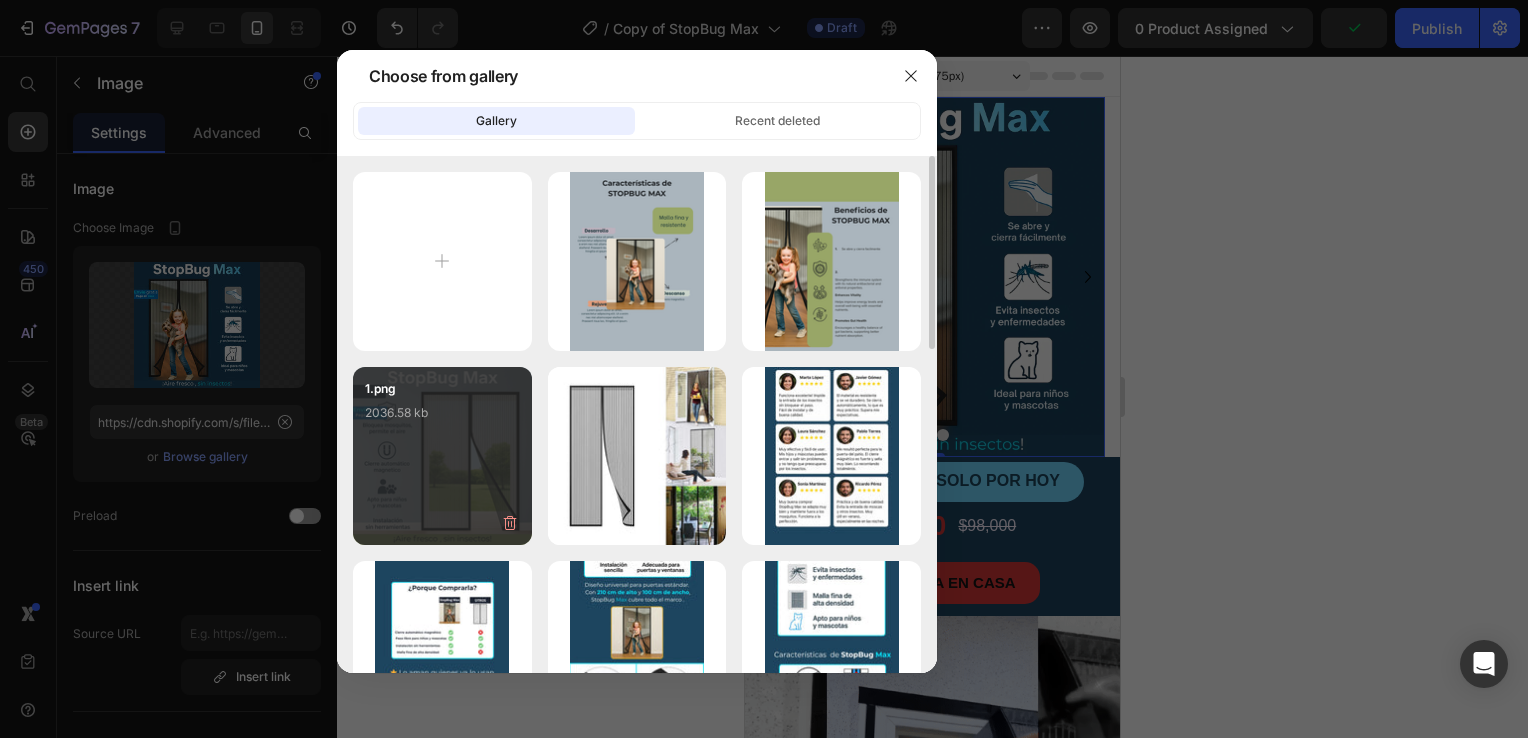 click on "1.png 2036.58 kb" at bounding box center [442, 456] 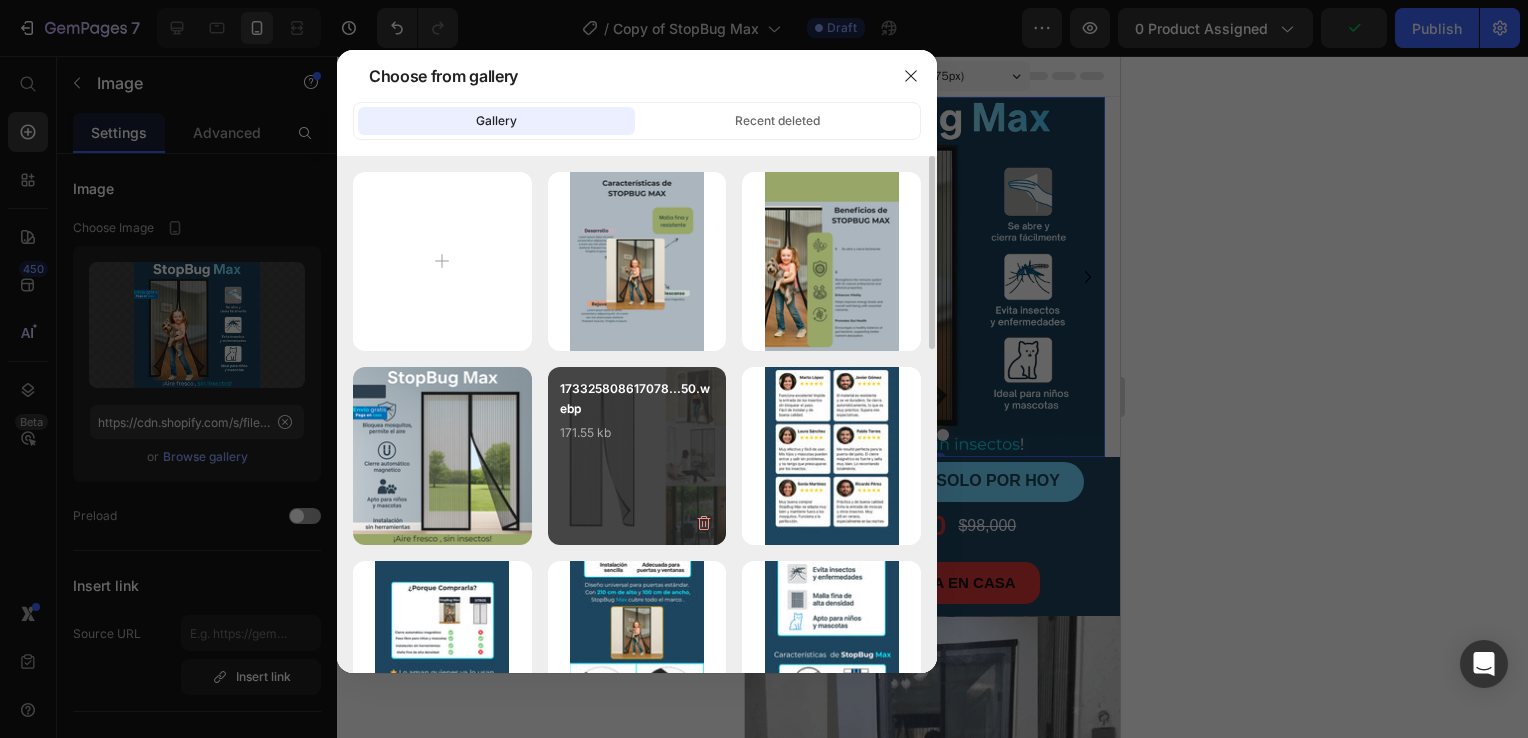 type on "https://cdn.shopify.com/s/files/1/0931/0204/7545/files/gempages_559530074857014392-b6742e84-ed61-4f28-9889-2099ede46b50.png" 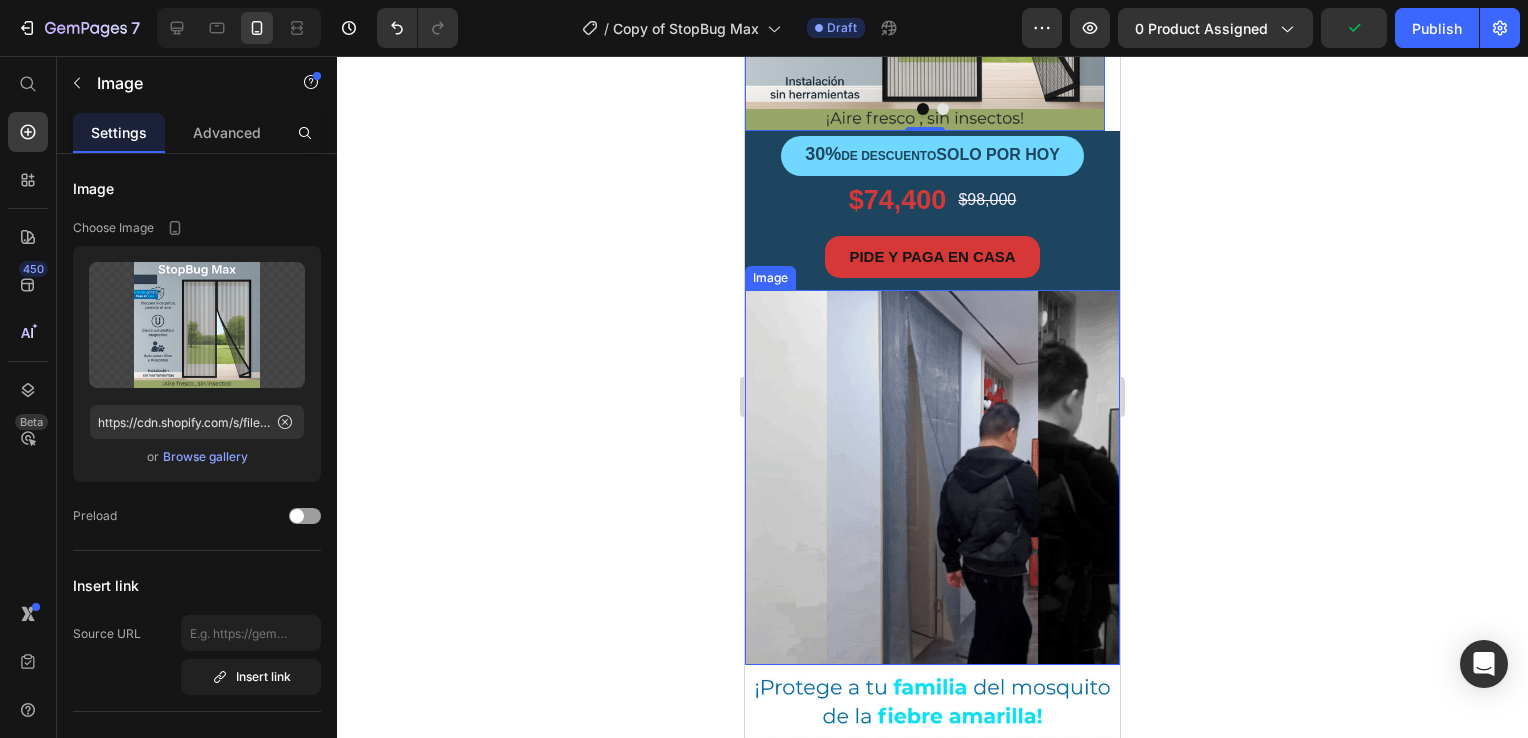 scroll, scrollTop: 600, scrollLeft: 0, axis: vertical 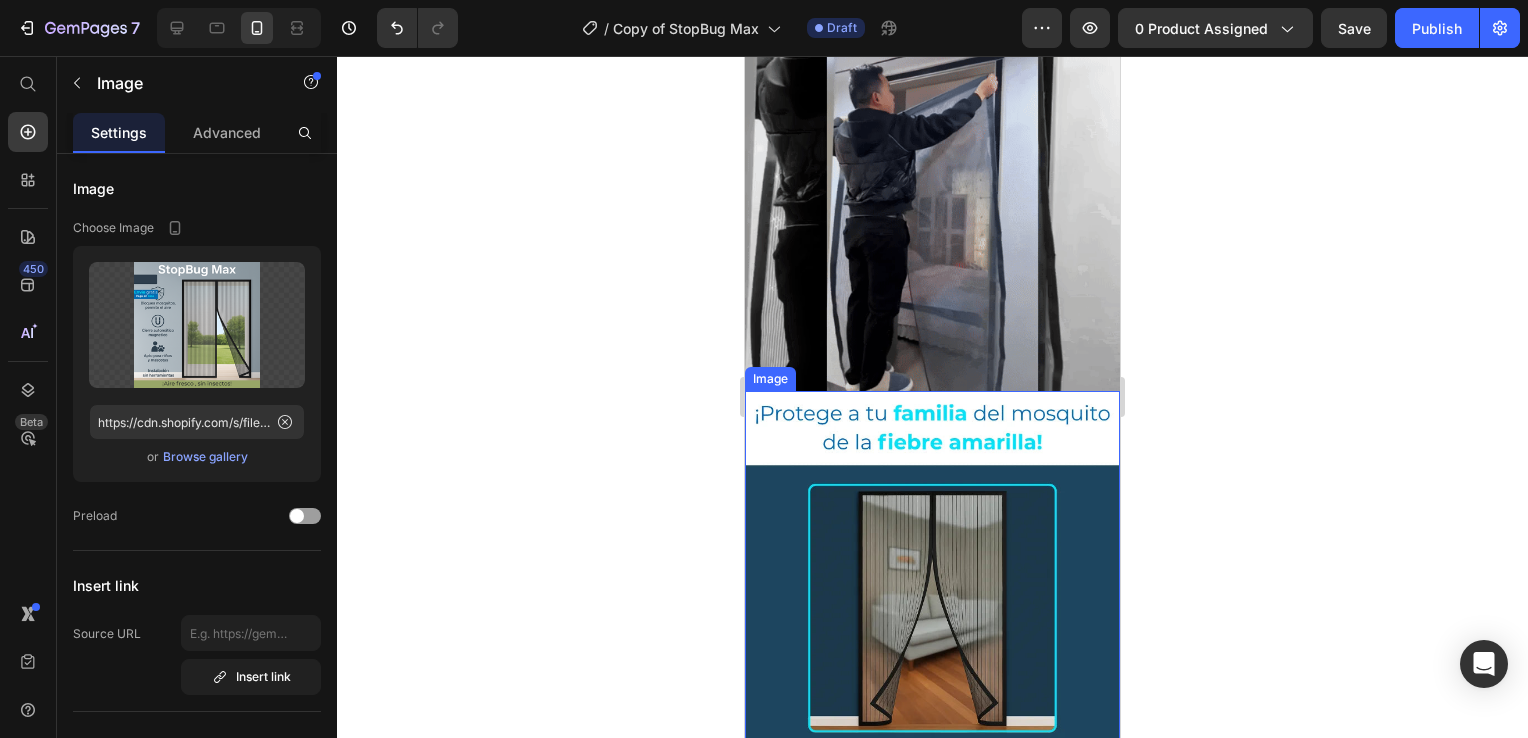 click at bounding box center (932, 641) 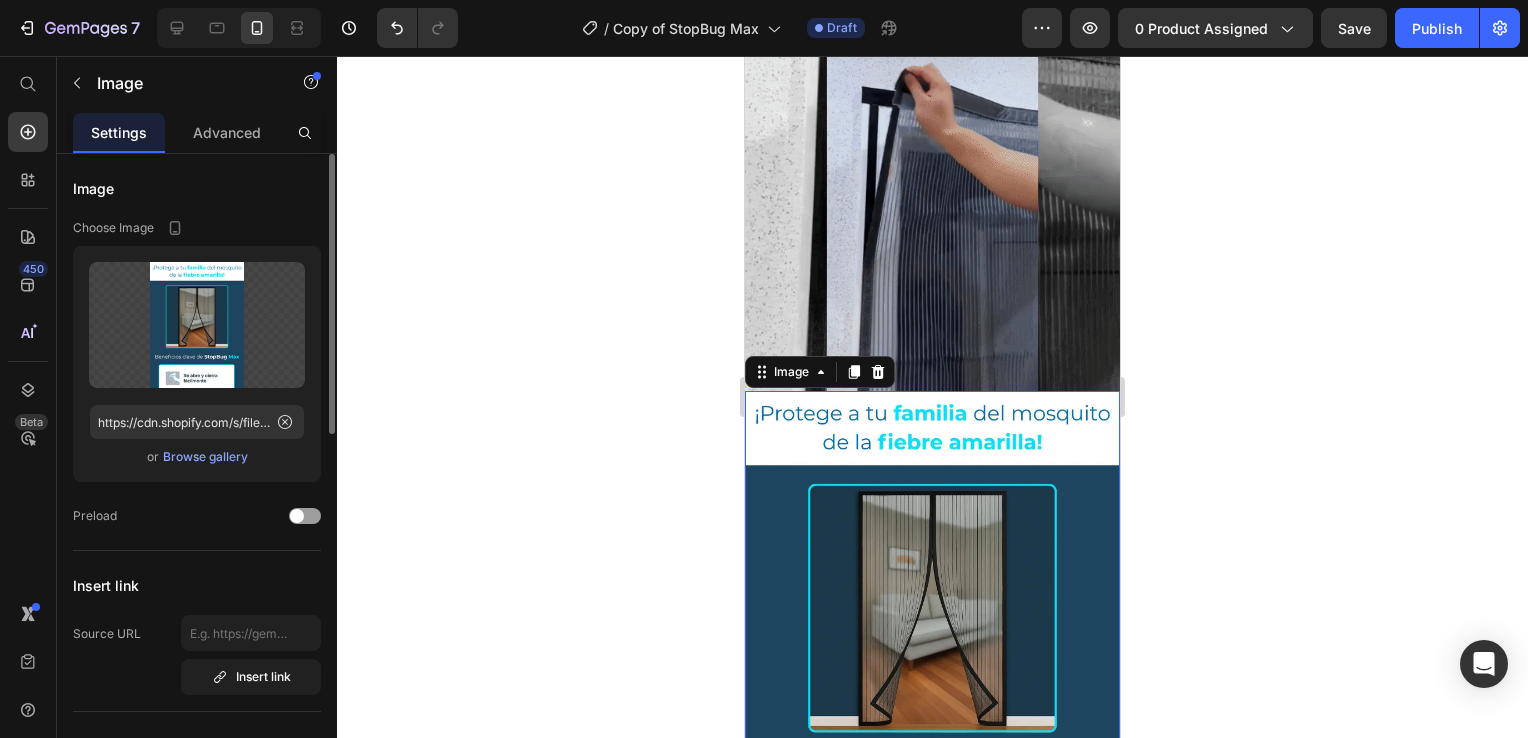 click on "Browse gallery" at bounding box center [205, 457] 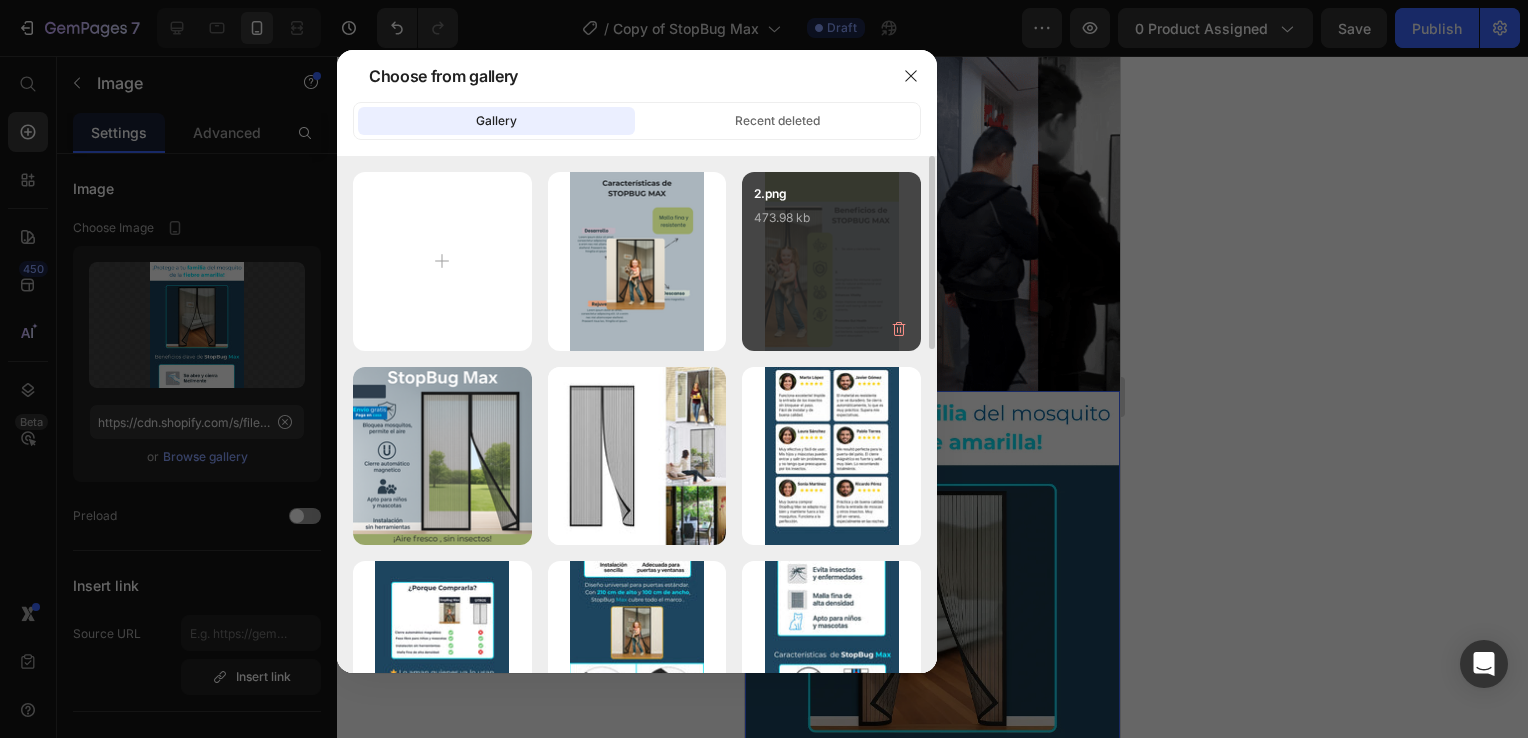 click on "2.png 473.98 kb" at bounding box center [831, 224] 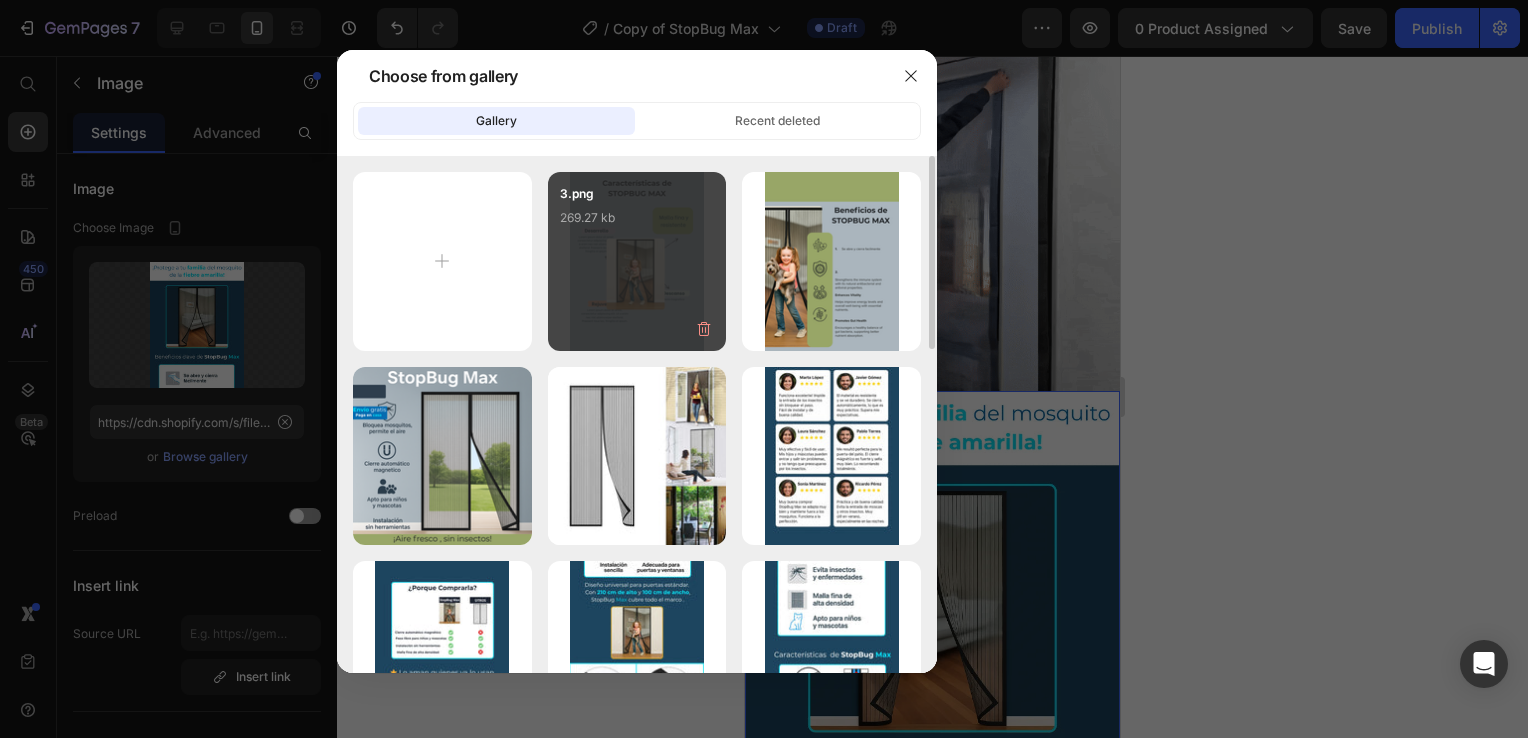 type on "https://cdn.shopify.com/s/files/1/0931/0204/7545/files/gempages_559530074857014392-ce336efc-0b83-403b-ae9e-9a16acf918a9.png" 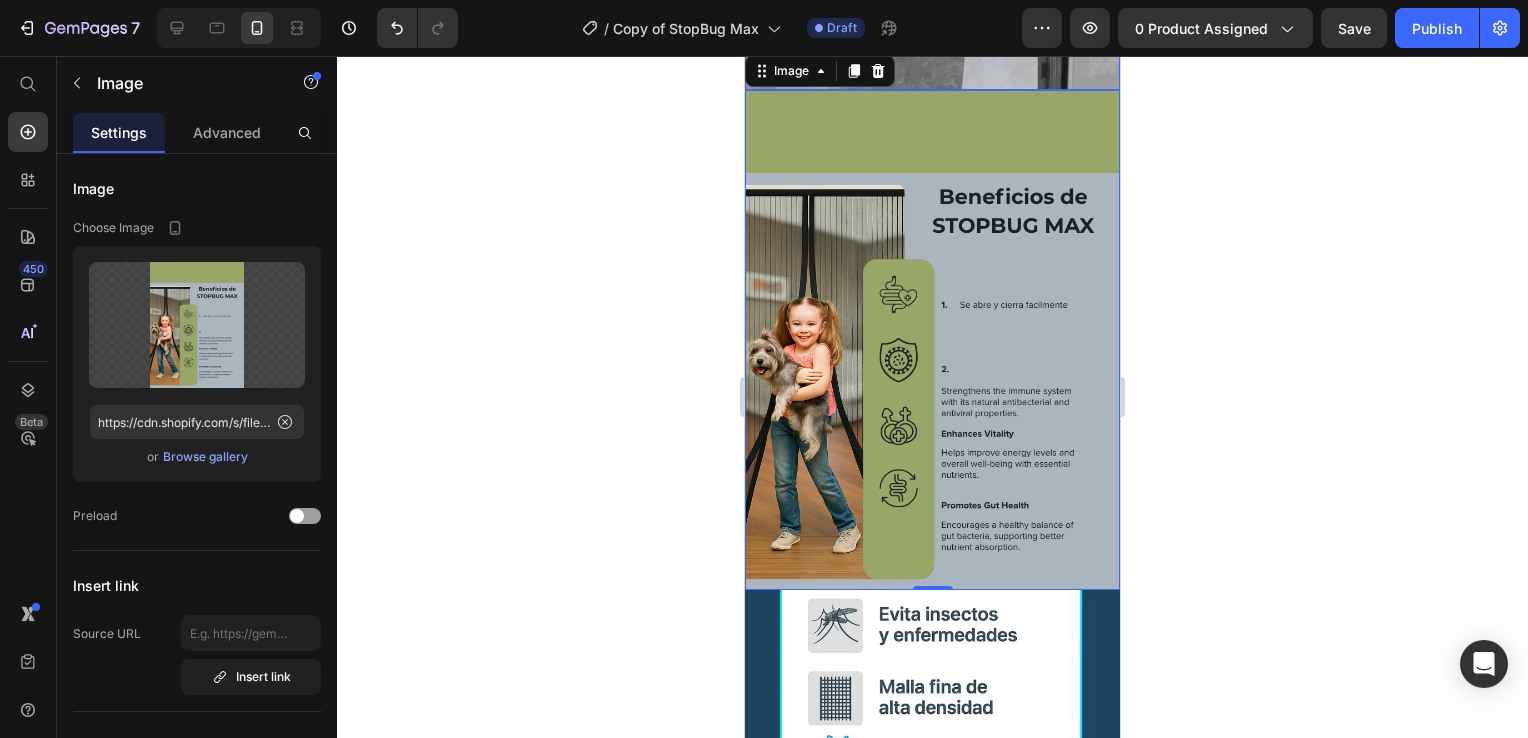 scroll, scrollTop: 1100, scrollLeft: 0, axis: vertical 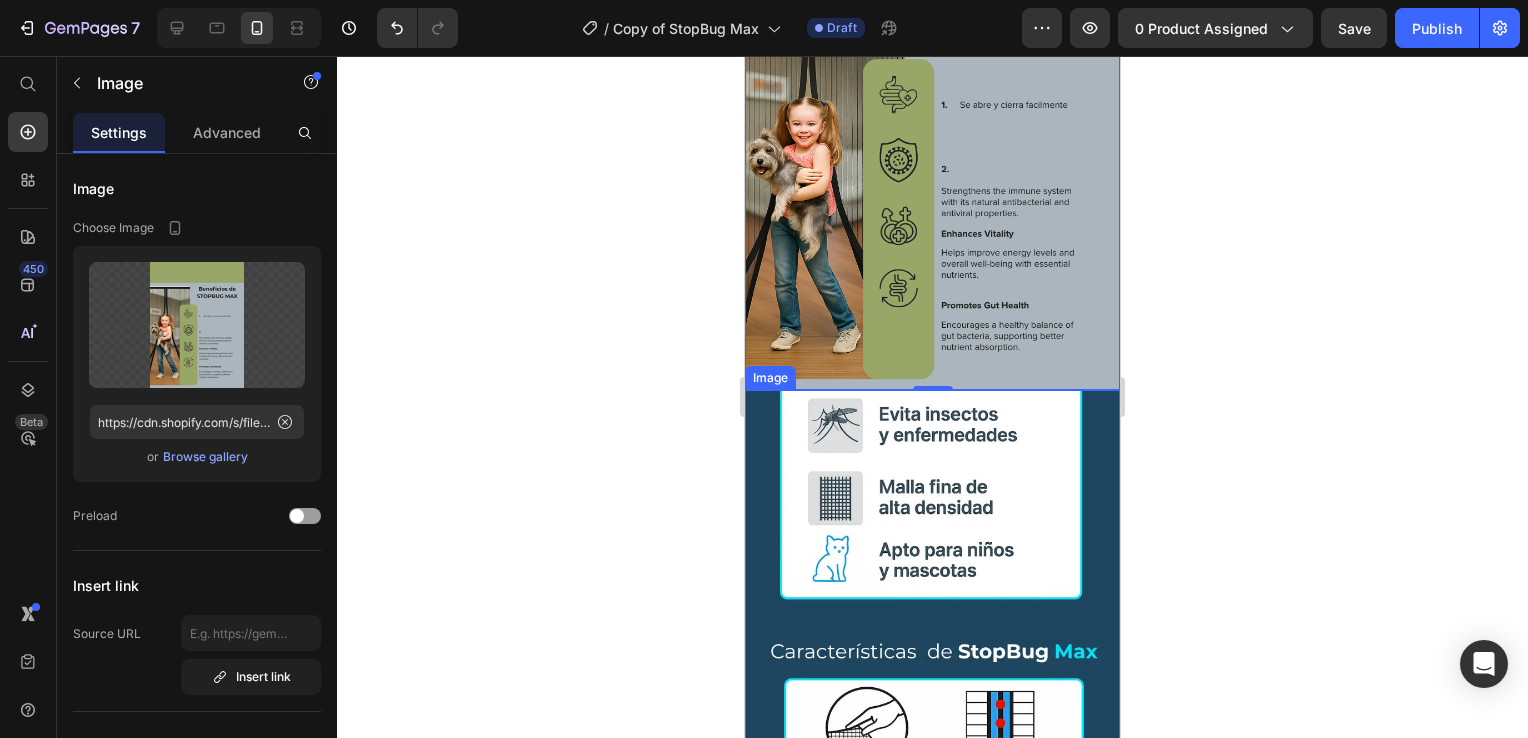 click at bounding box center [932, 640] 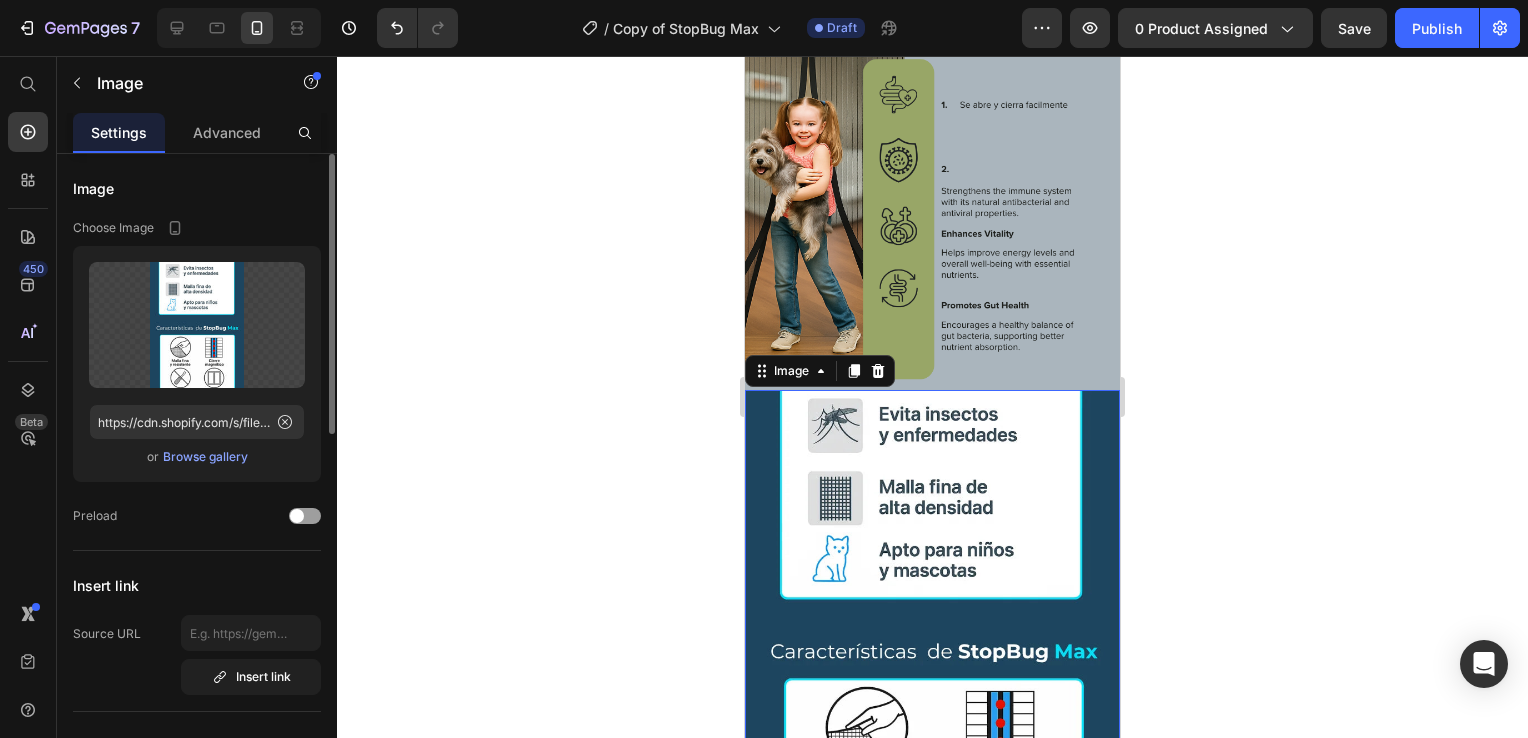 click on "Browse gallery" at bounding box center [205, 457] 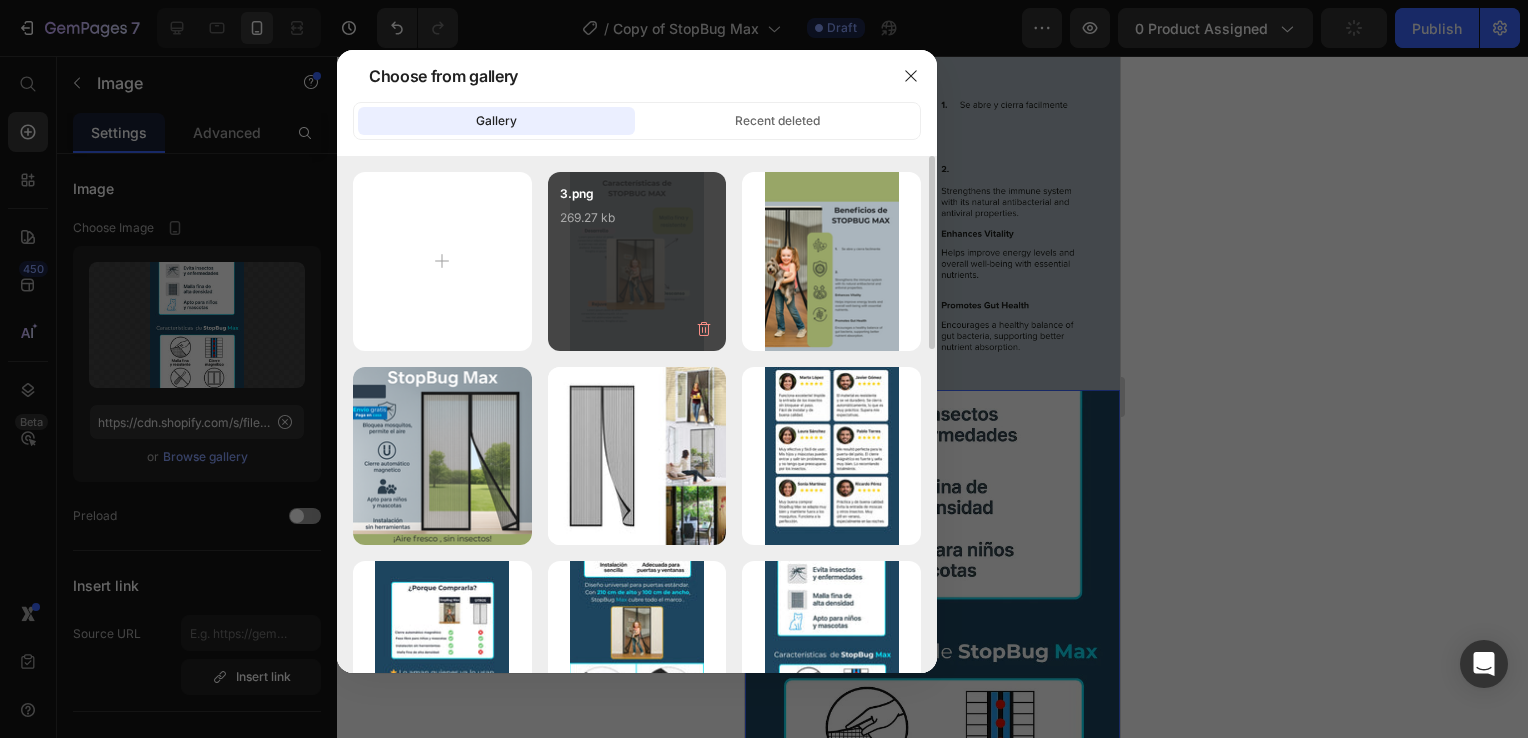 click on "3.png 269.27 kb" at bounding box center (637, 261) 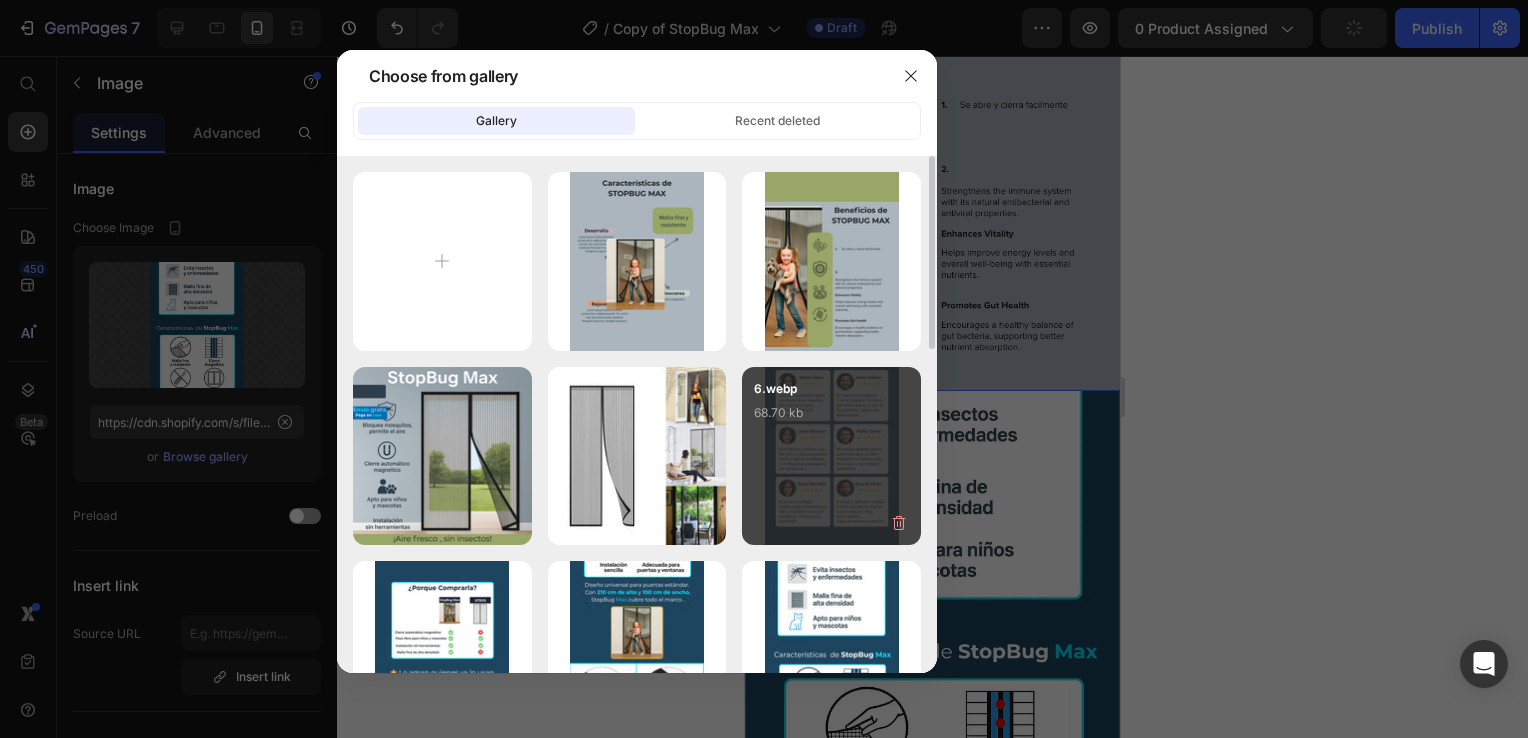 type on "https://cdn.shopify.com/s/files/1/0931/0204/7545/files/gempages_559530074857014392-d052fb13-b168-4085-ac73-84a8a419e459.png" 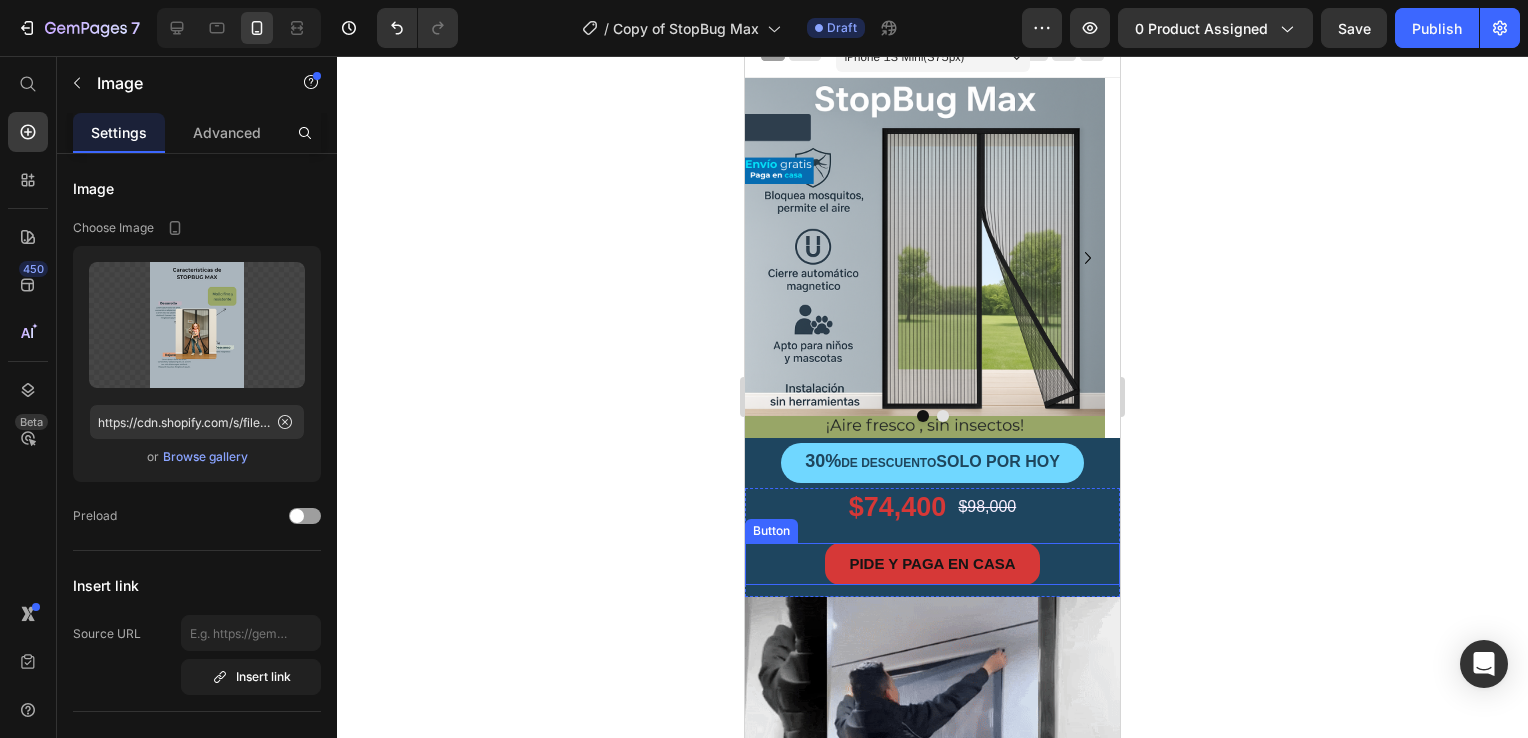 scroll, scrollTop: 0, scrollLeft: 0, axis: both 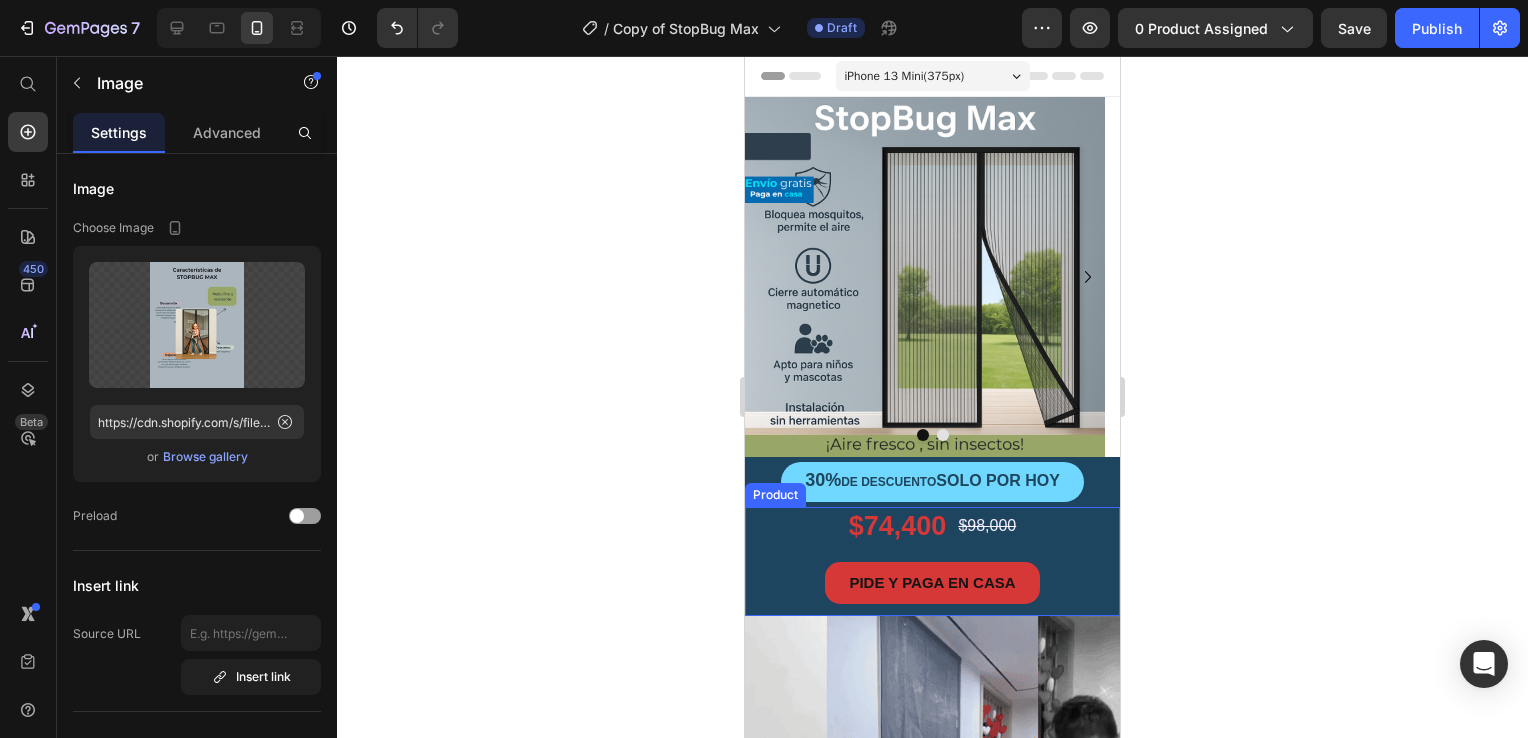click on "$74,400 Product Price $98,000 Product Price Row PIDE Y PAGA EN CASA Button" at bounding box center (932, 561) 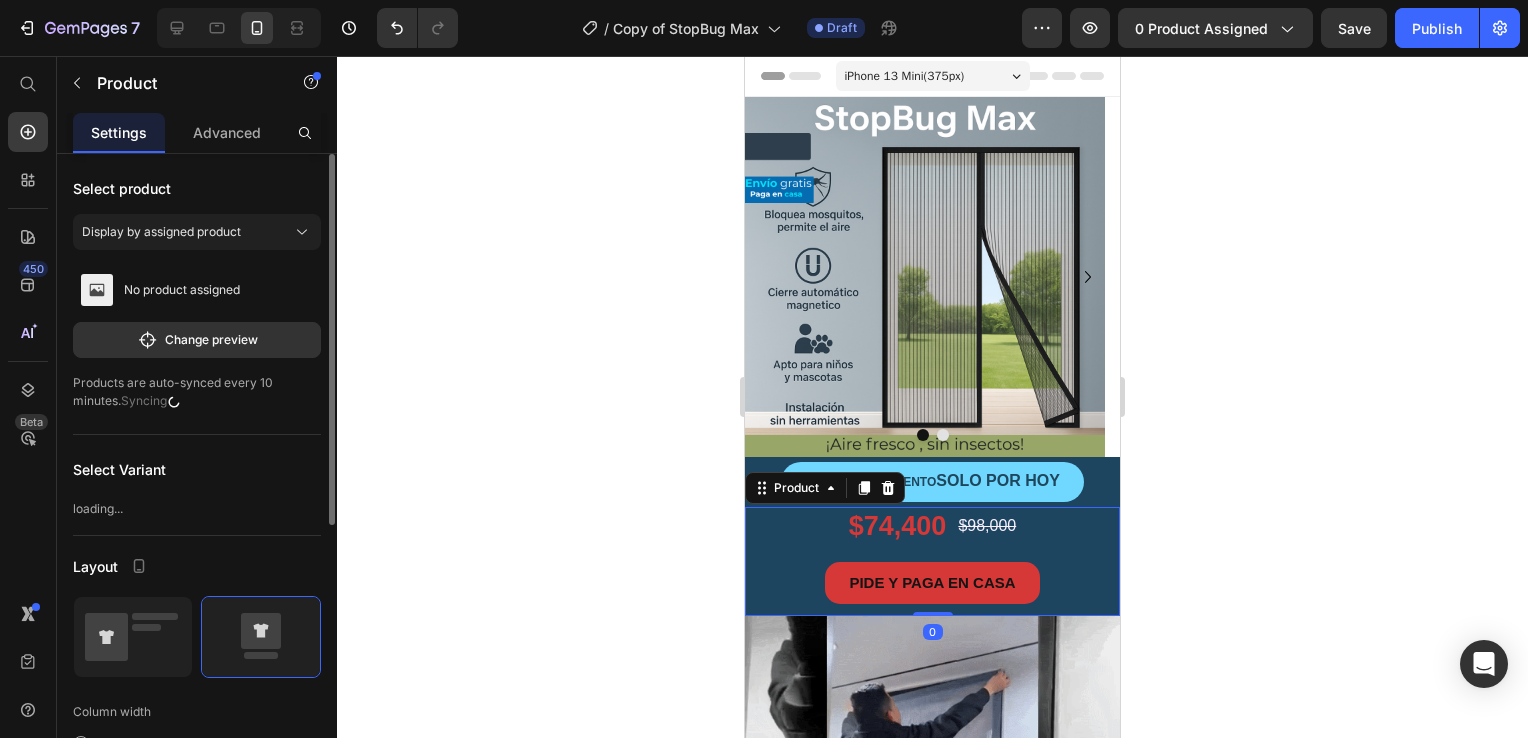 scroll, scrollTop: 300, scrollLeft: 0, axis: vertical 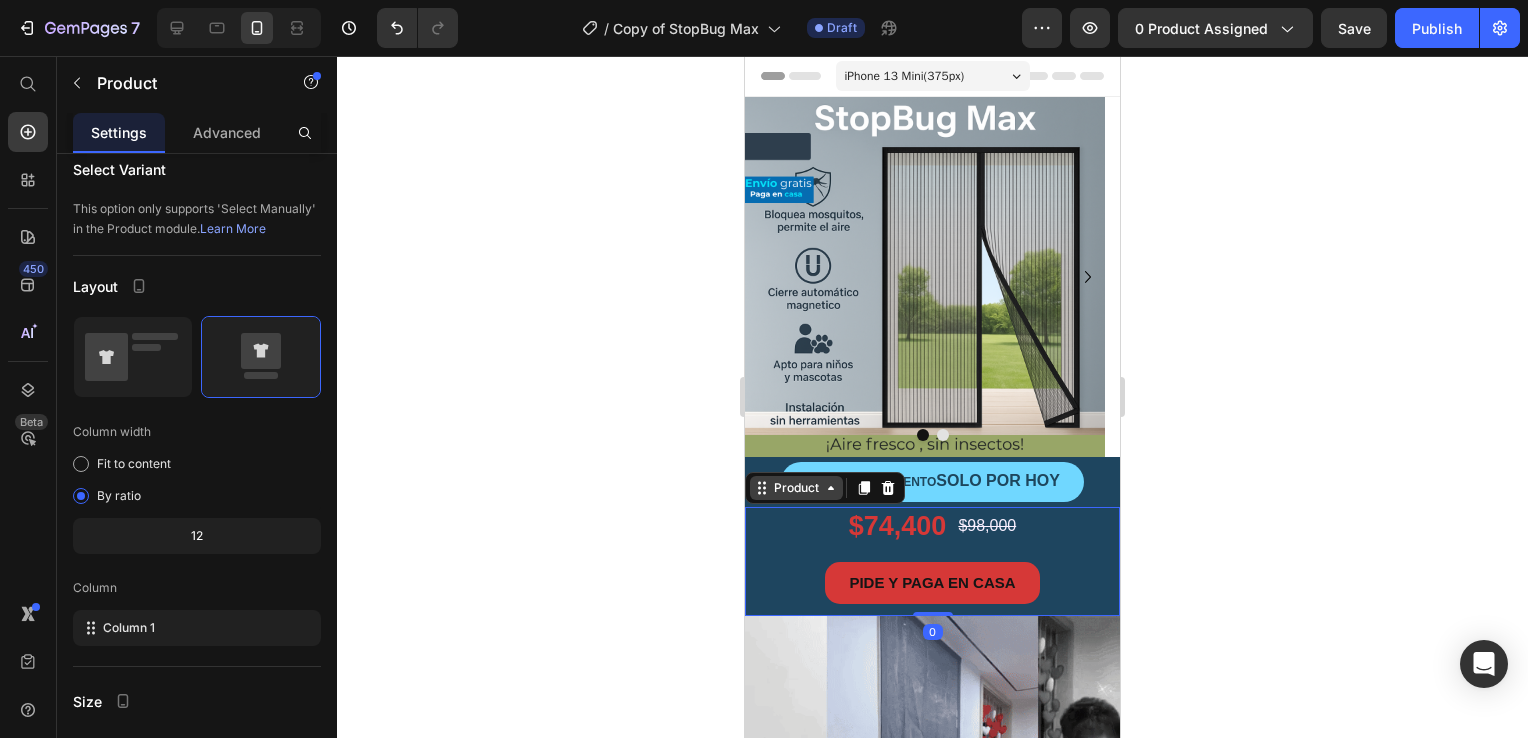 click 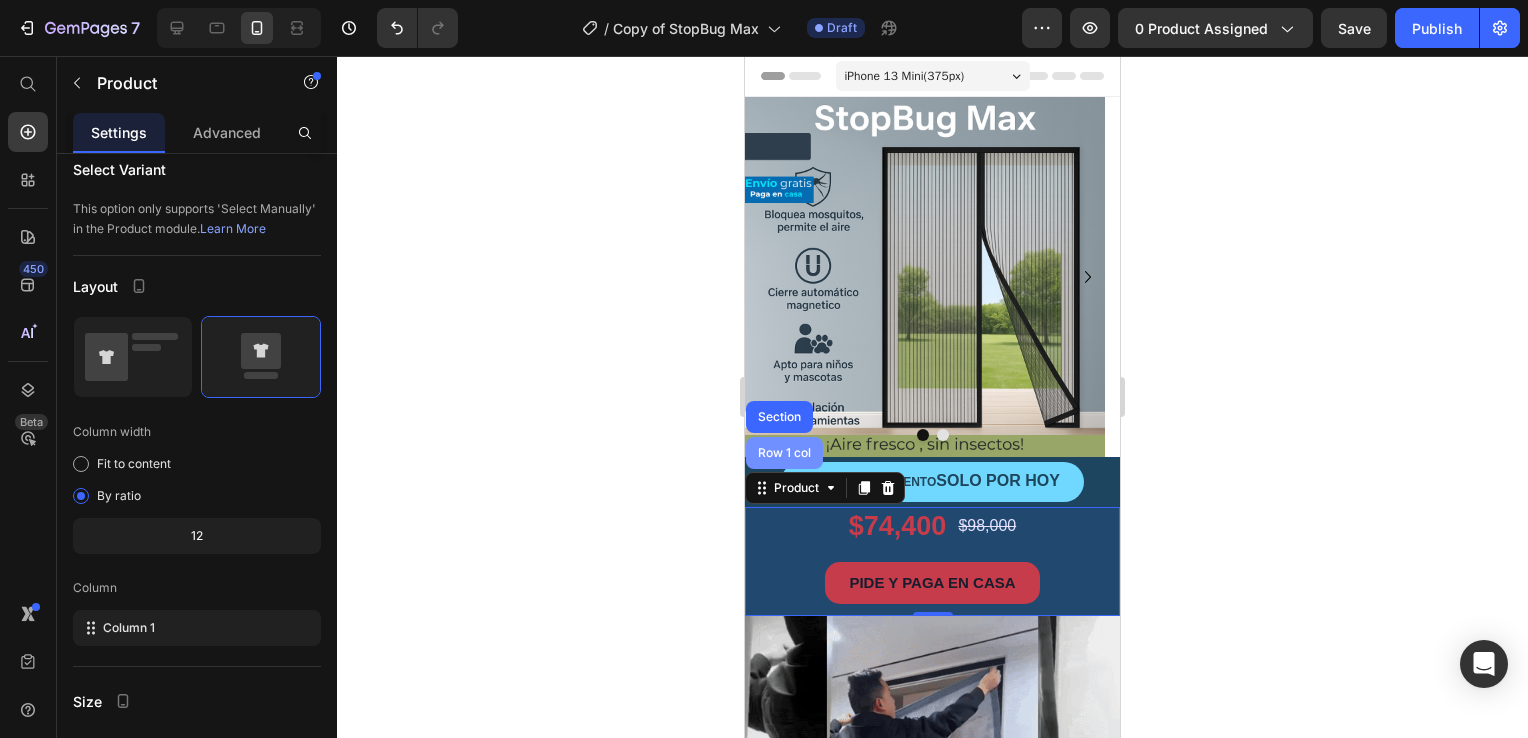 click on "Row 1 col" at bounding box center [784, 453] 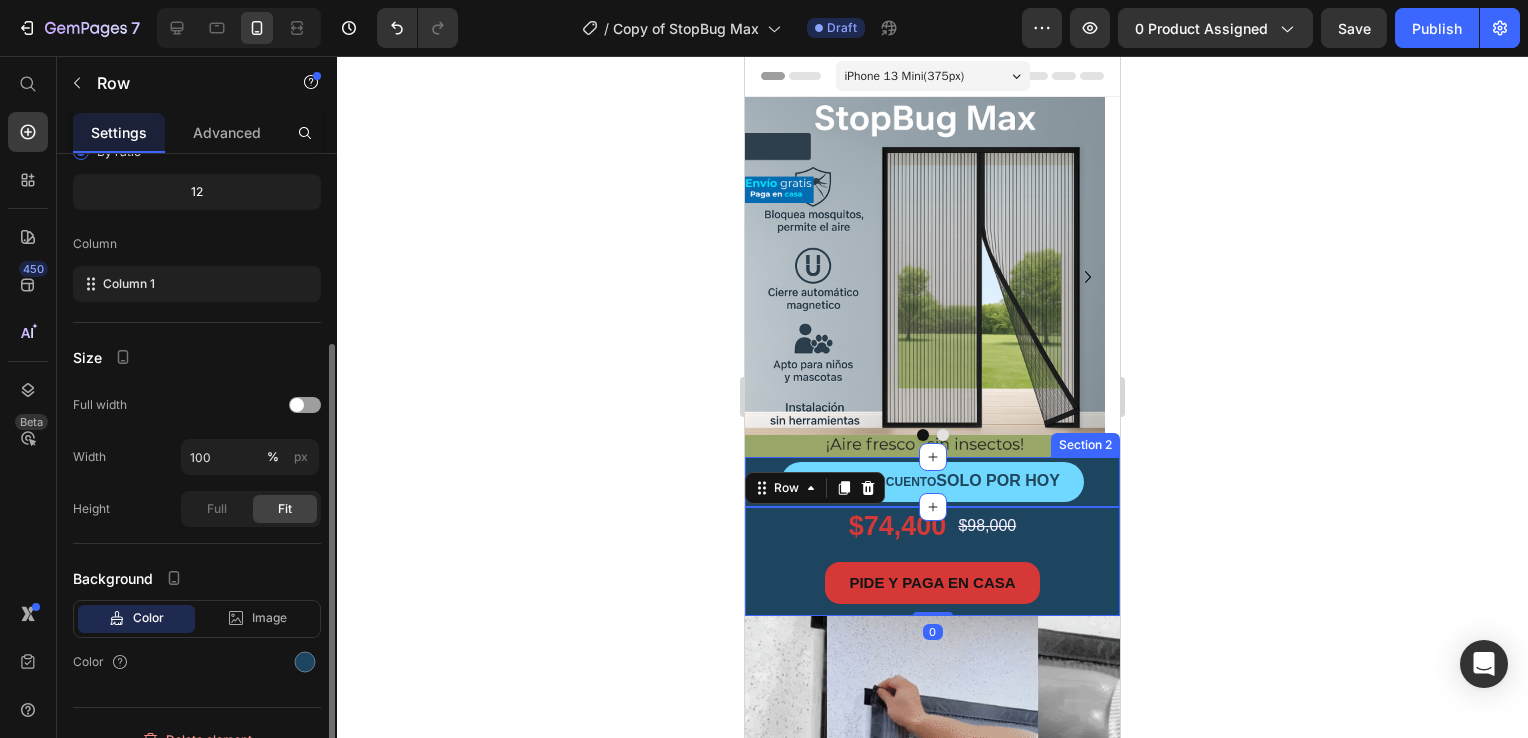 scroll, scrollTop: 224, scrollLeft: 0, axis: vertical 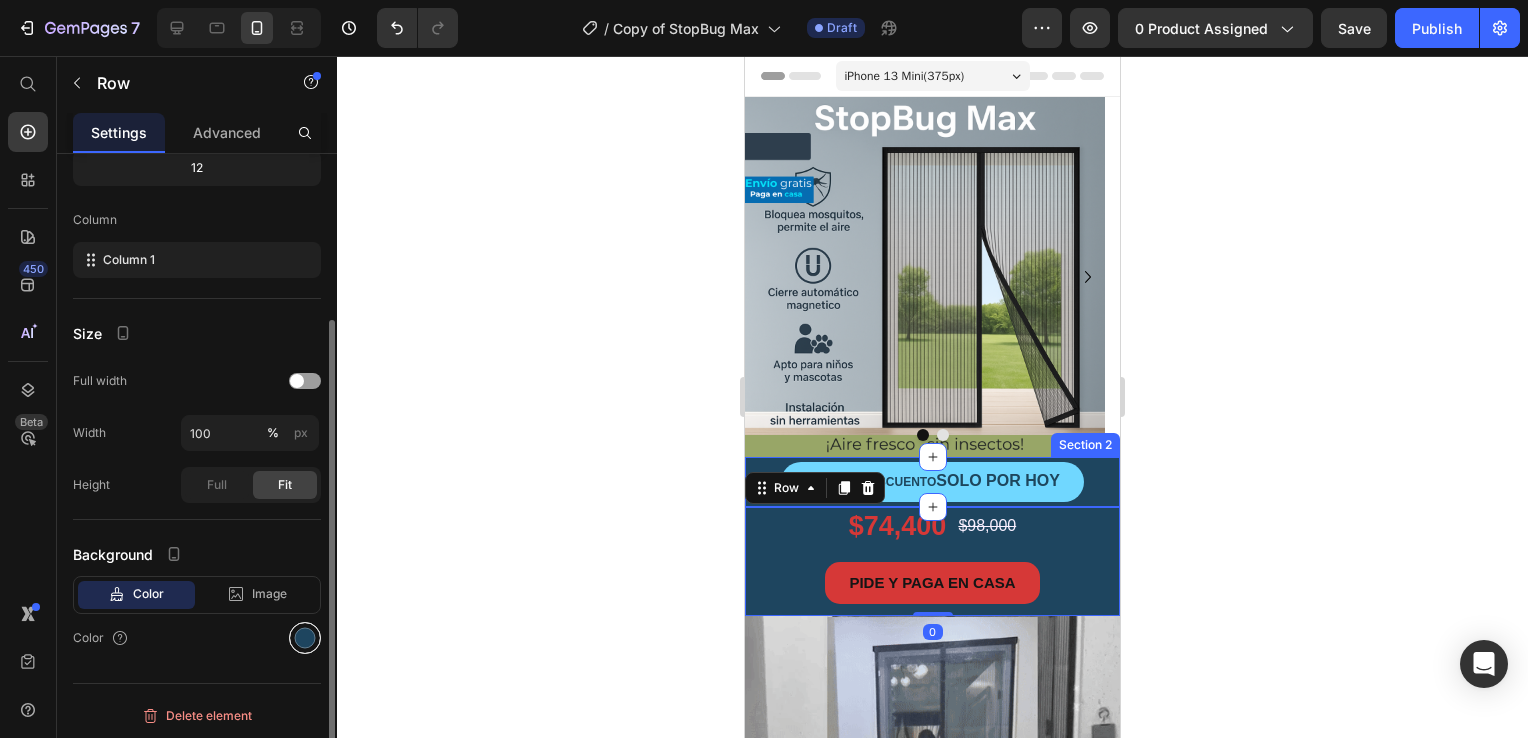 click at bounding box center [305, 638] 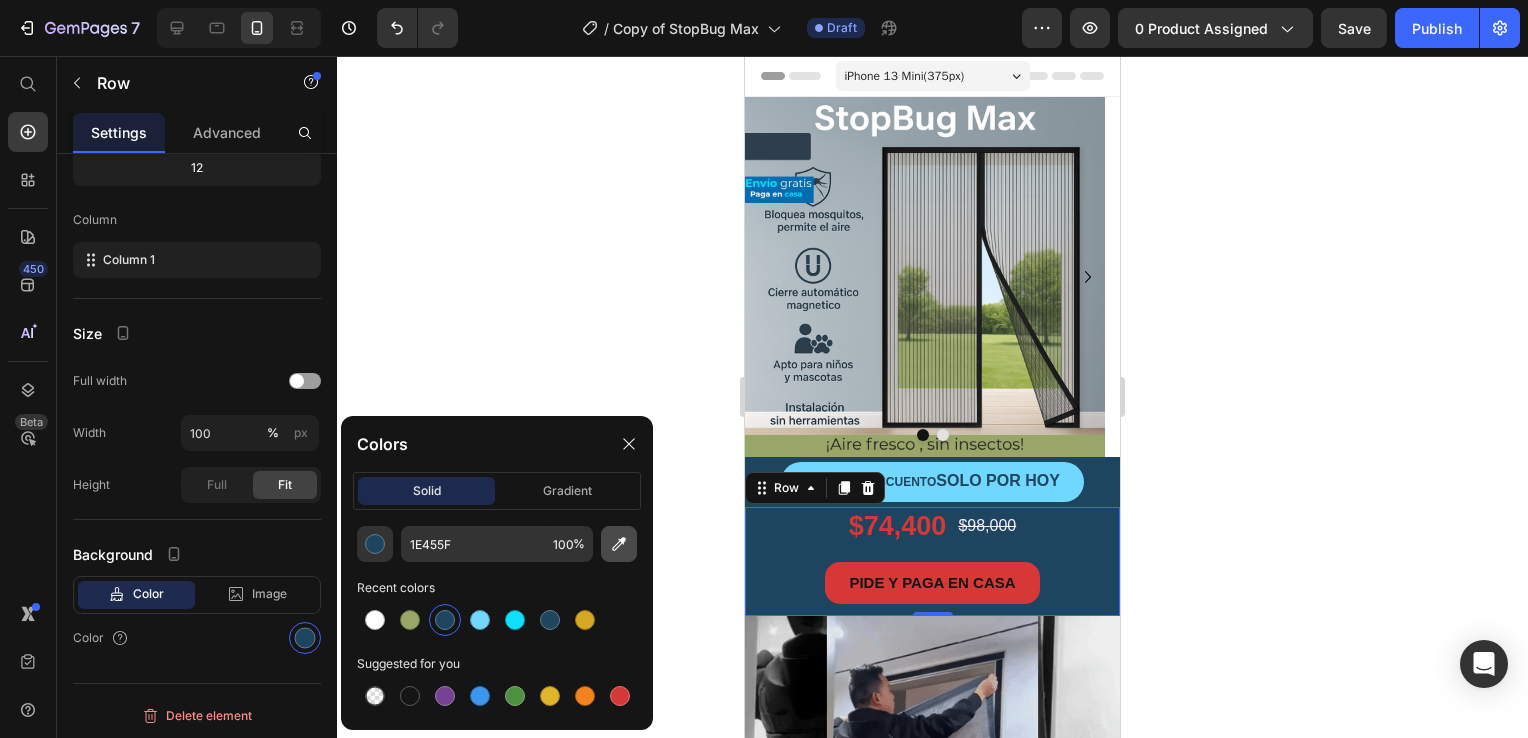 click 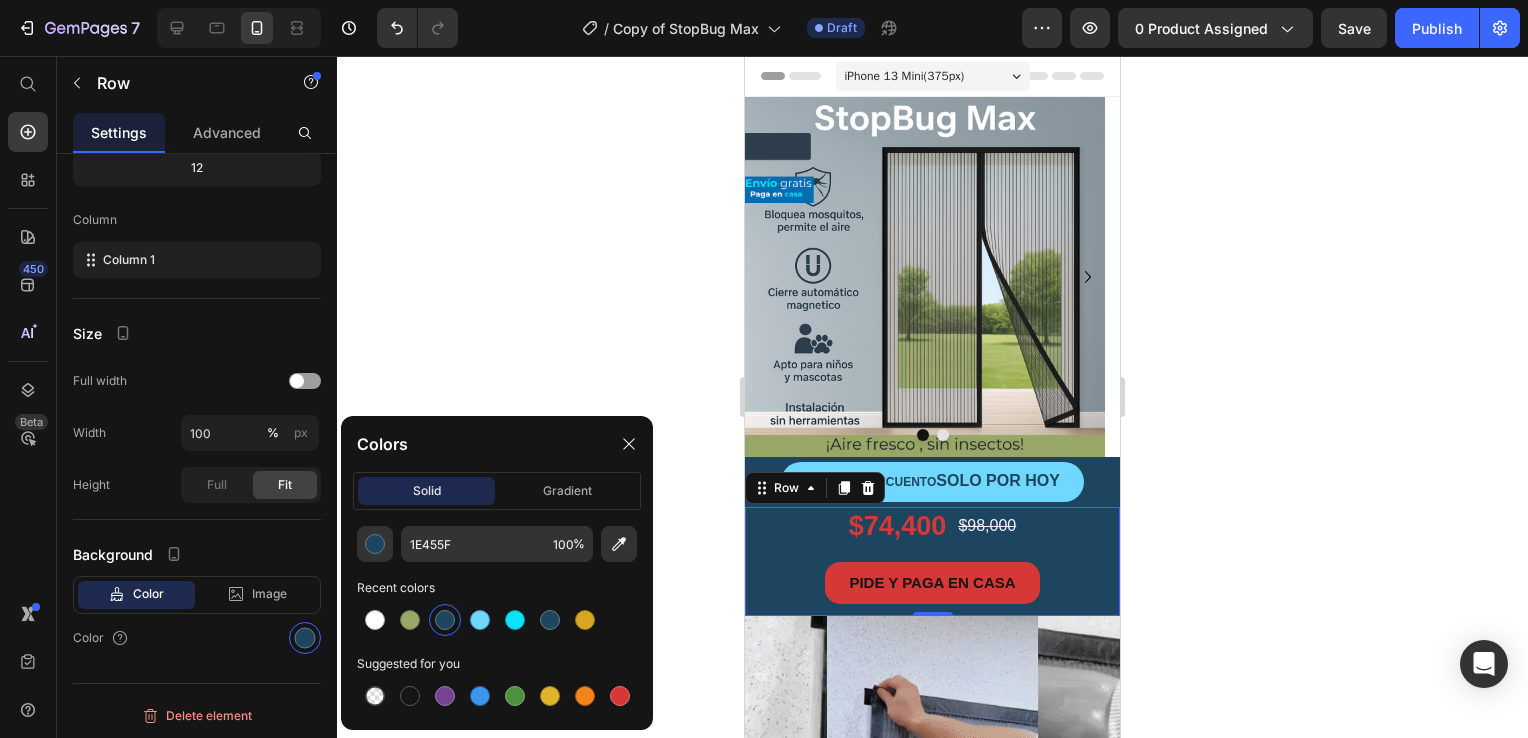 type on "[PRODUCT_CODE]" 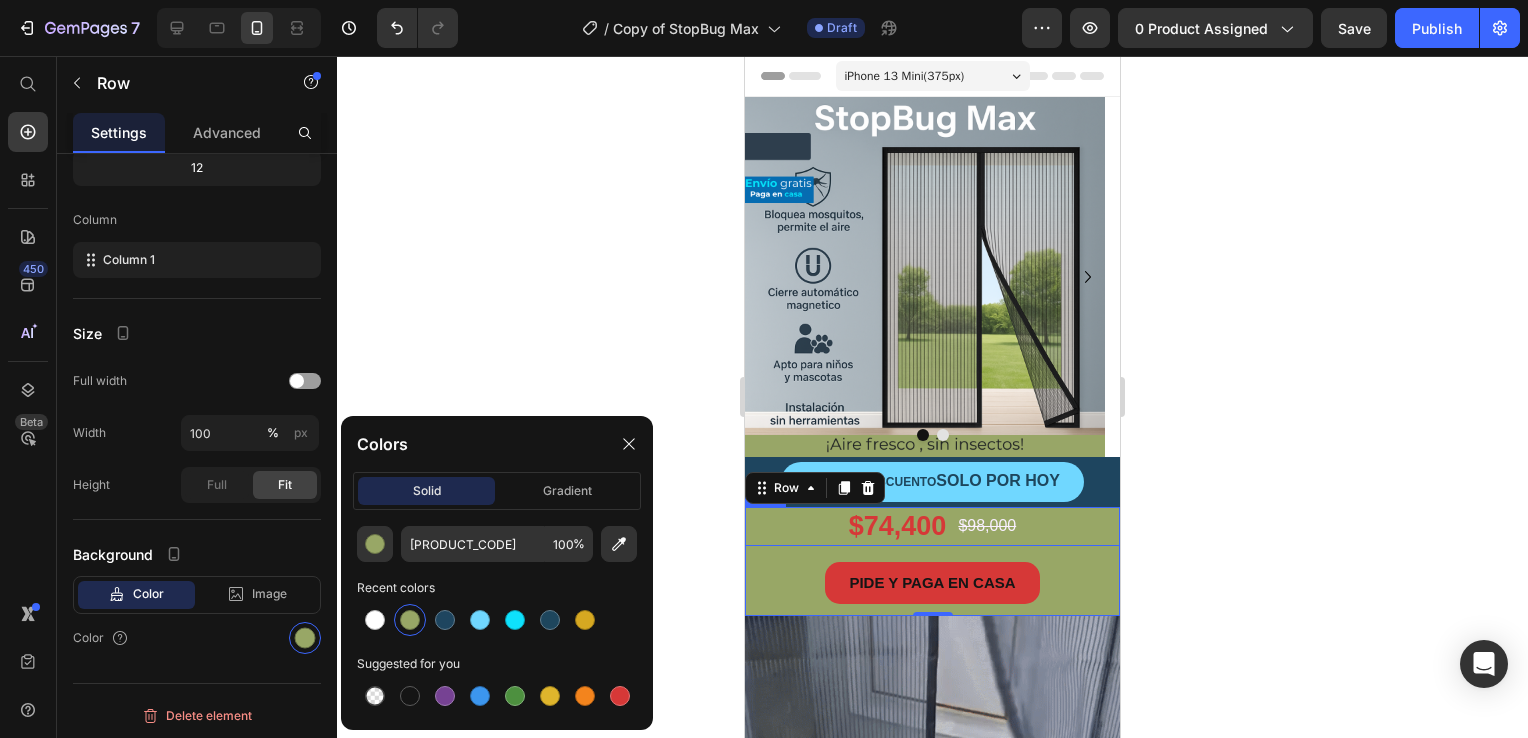click 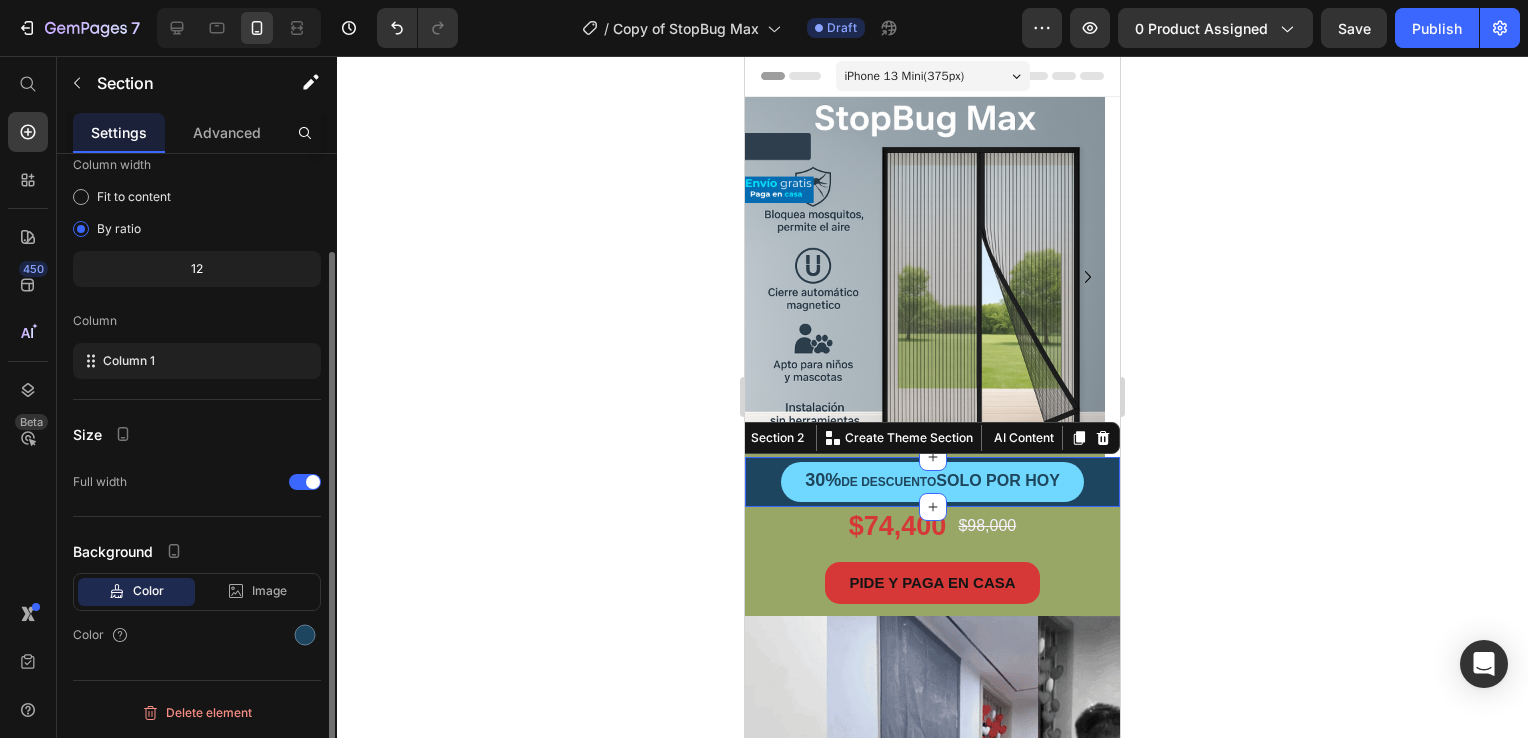click on "30%  DE DESCUENTO  SOLO POR HOY Button Section 2   You can create reusable sections Create Theme Section AI Content Write with GemAI What would you like to describe here? Tone and Voice Persuasive Product StopBug Max Show more Generate" at bounding box center [932, 482] 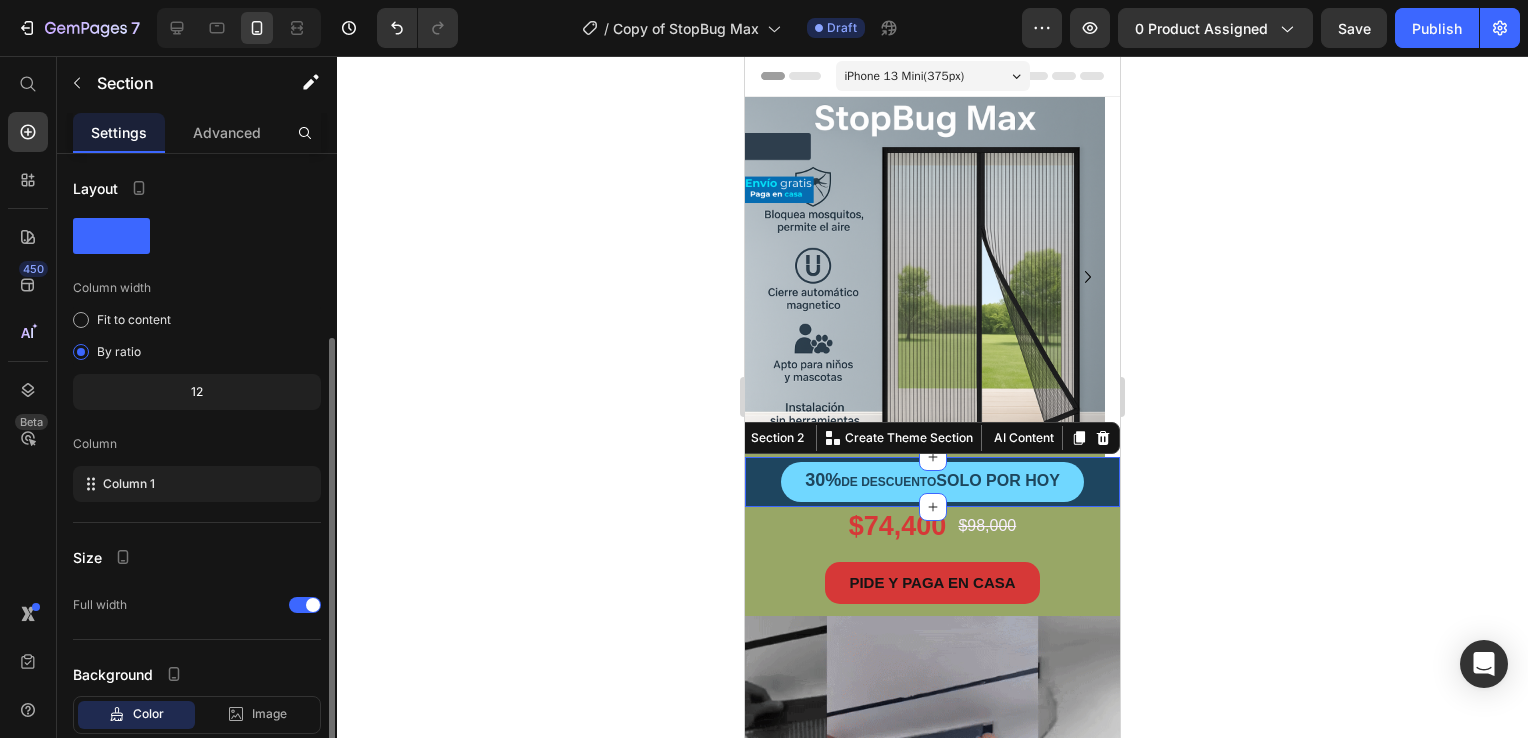 scroll, scrollTop: 100, scrollLeft: 0, axis: vertical 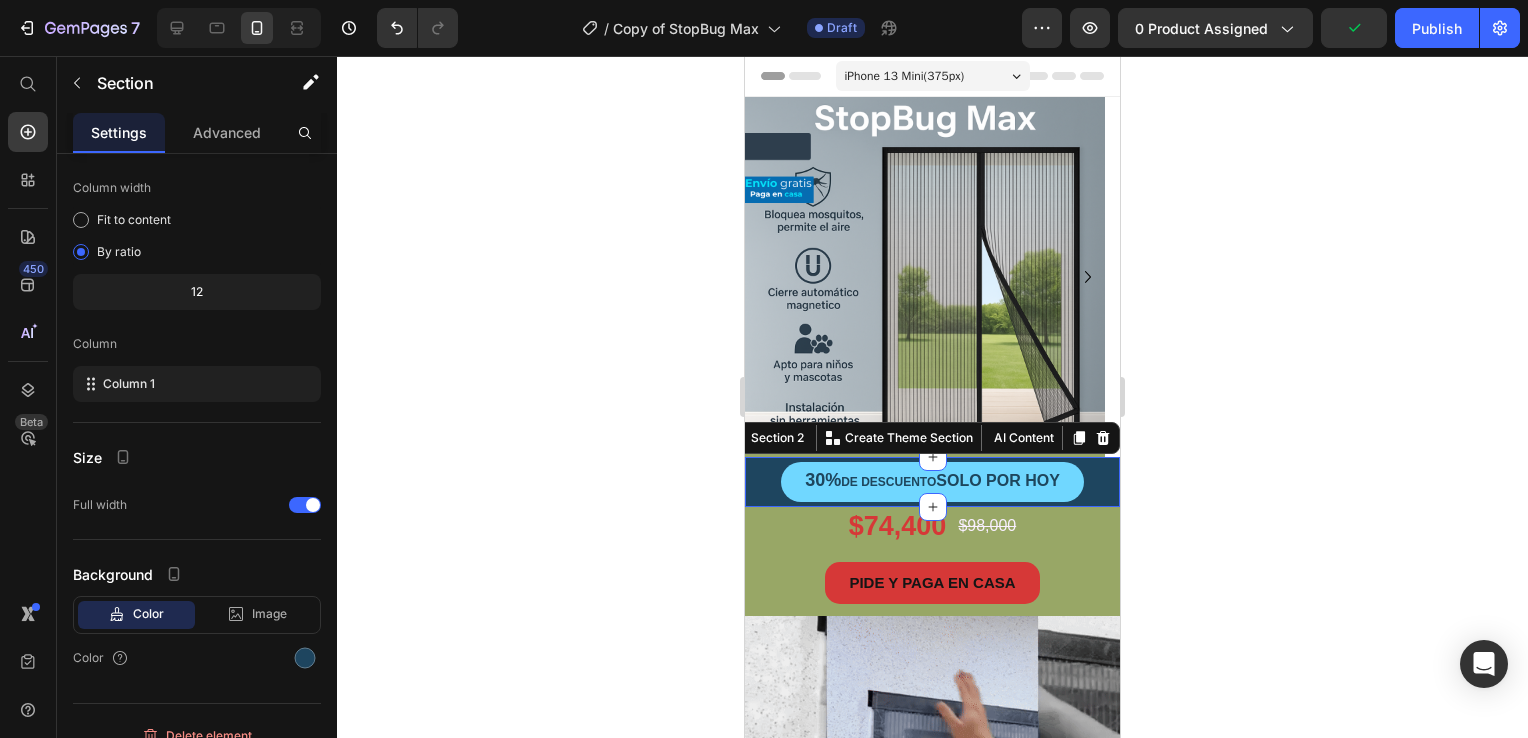 click on "30%  DE DESCUENTO  SOLO POR HOY Button Section 2   You can create reusable sections Create Theme Section AI Content Write with GemAI What would you like to describe here? Tone and Voice Persuasive Product StopBug Max Show more Generate" at bounding box center (932, 482) 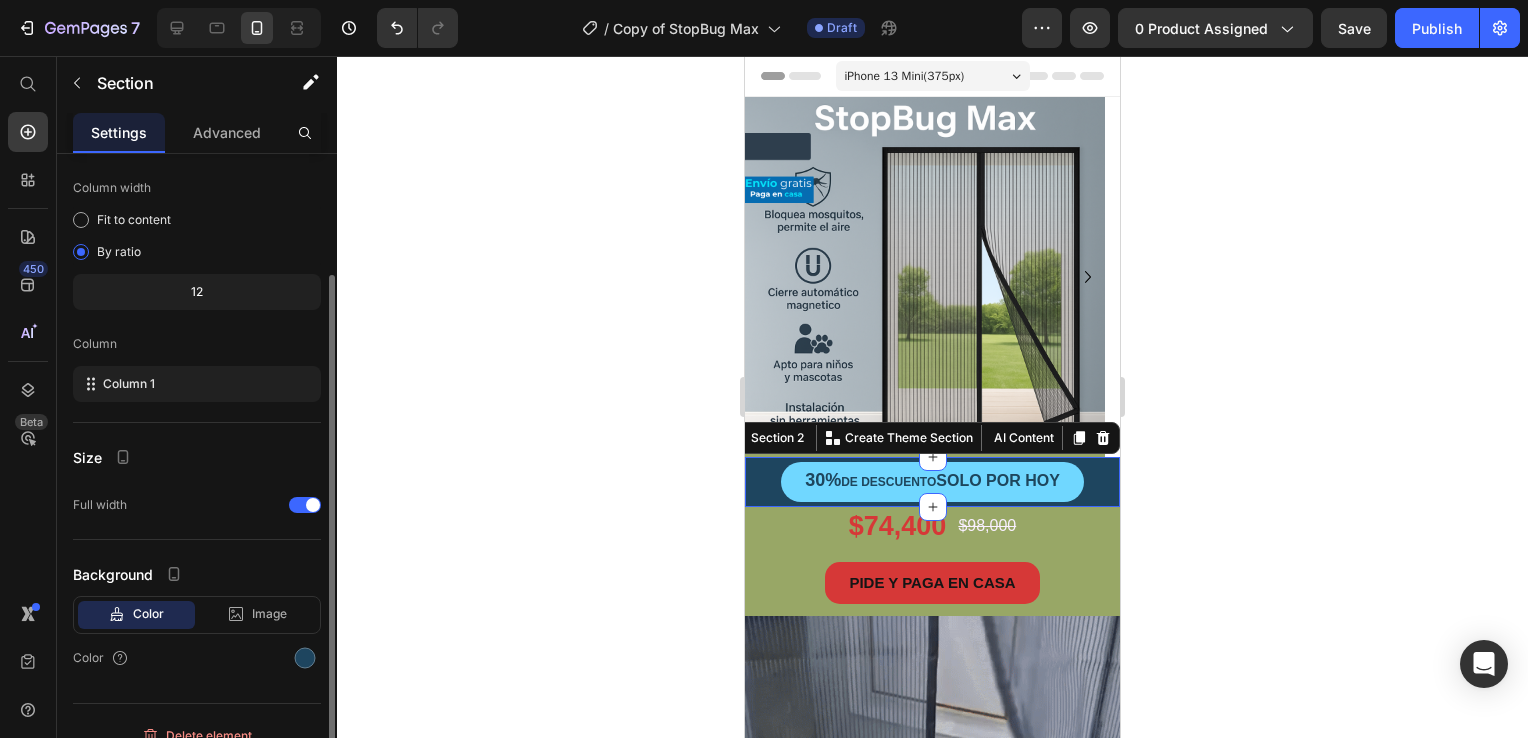 scroll, scrollTop: 120, scrollLeft: 0, axis: vertical 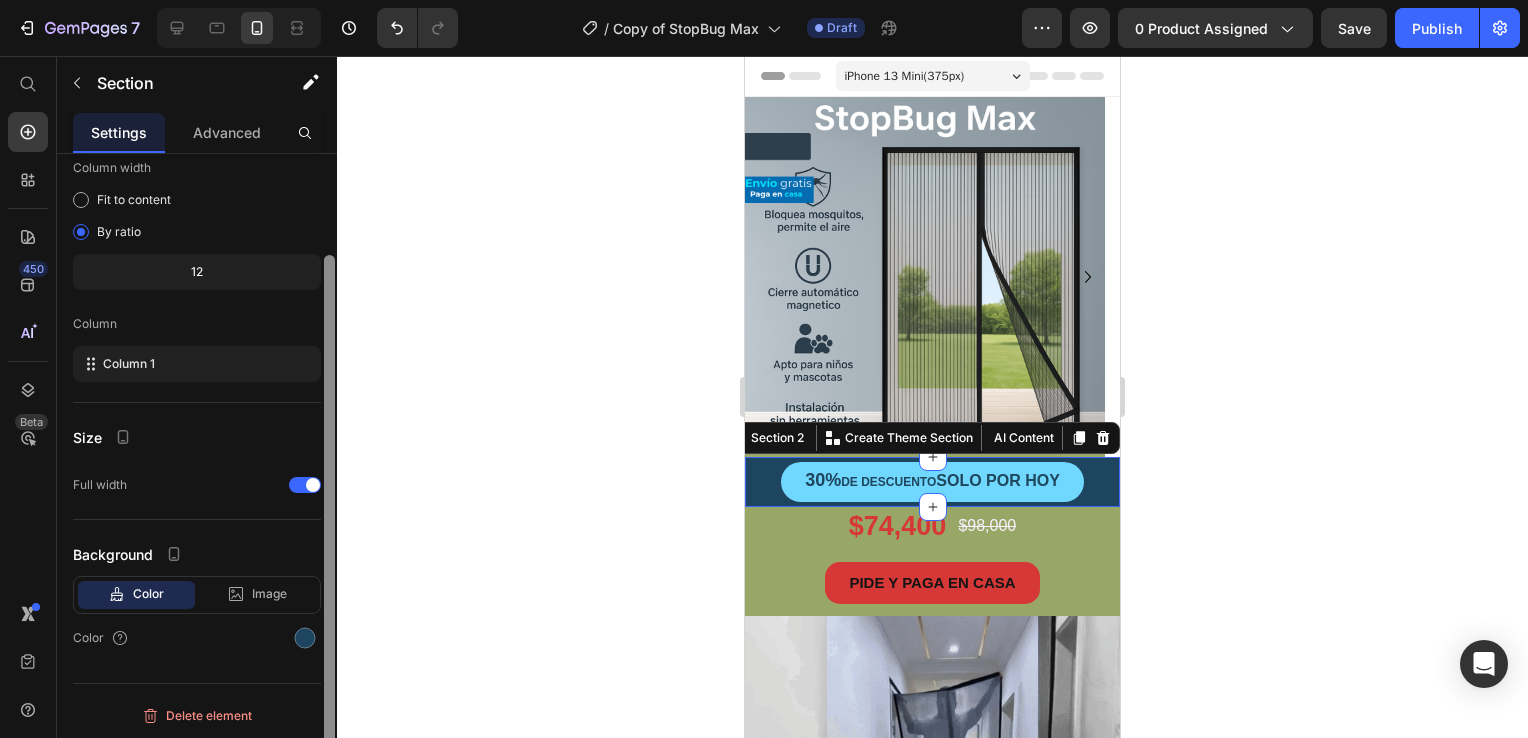 click at bounding box center (329, 475) 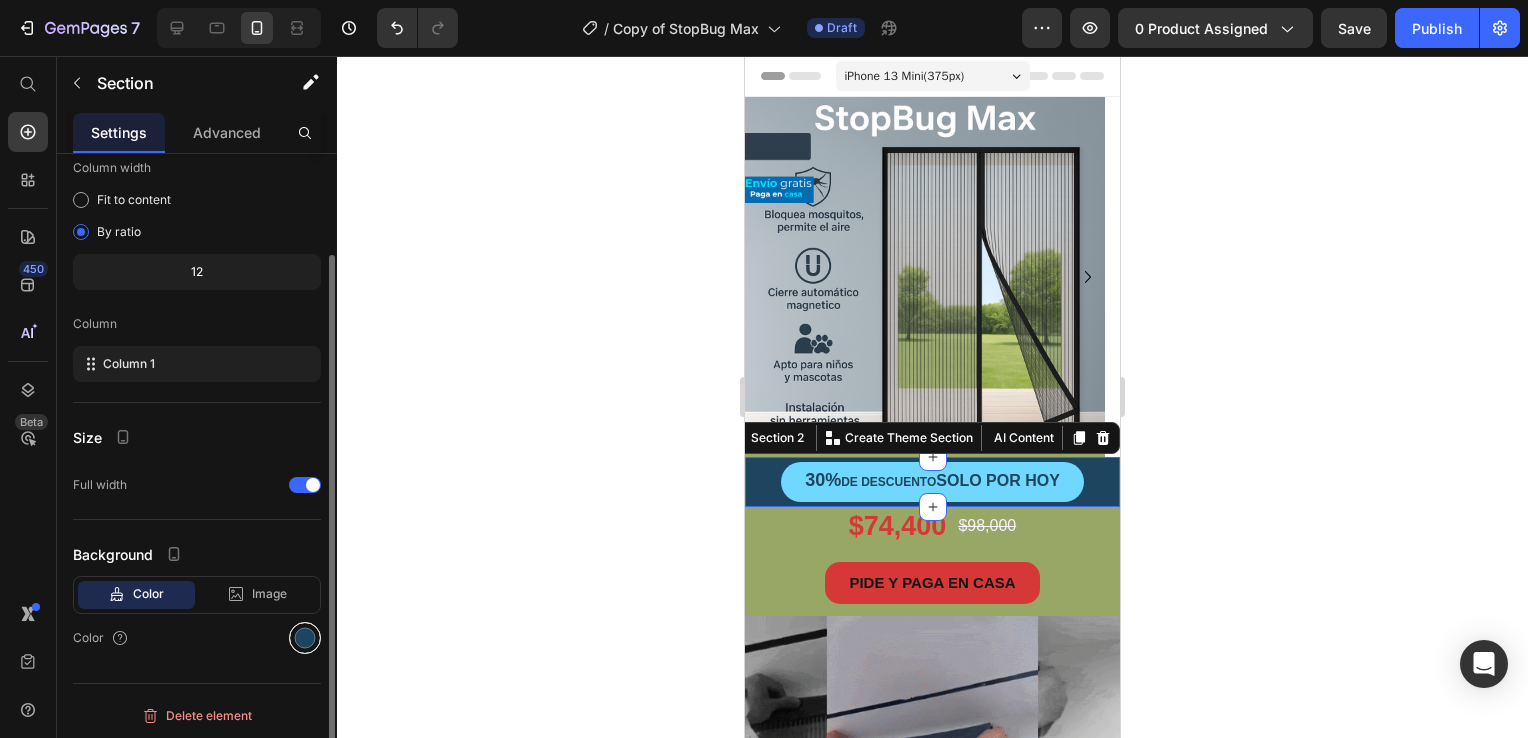click at bounding box center [305, 638] 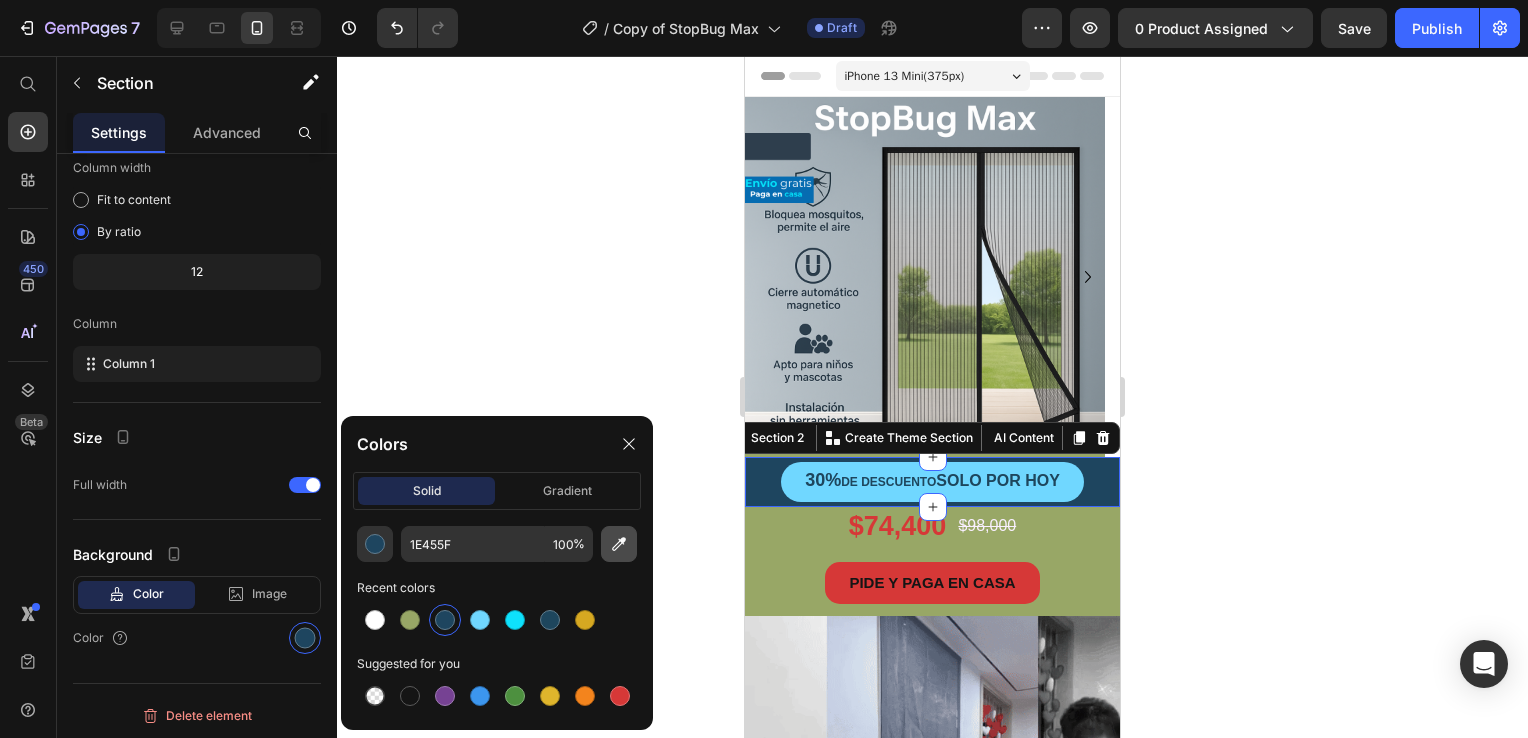 click 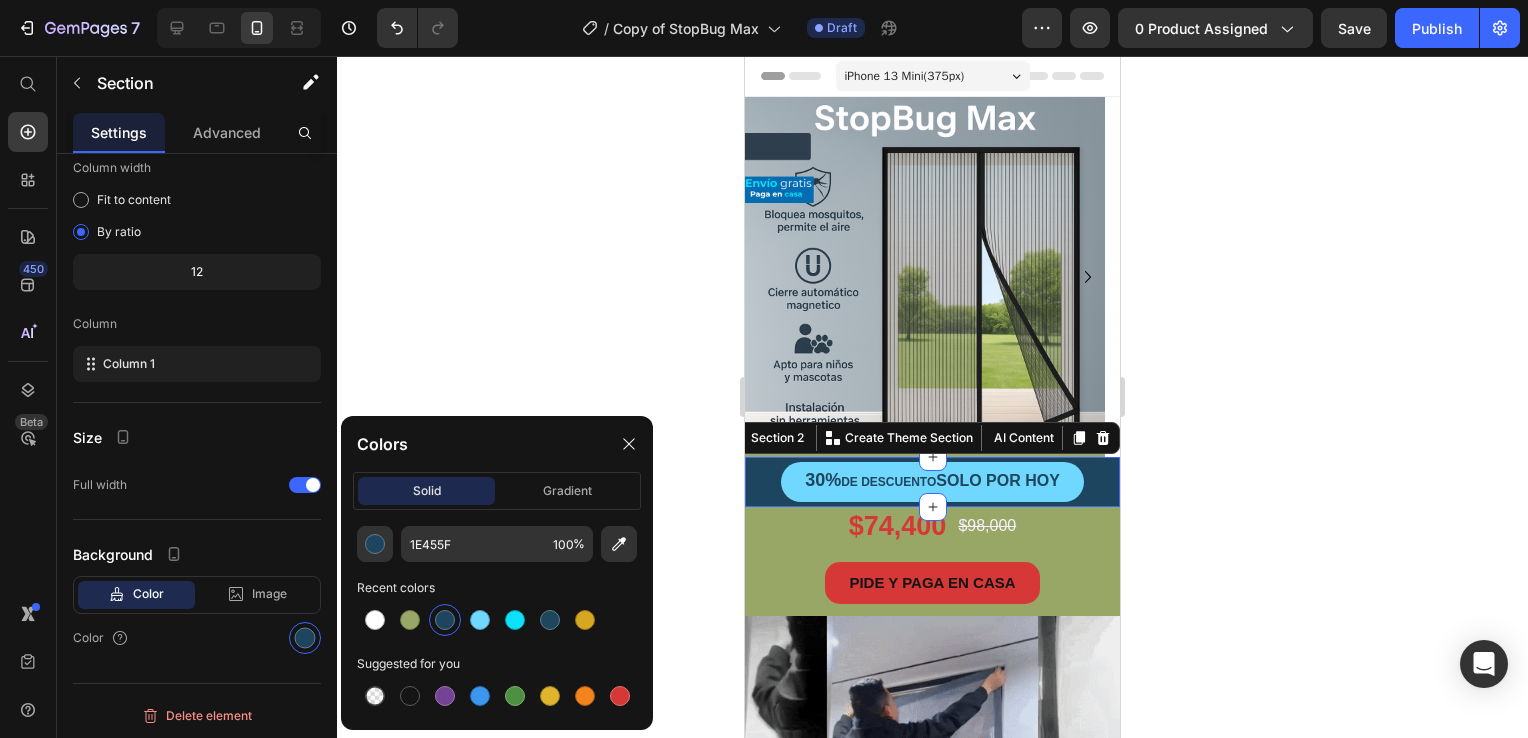 type on "[PRODUCT_CODE]" 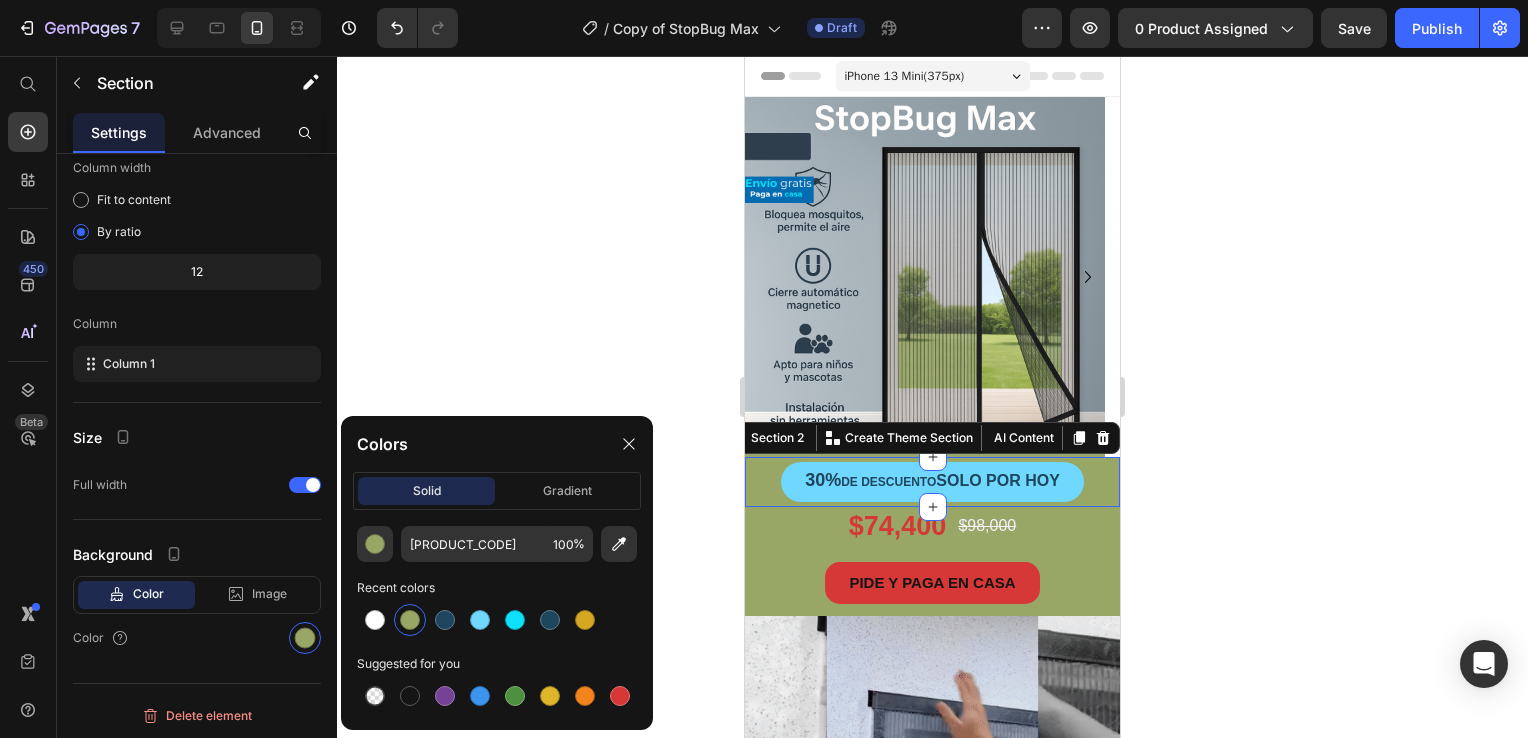 click 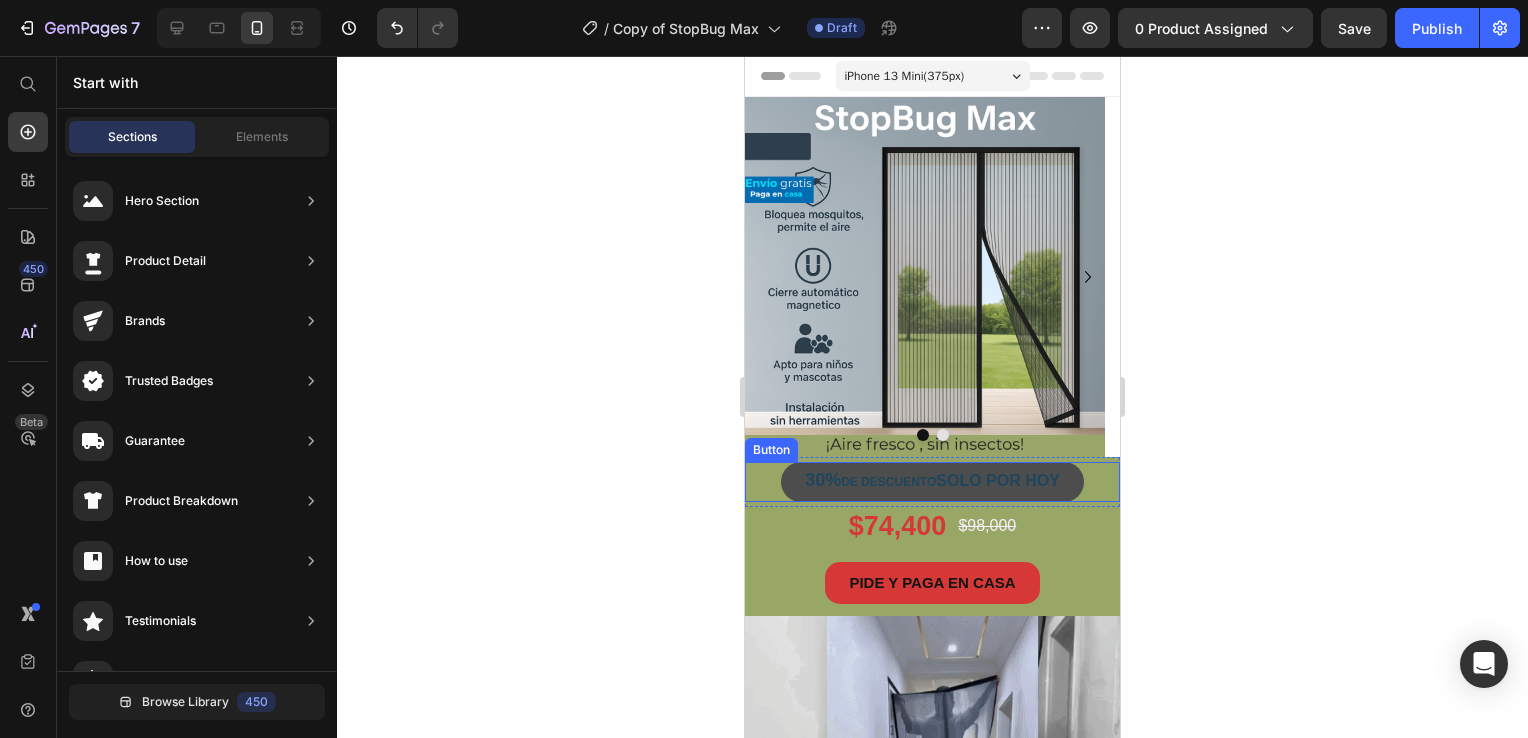 click on "30%  DE DESCUENTO  SOLO POR HOY" at bounding box center [932, 482] 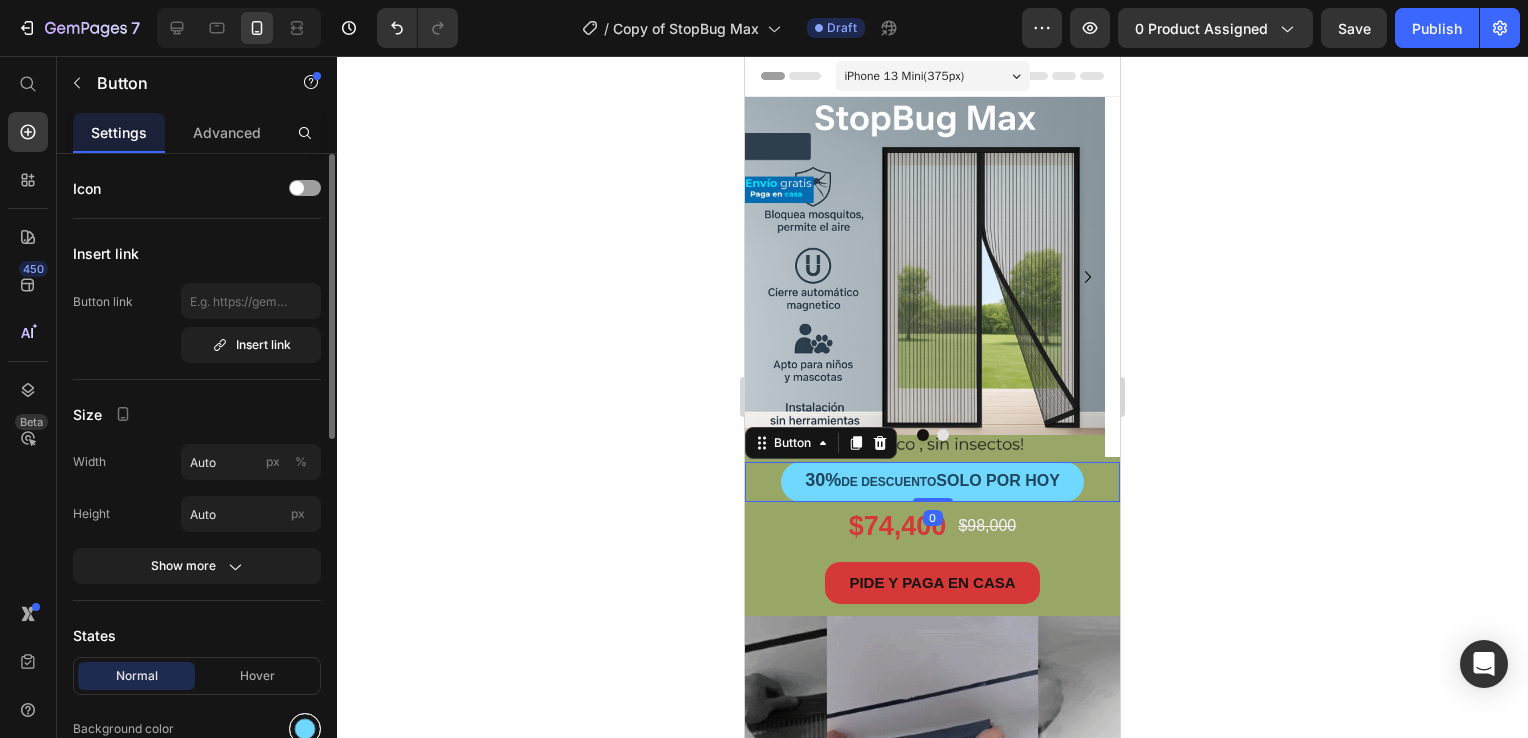 scroll, scrollTop: 200, scrollLeft: 0, axis: vertical 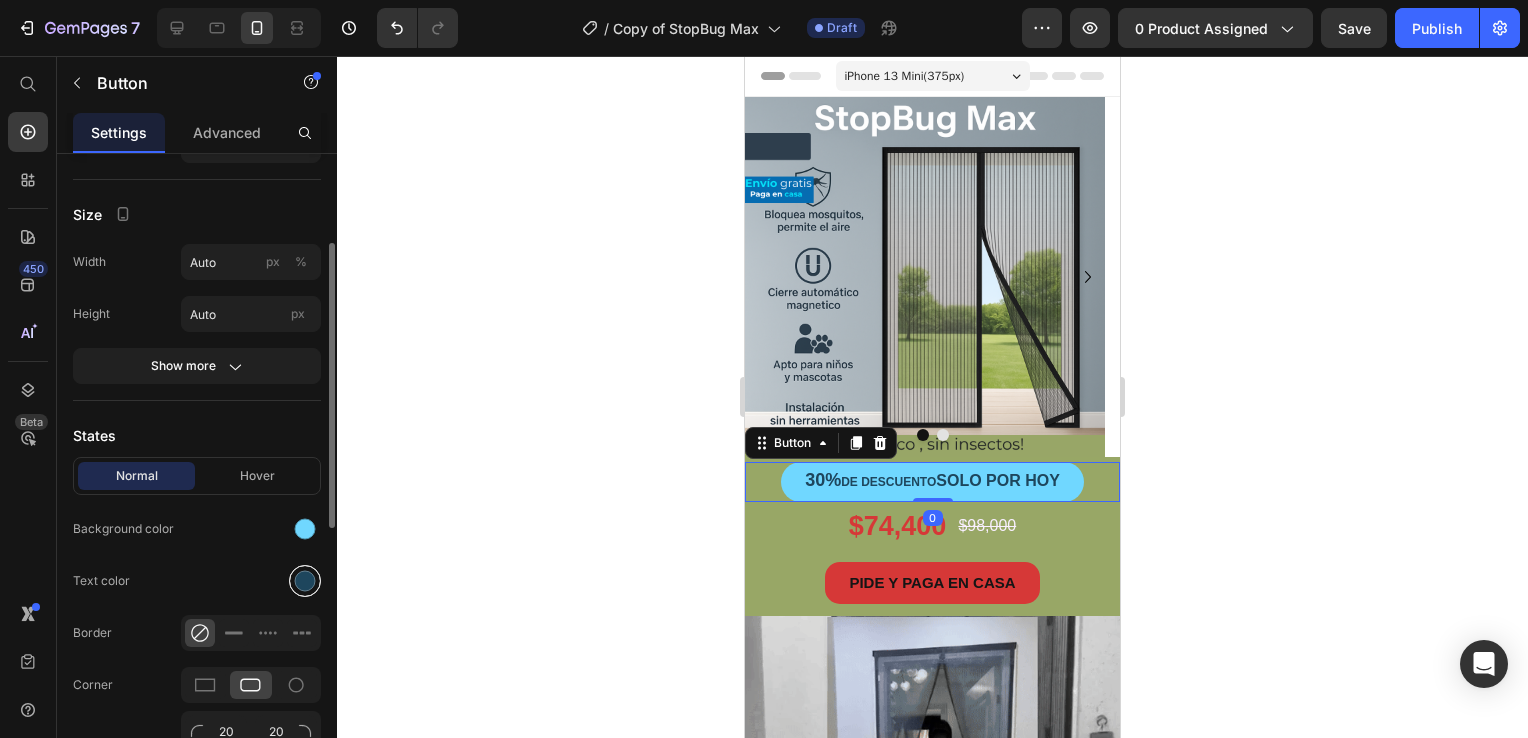 click at bounding box center (305, 581) 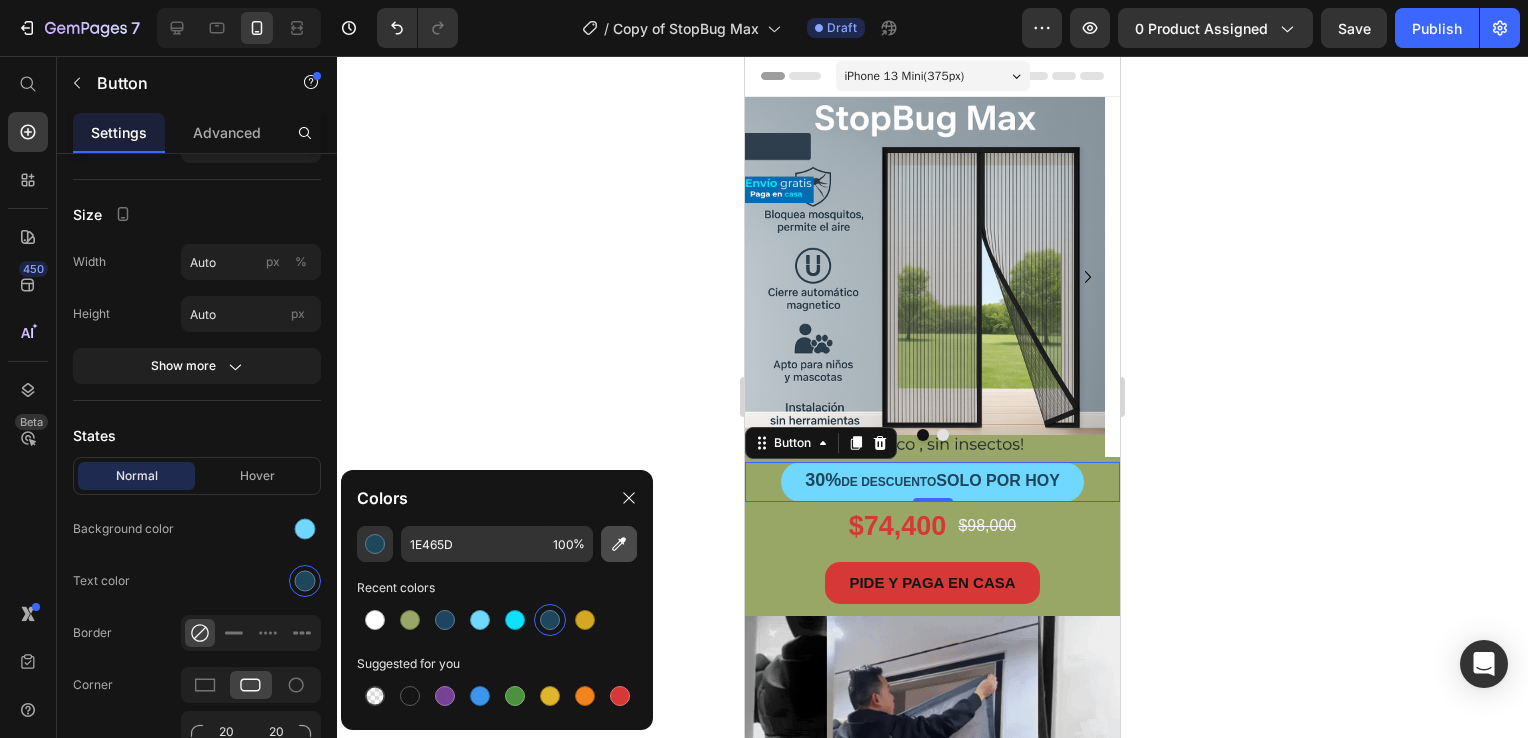 click 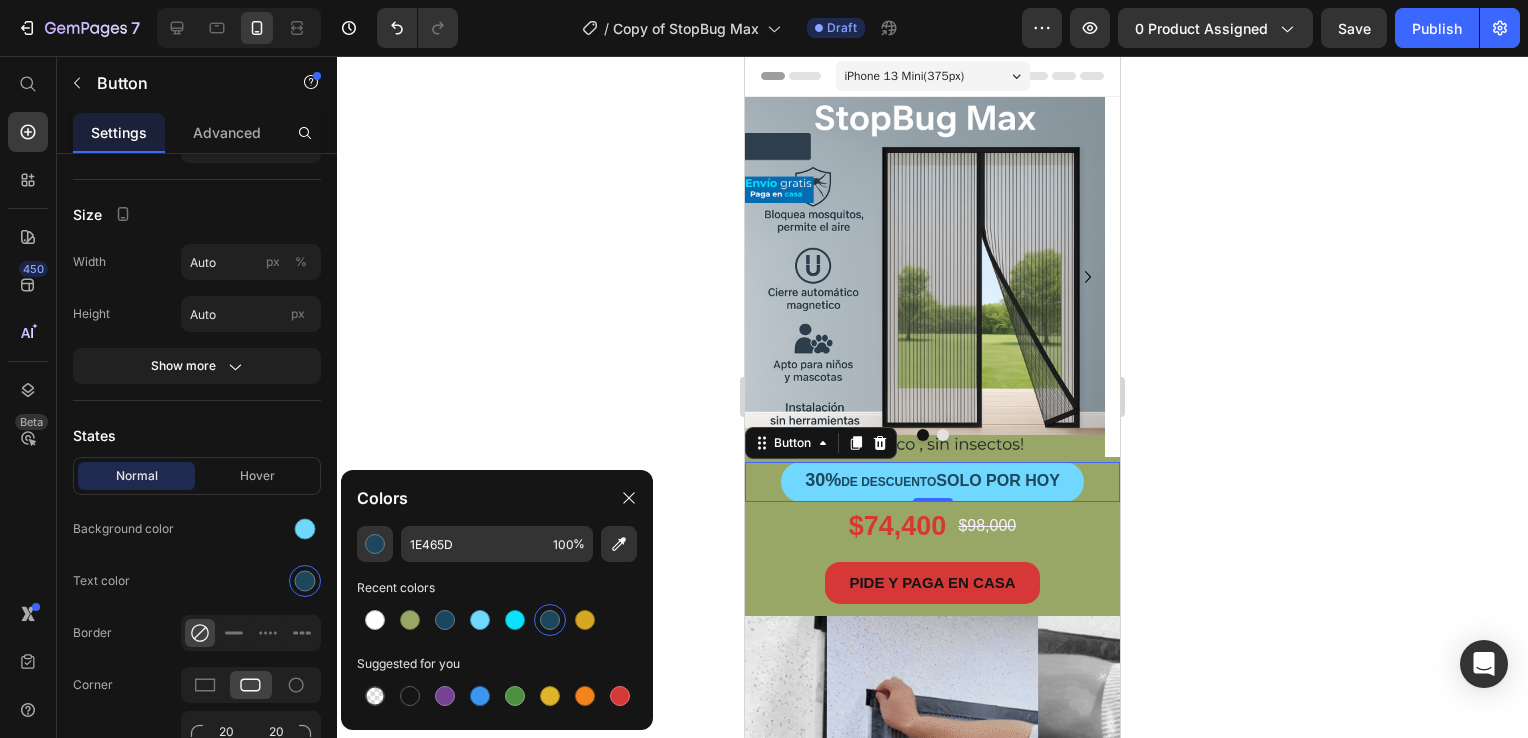 type on "[PRODUCT_CODE]" 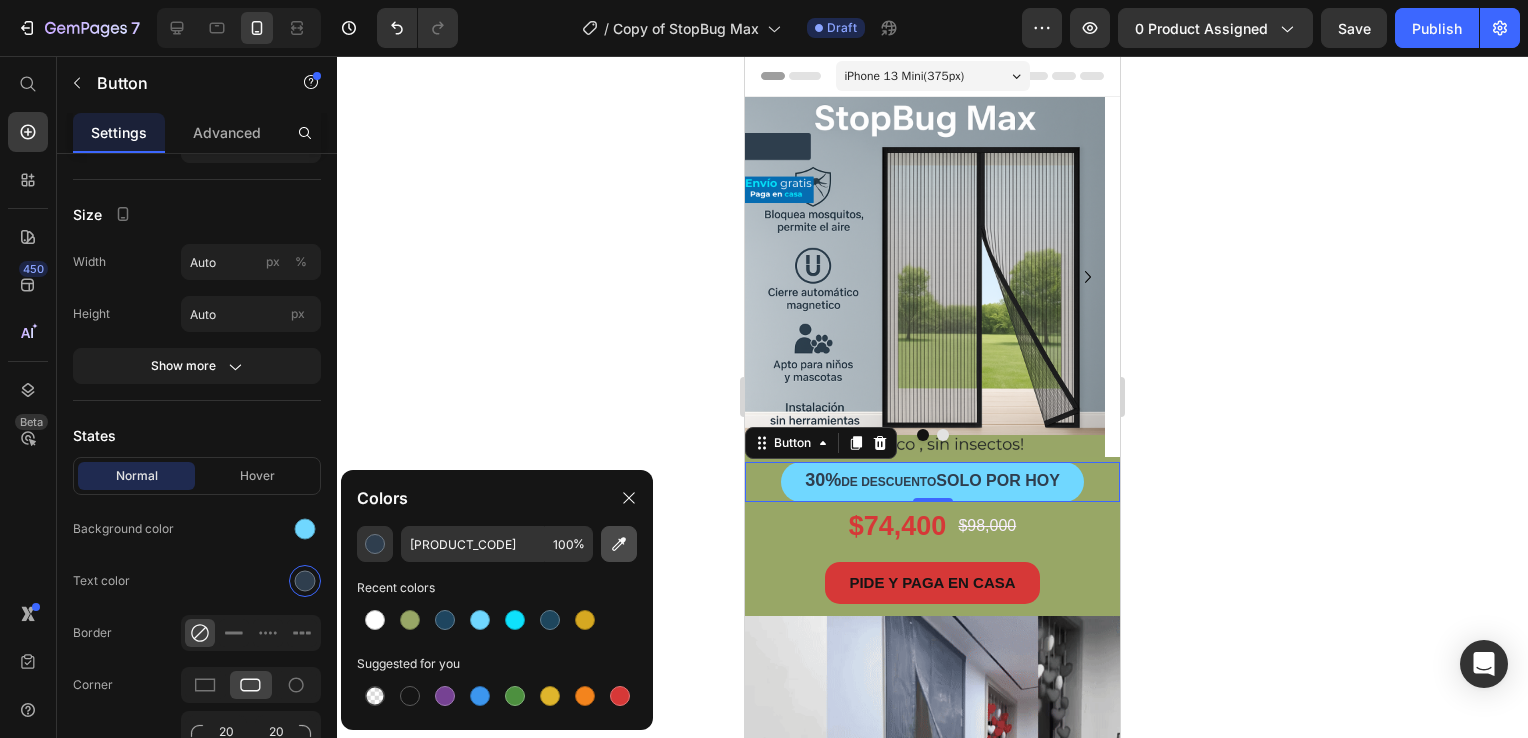 click 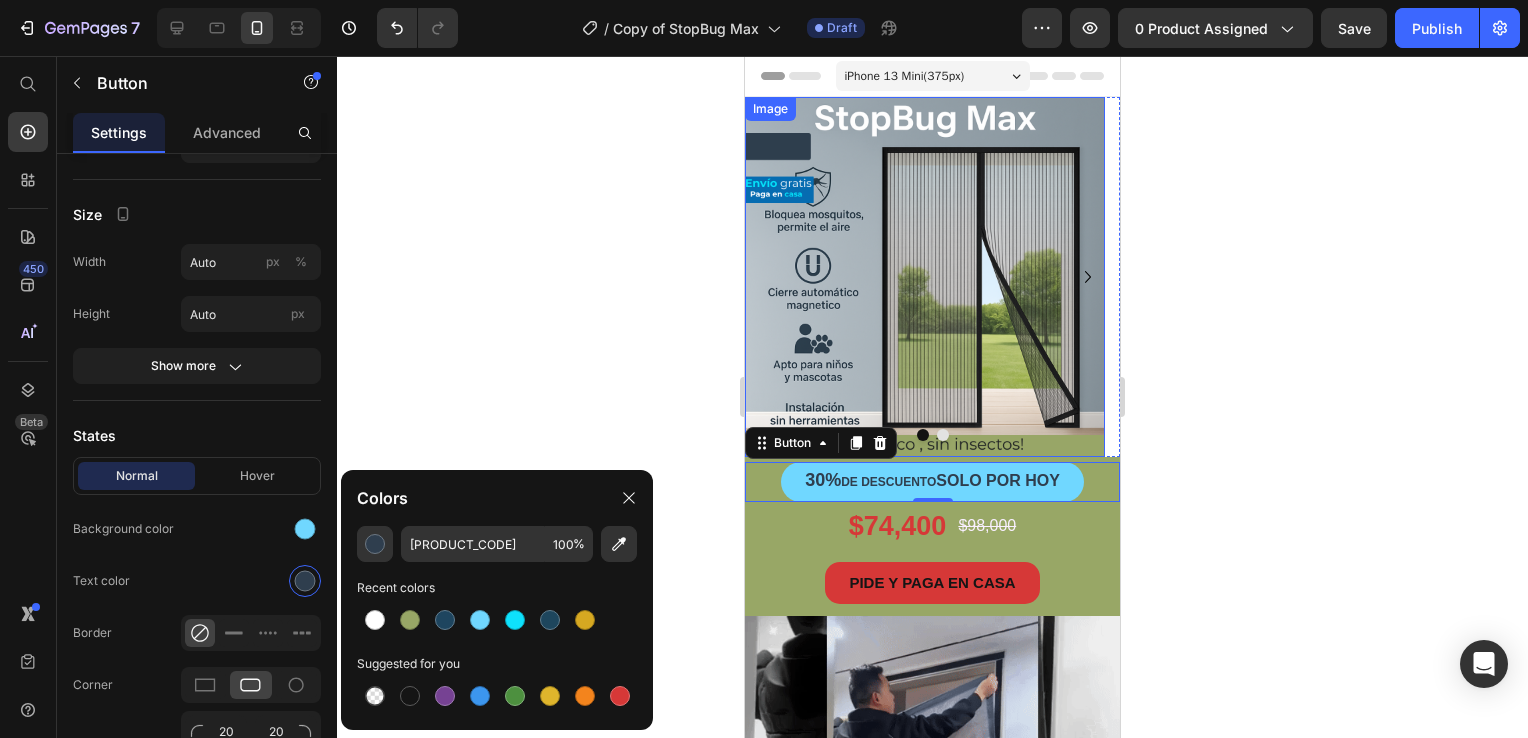 click 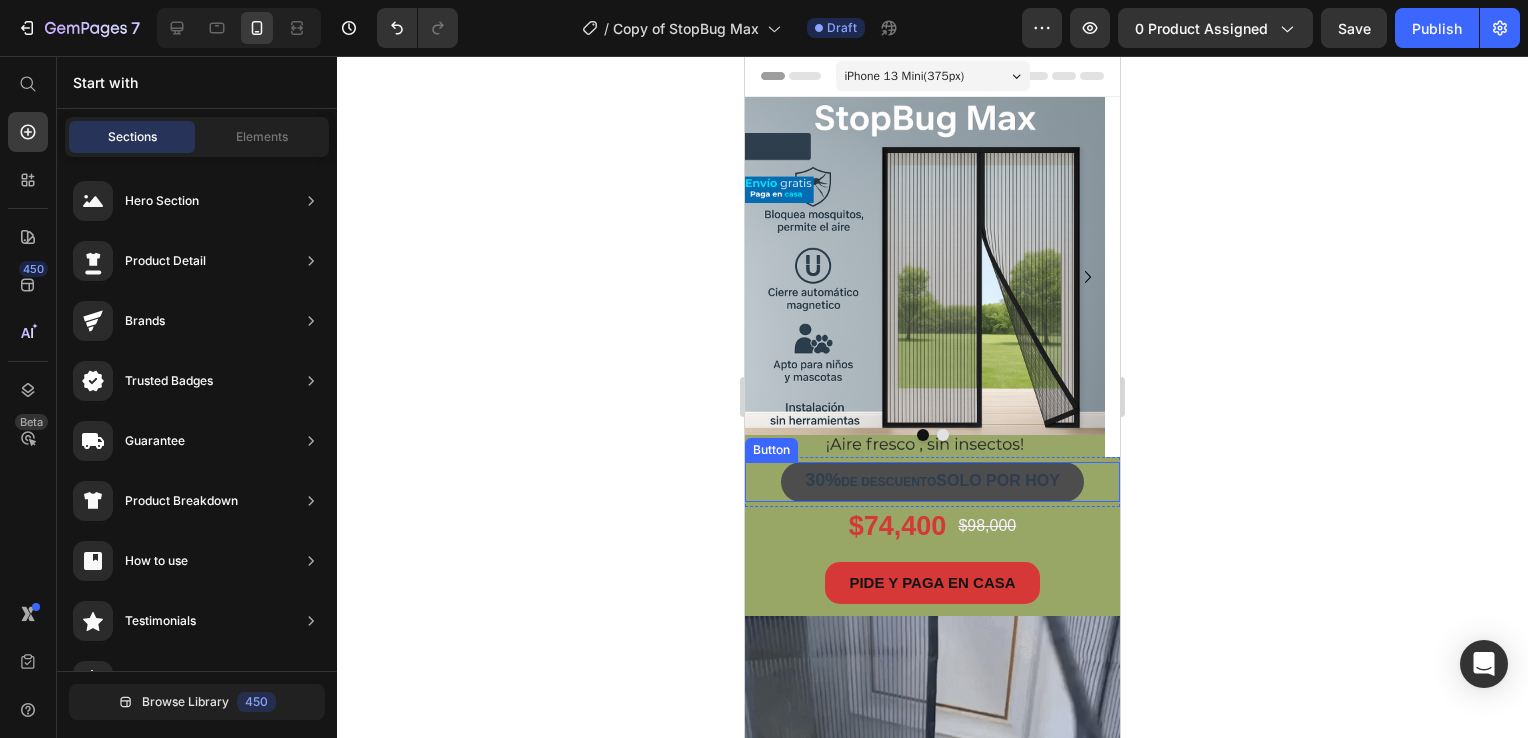 click on "30%  DE DESCUENTO  SOLO POR HOY" at bounding box center (932, 482) 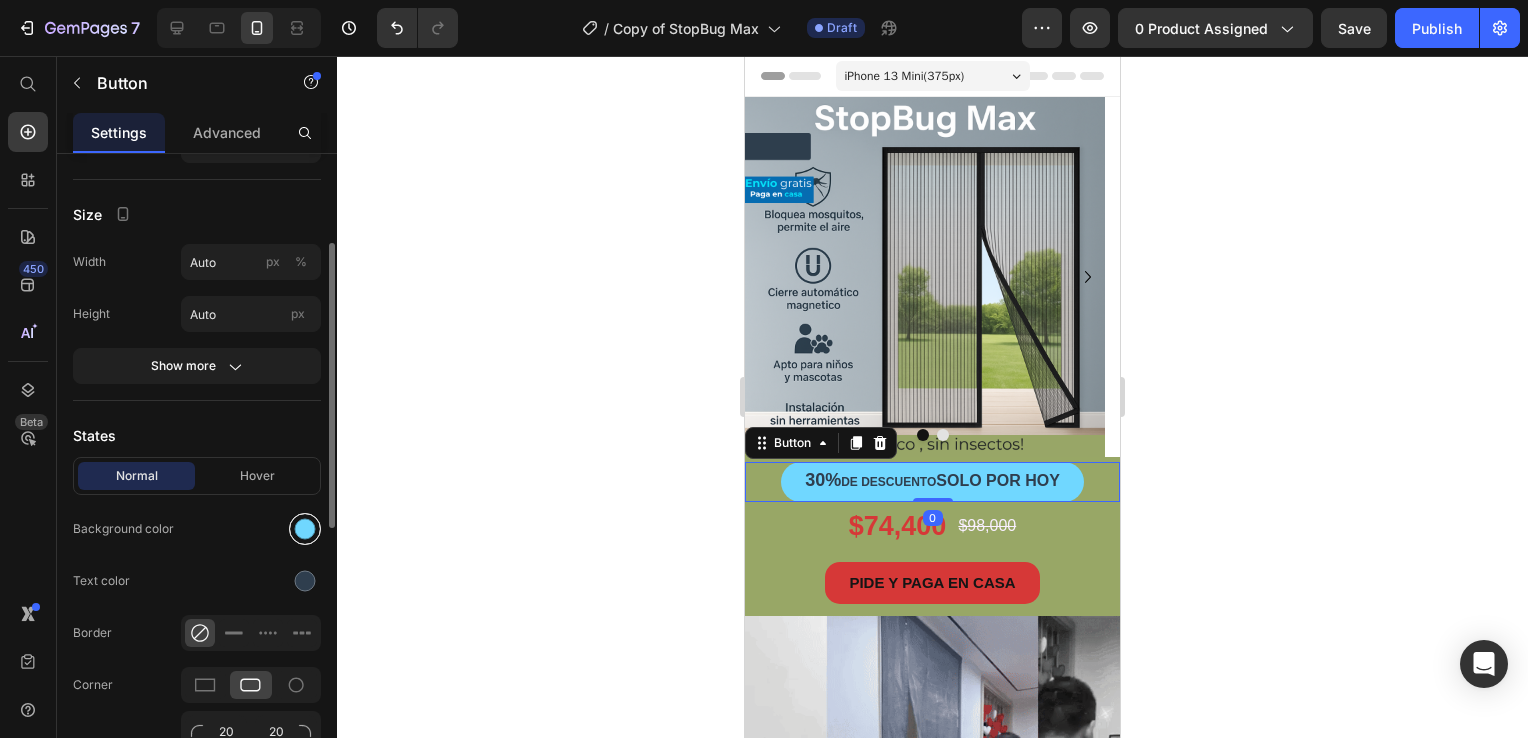 click at bounding box center [305, 529] 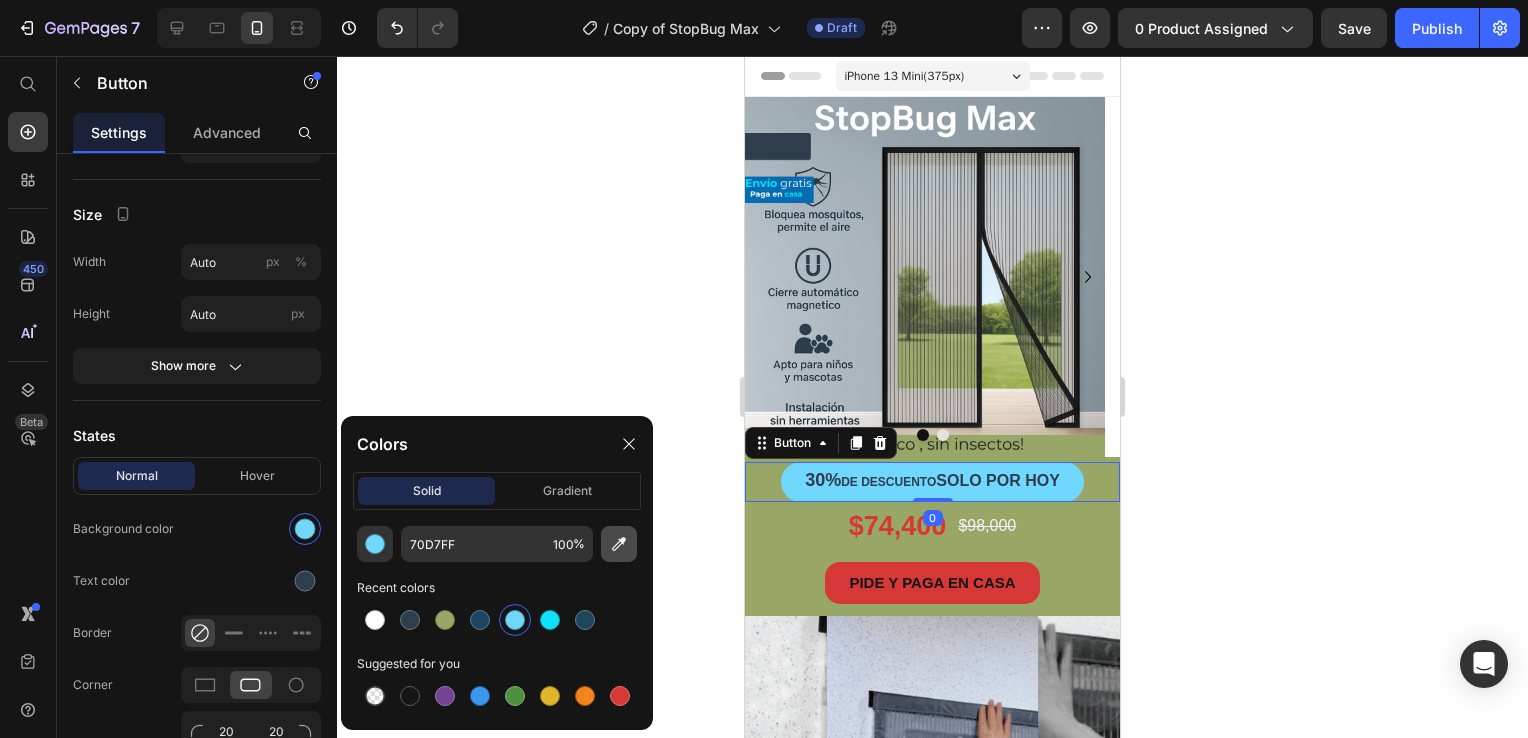 click 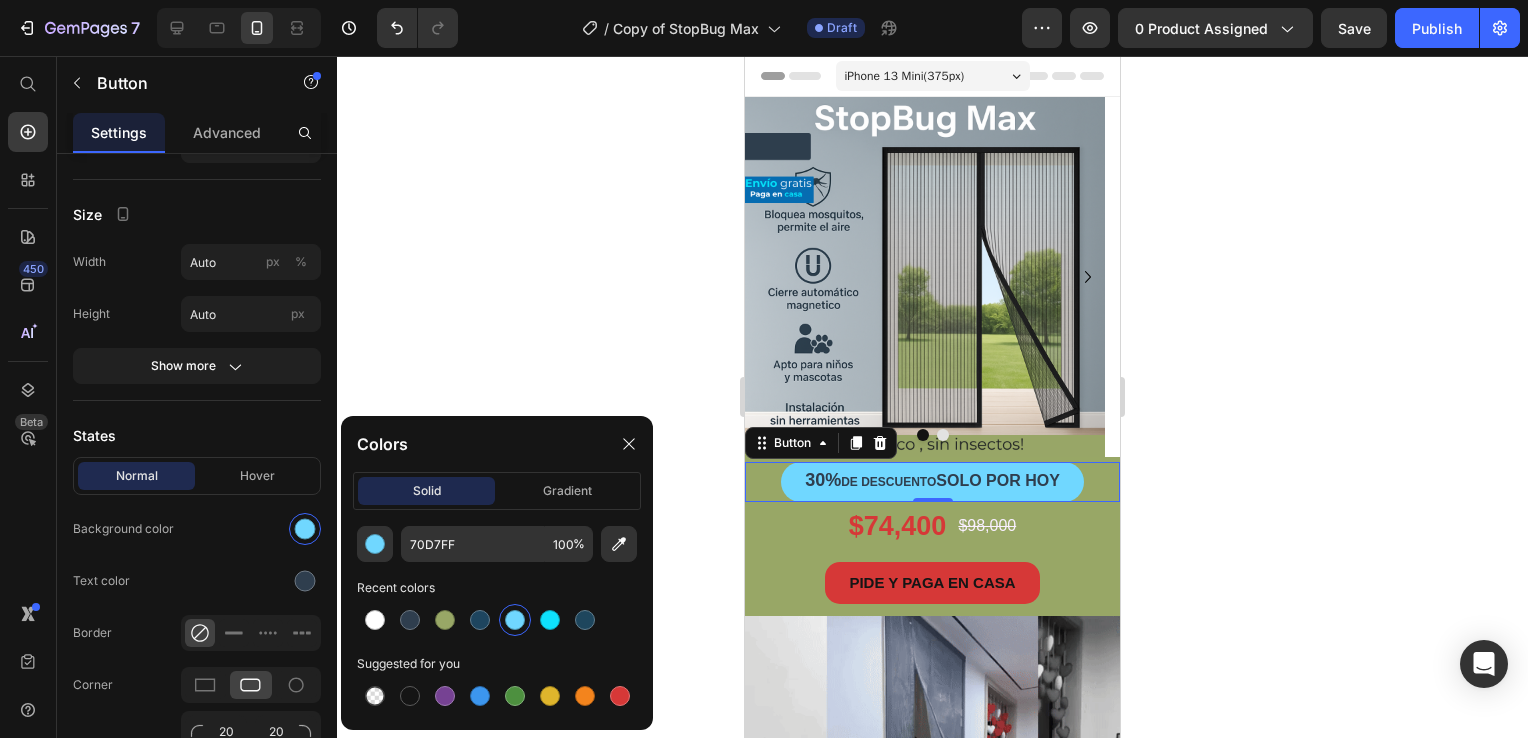type on "[PRODUCT_CODE]" 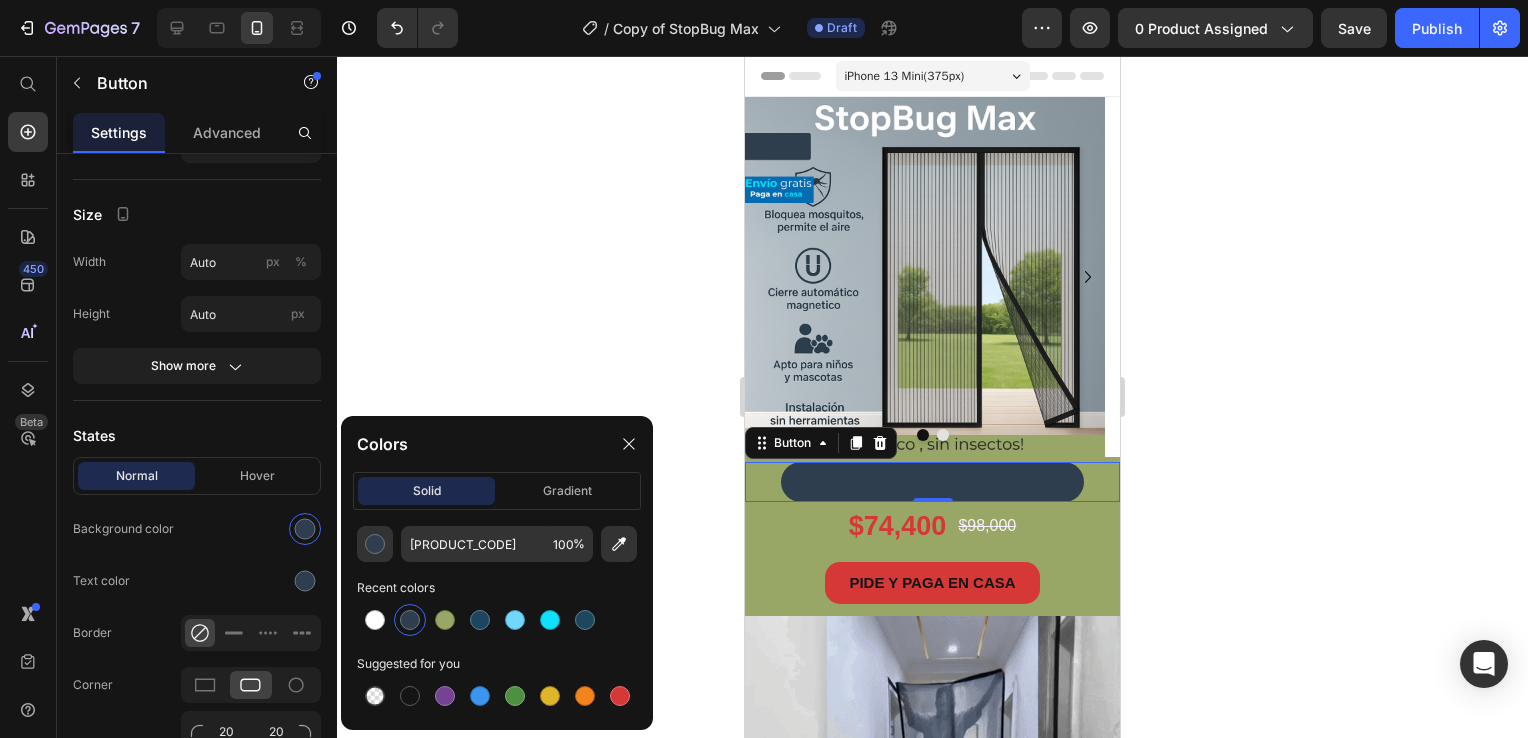 click 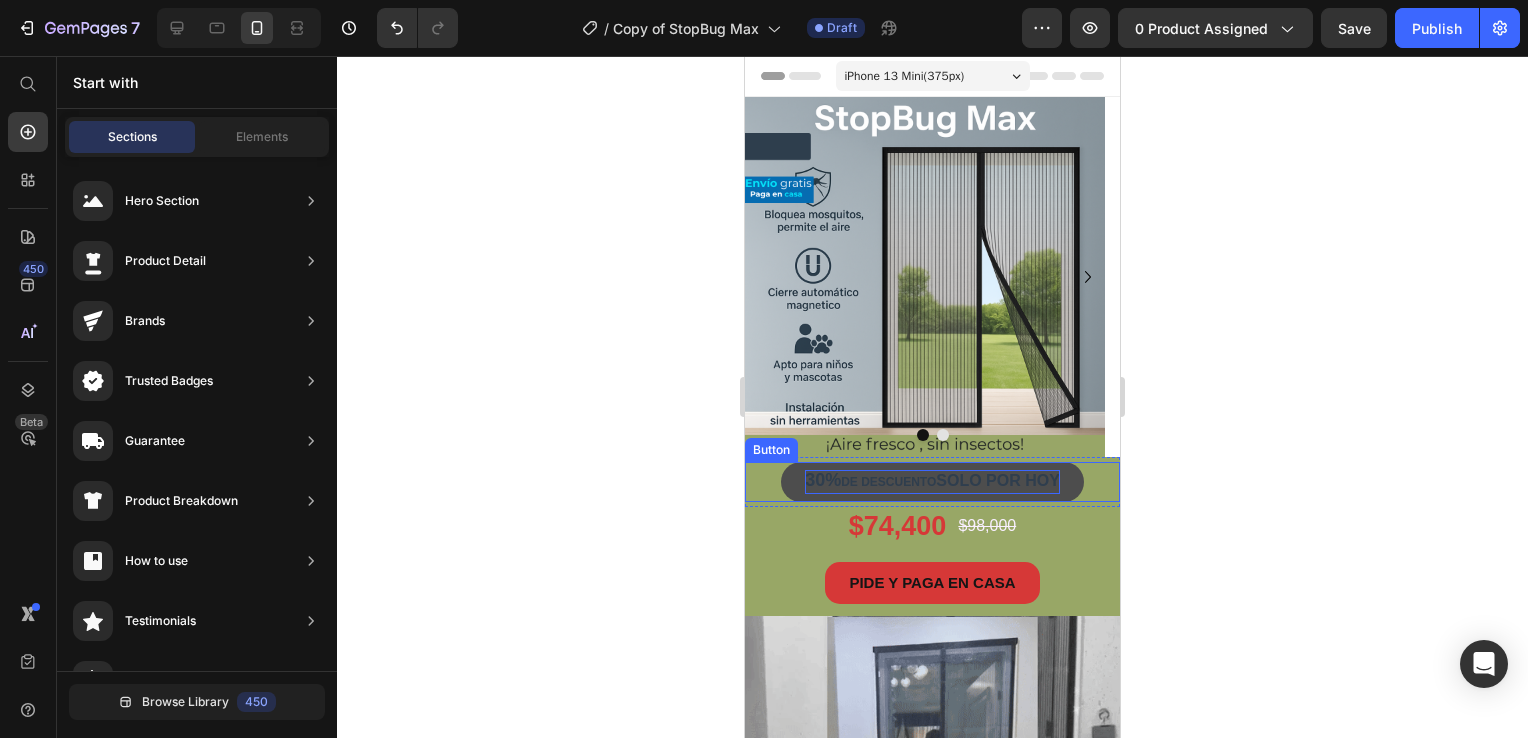 click on "SOLO POR HOY" at bounding box center [998, 480] 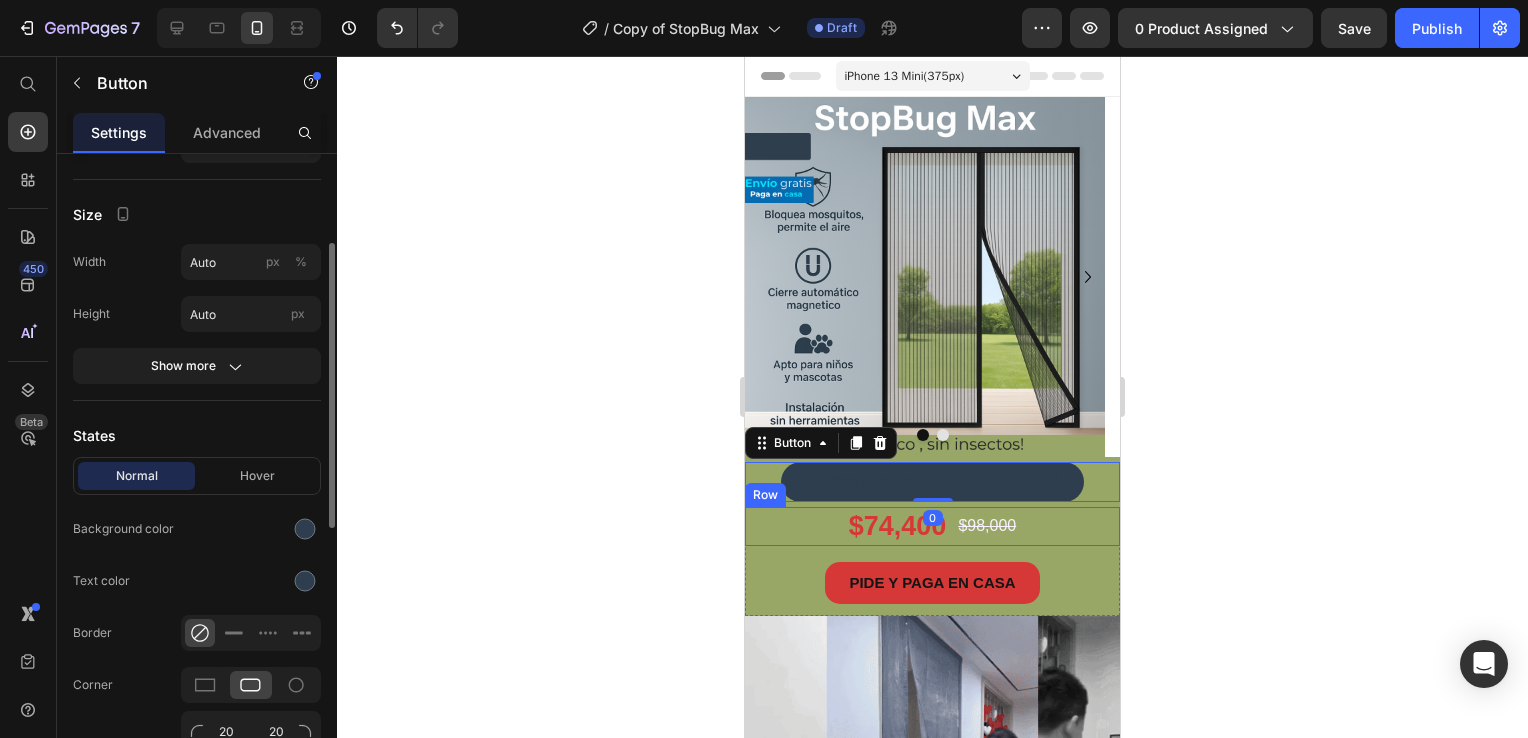 scroll, scrollTop: 400, scrollLeft: 0, axis: vertical 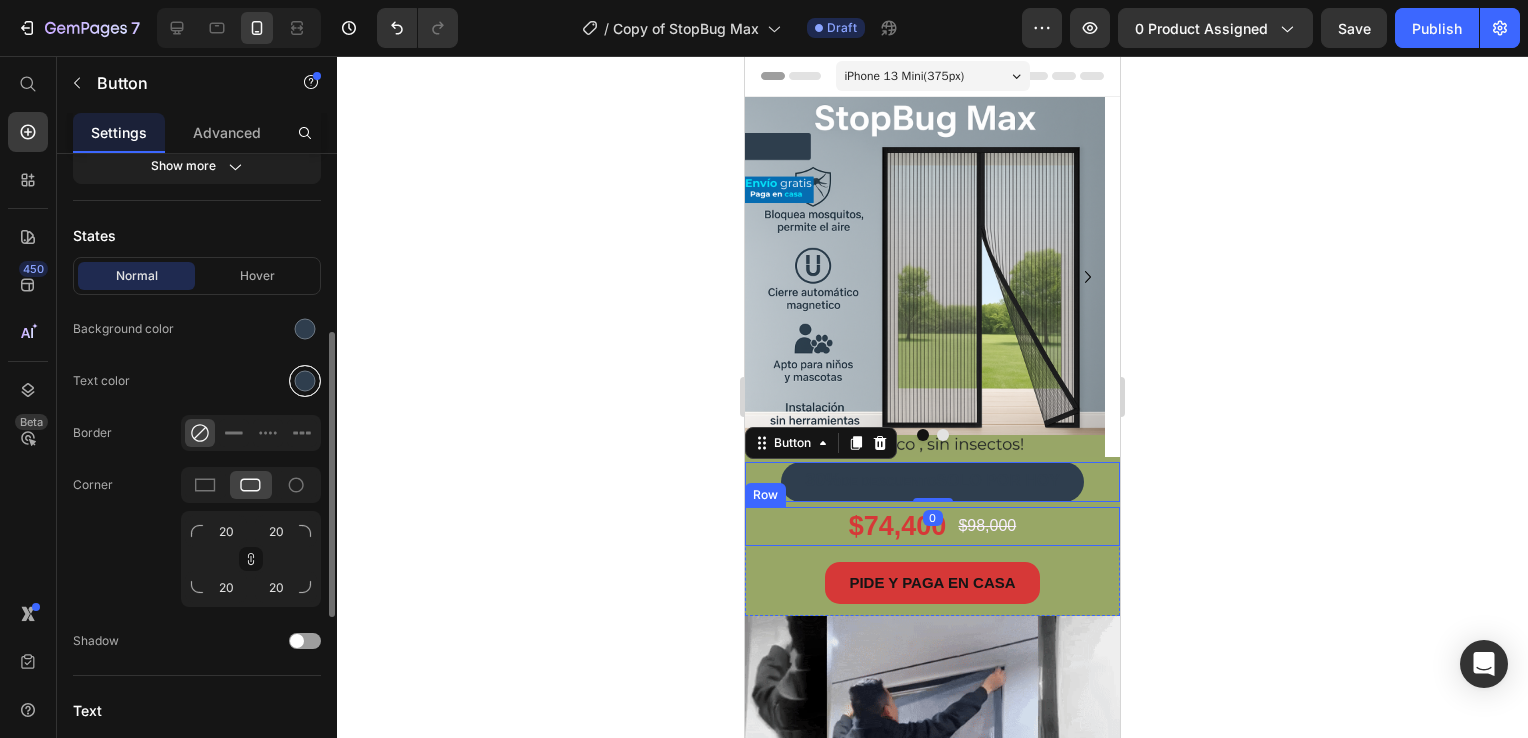 click at bounding box center [305, 381] 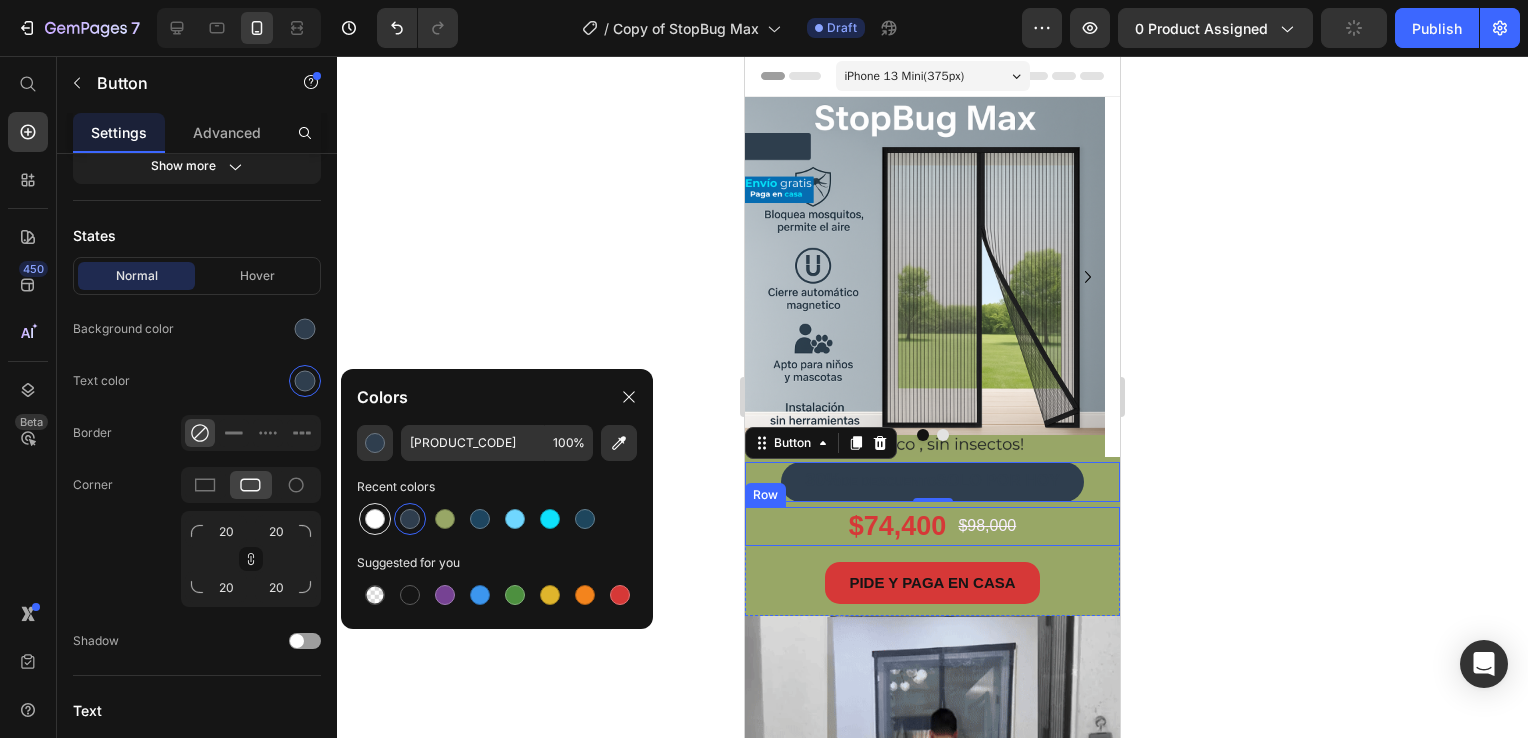 click at bounding box center (375, 519) 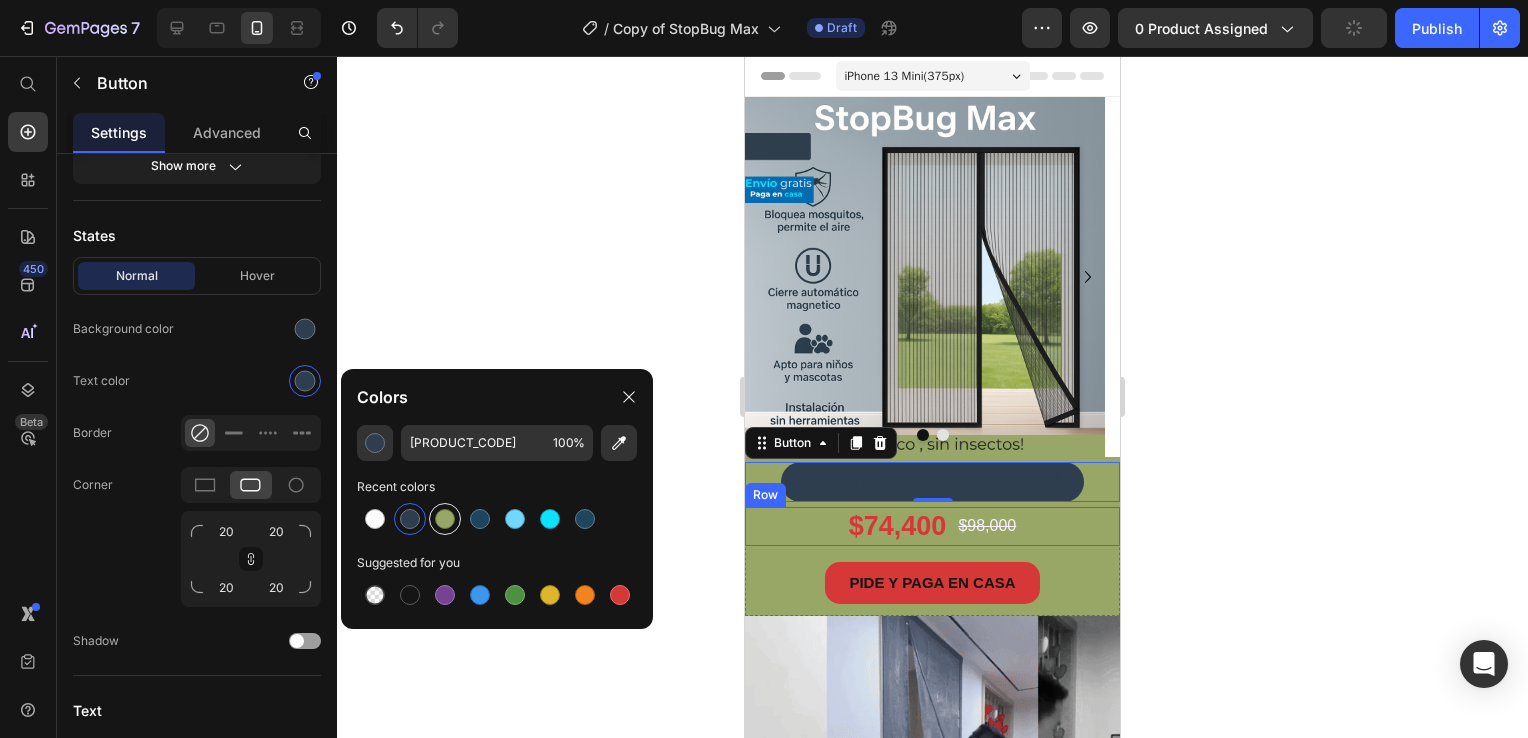 type on "FFFFFF" 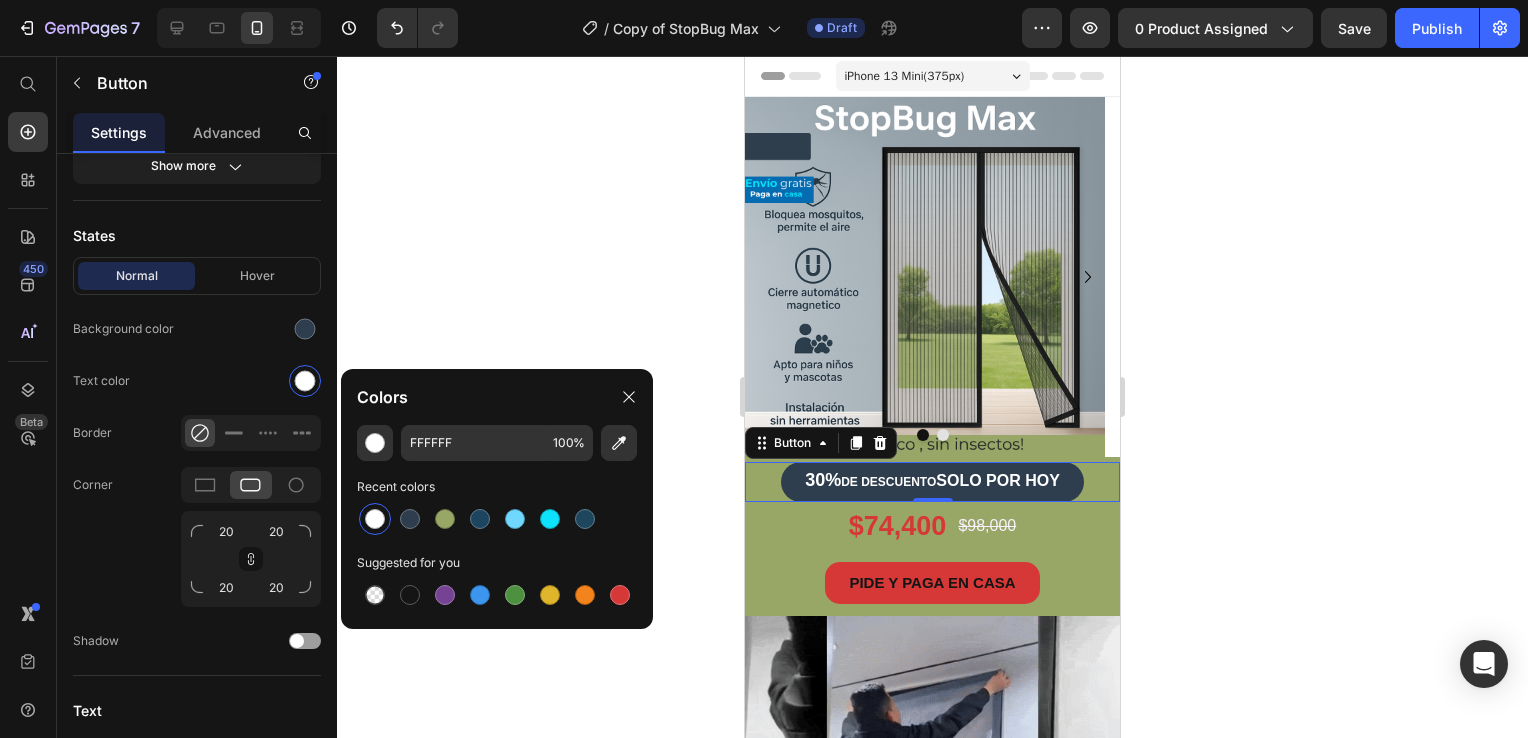 click 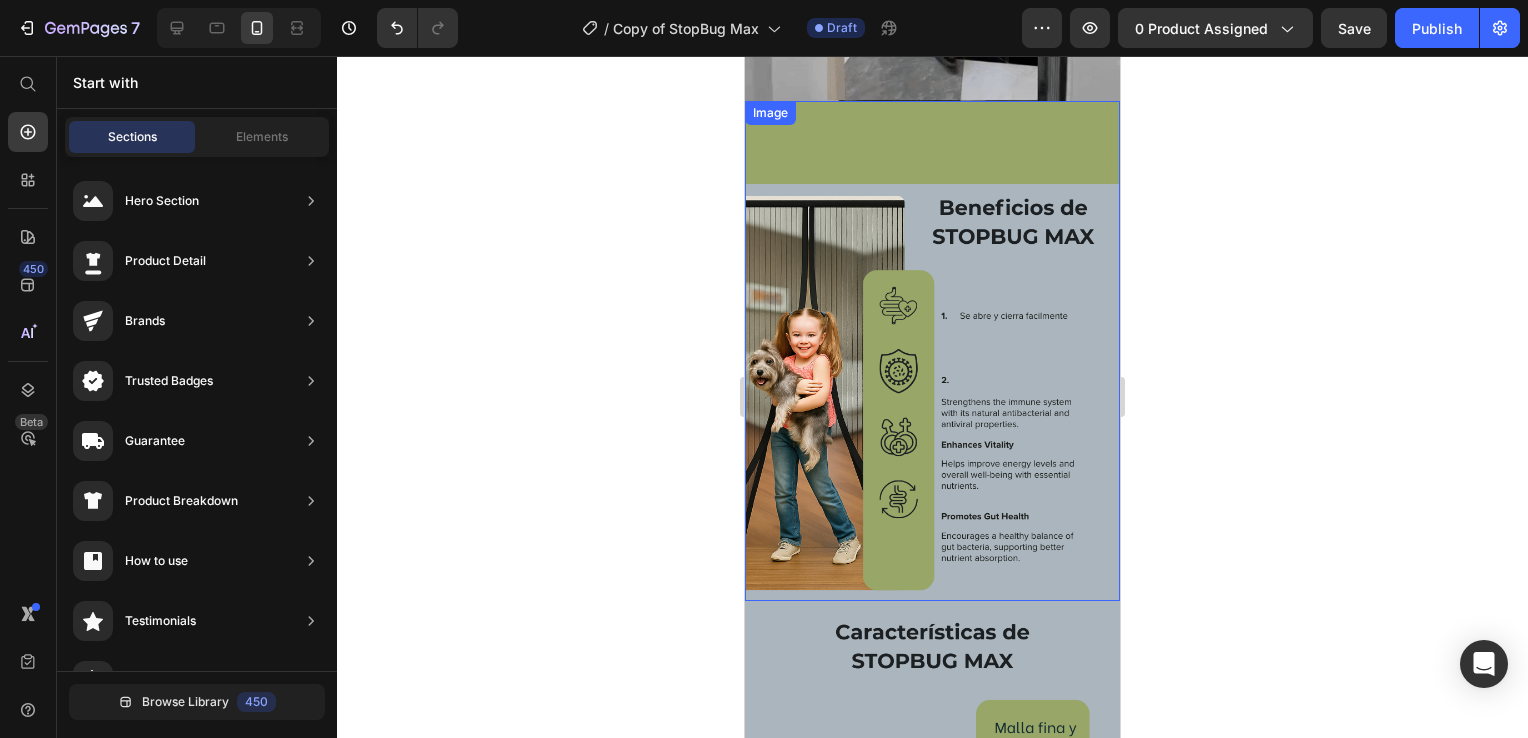 scroll, scrollTop: 800, scrollLeft: 0, axis: vertical 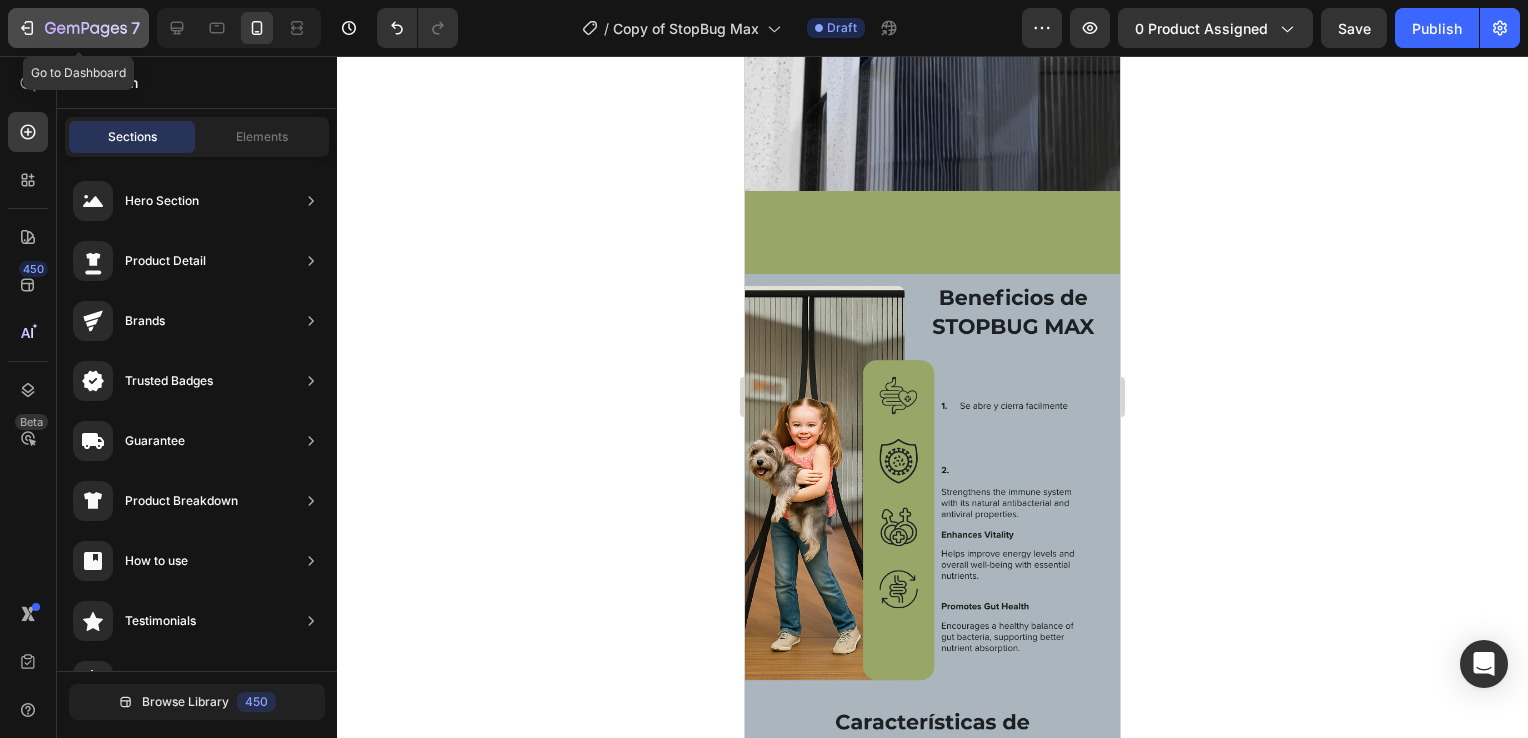 click 